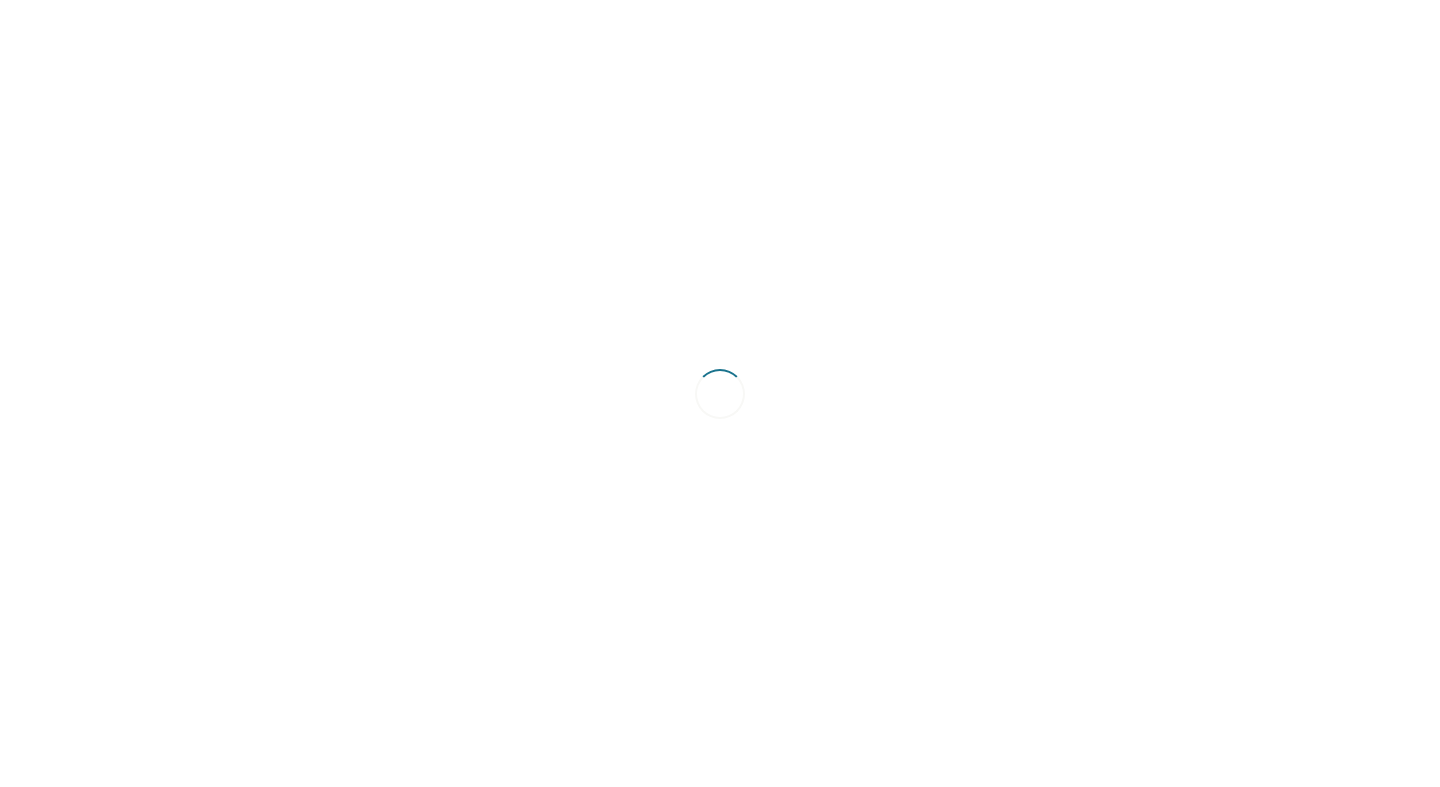 scroll, scrollTop: 0, scrollLeft: 0, axis: both 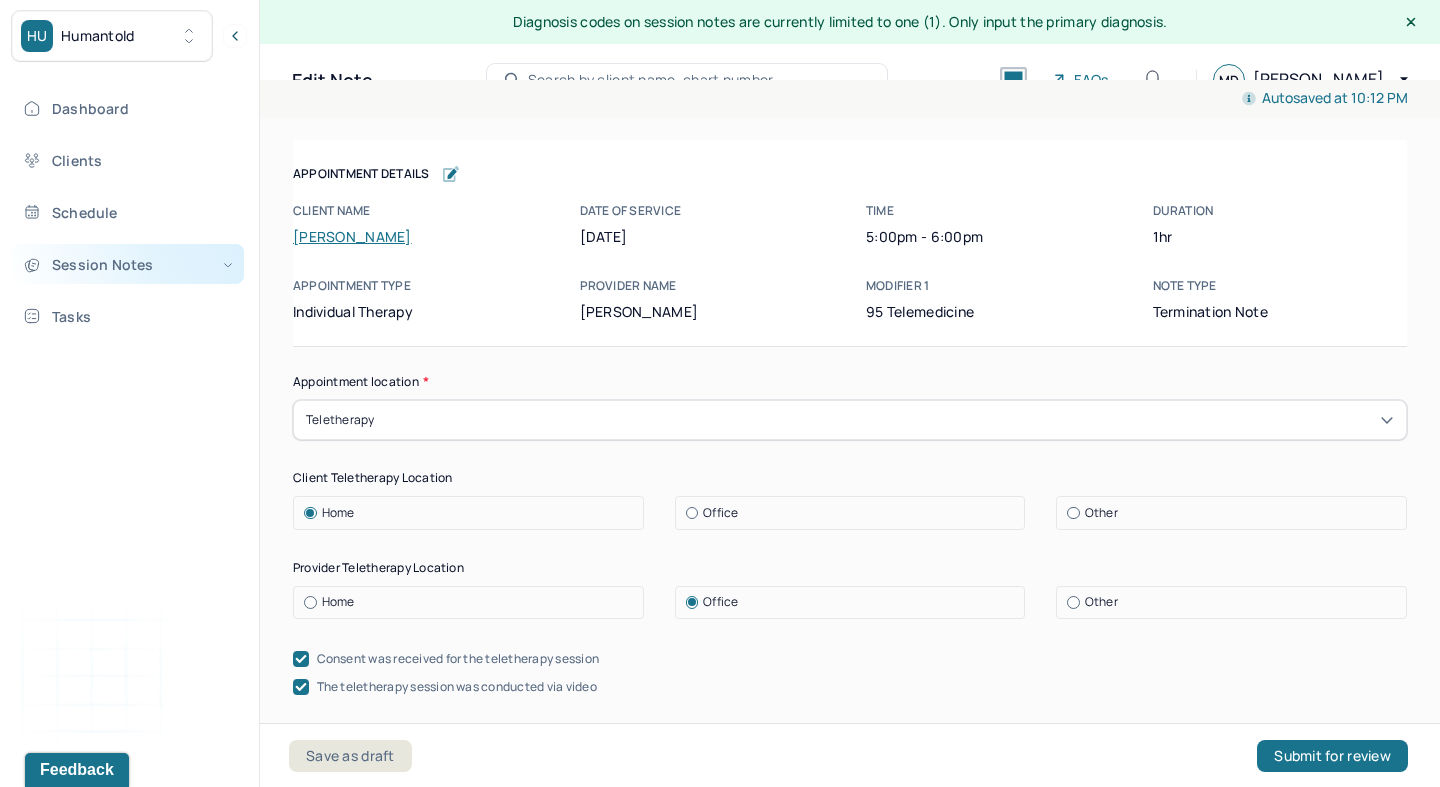 click on "Session Notes" at bounding box center [128, 264] 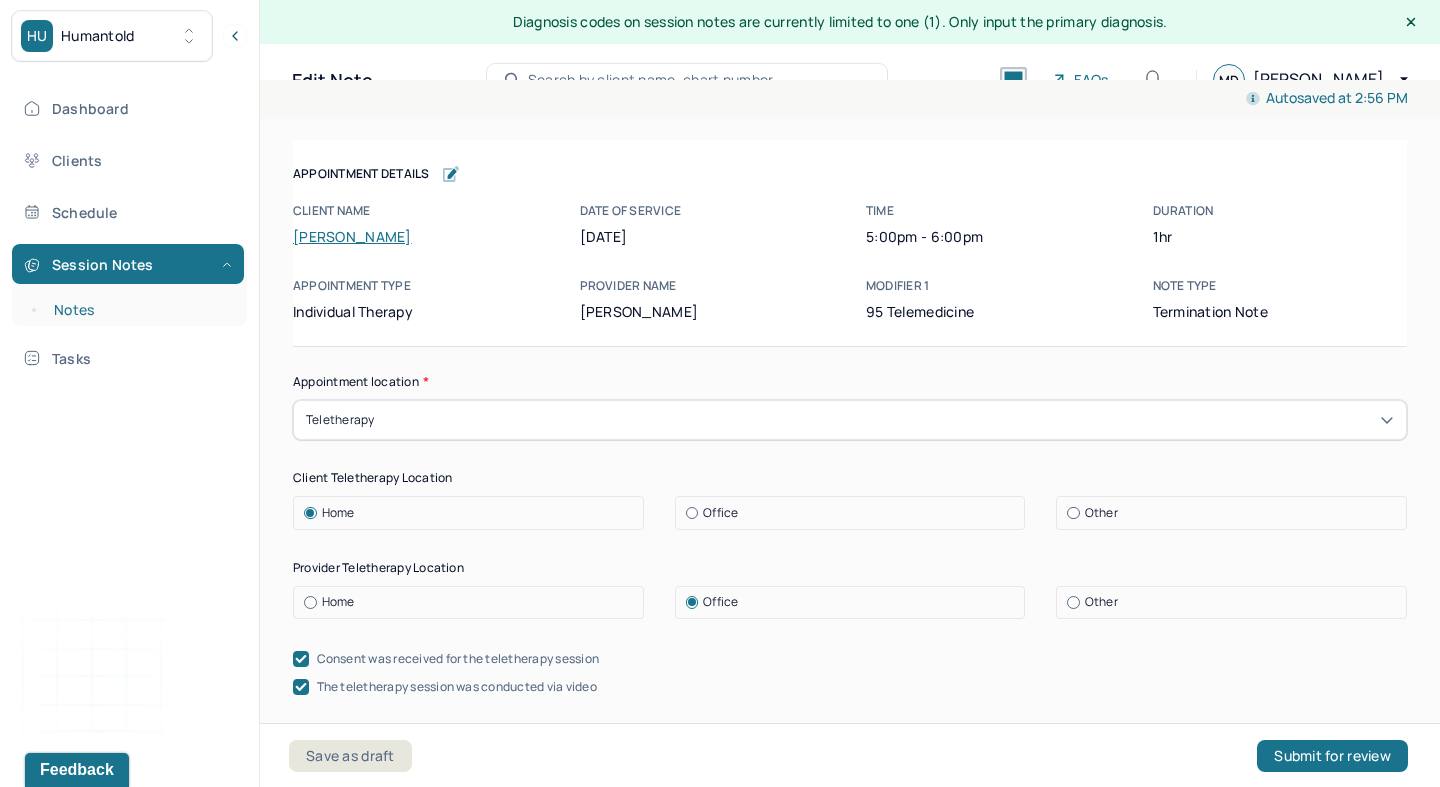 click on "Notes" at bounding box center [139, 310] 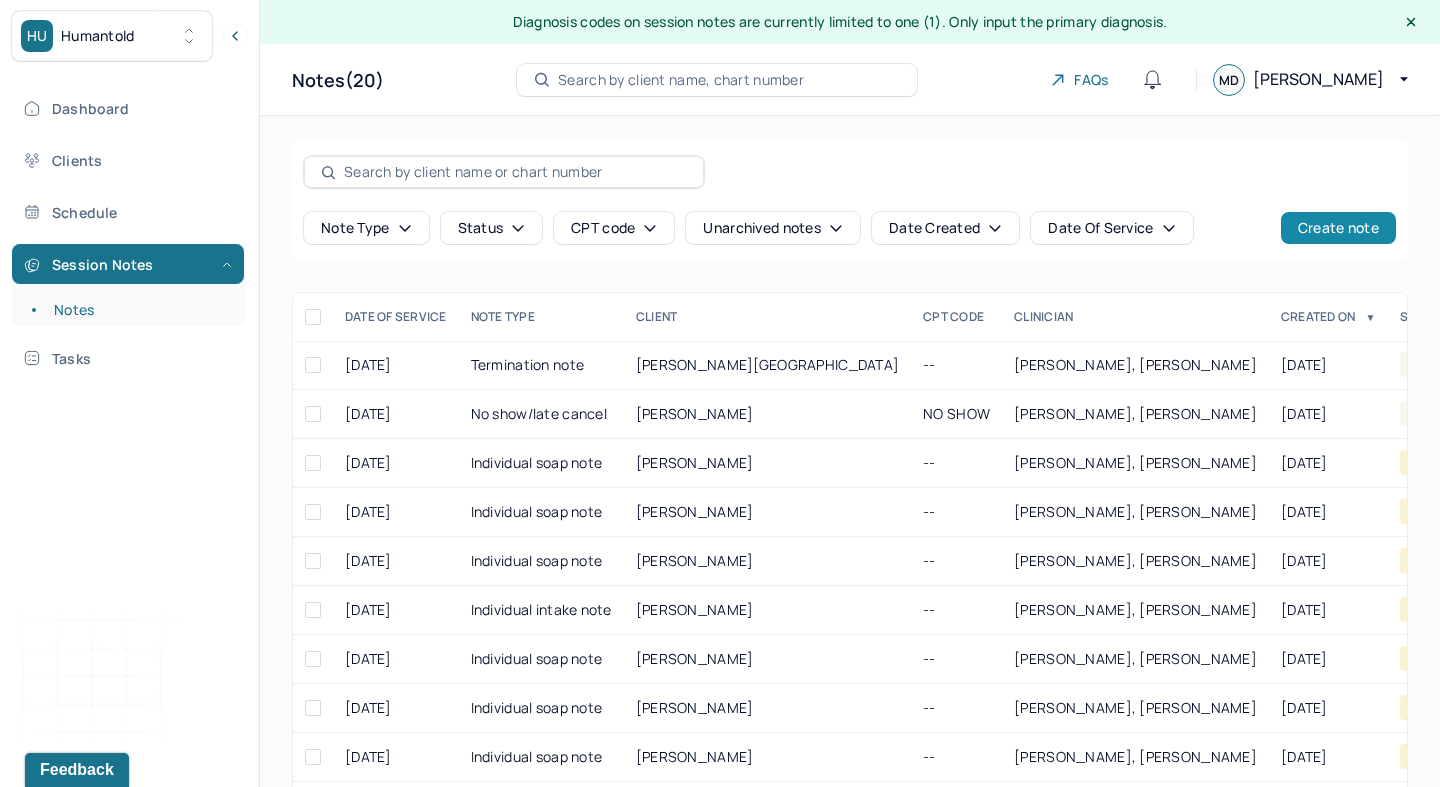 click on "Create note" at bounding box center [1338, 228] 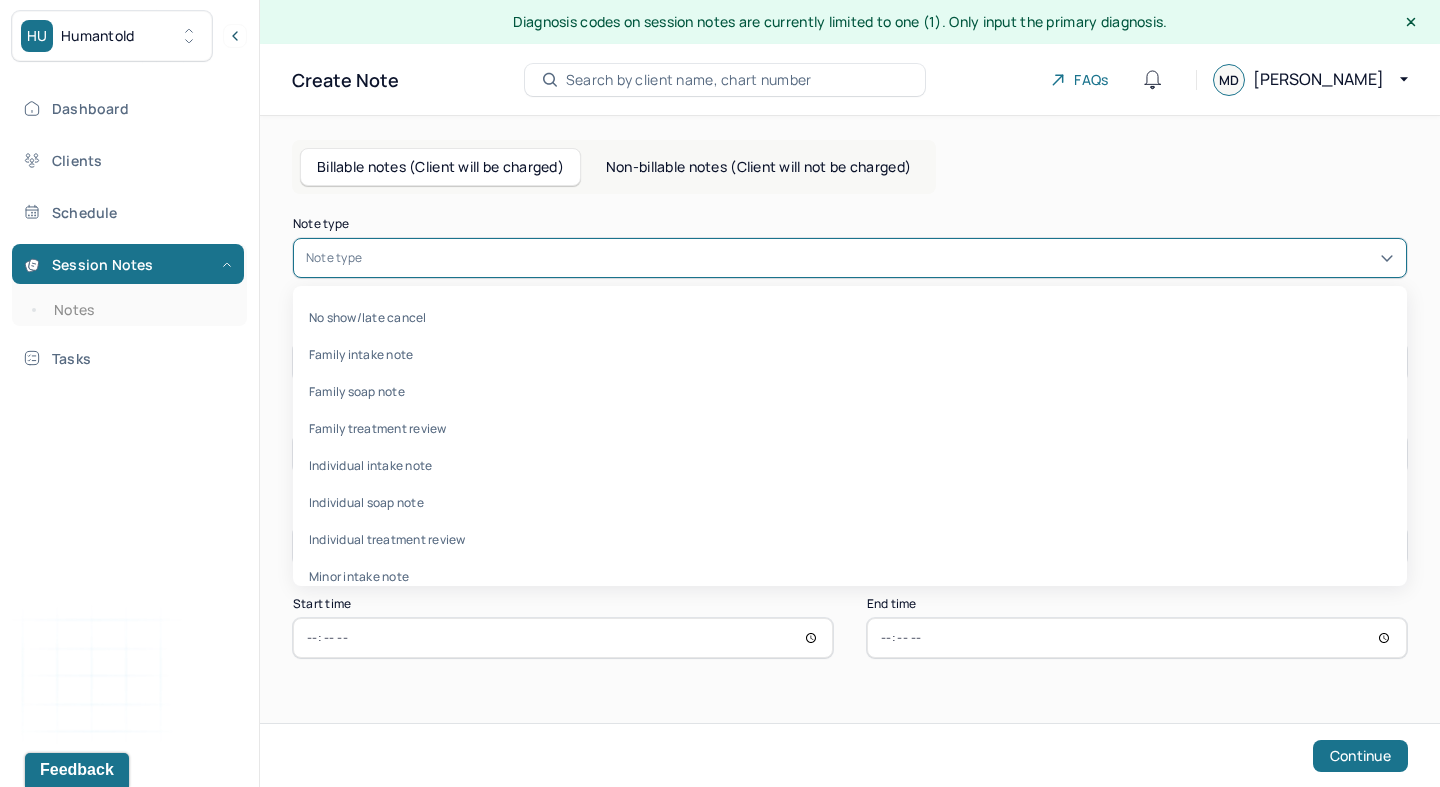 click at bounding box center (880, 258) 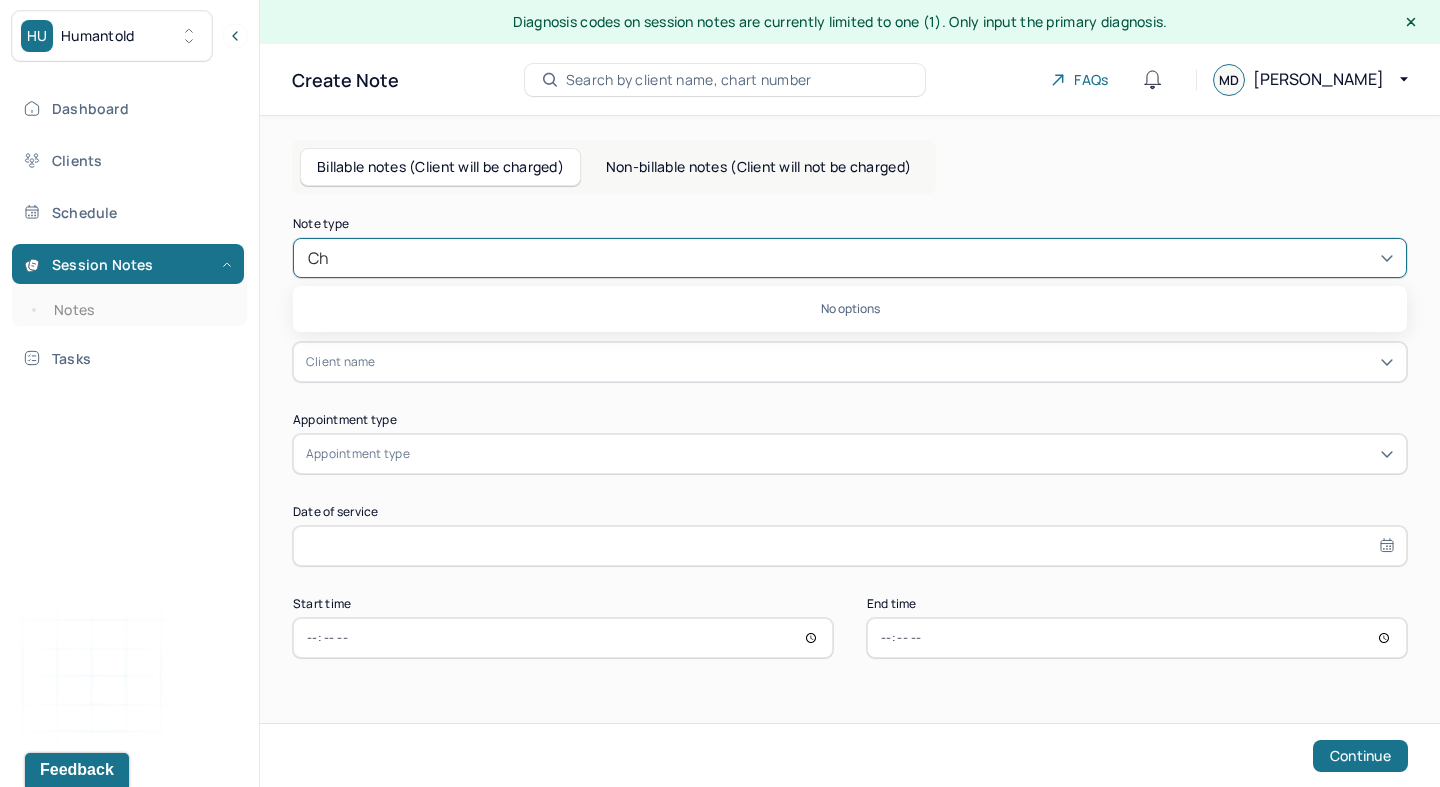 type on "C" 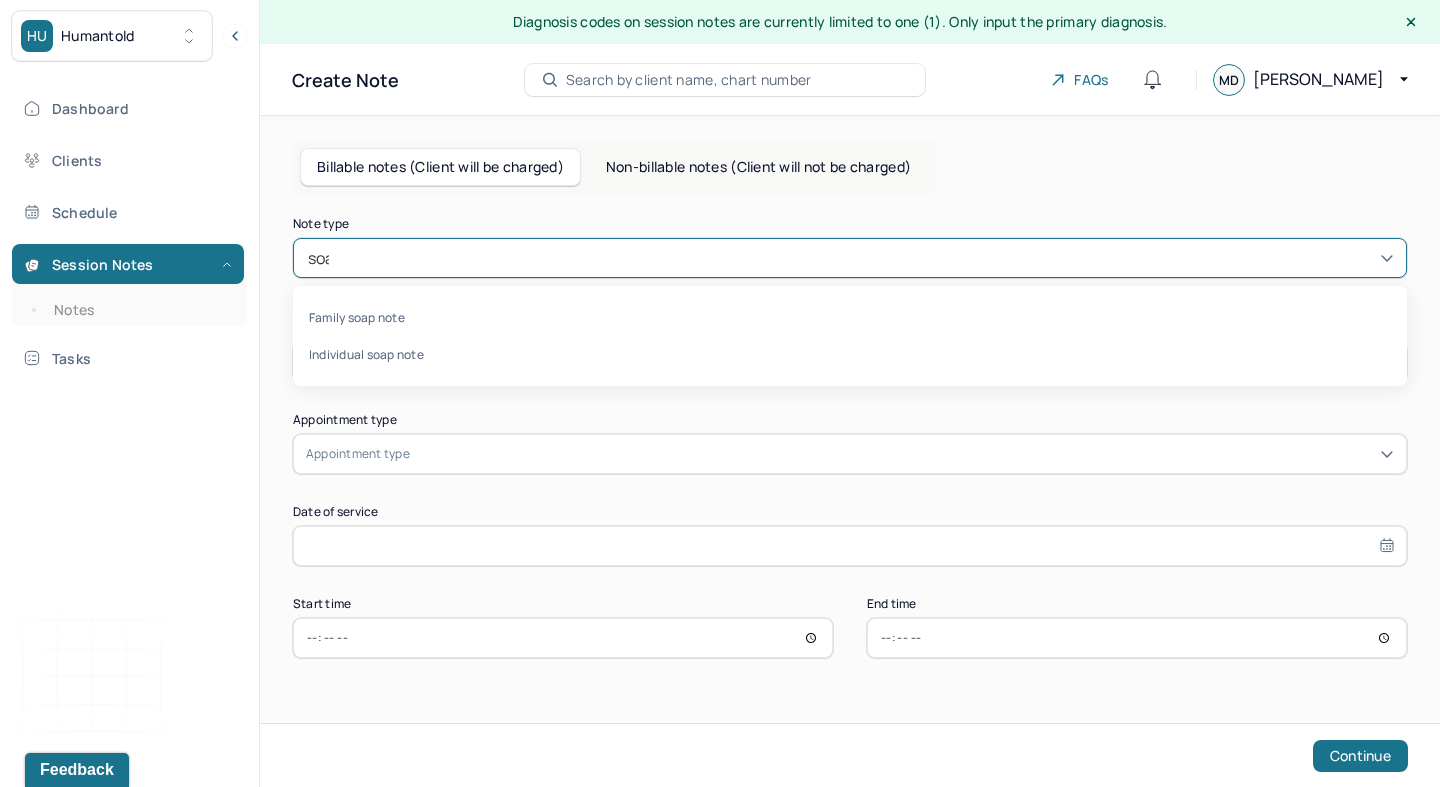 type on "soap" 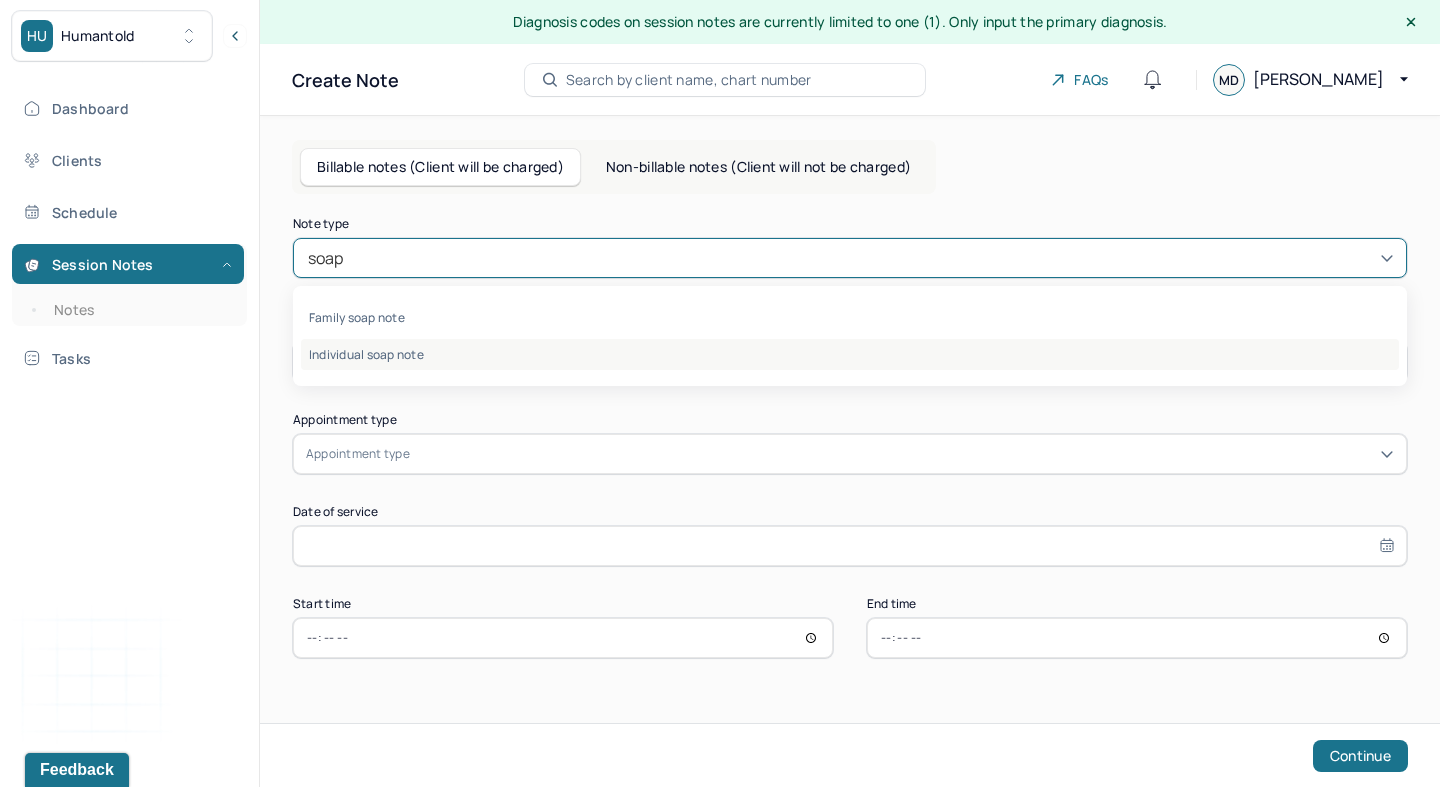 click on "Individual soap note" at bounding box center [850, 354] 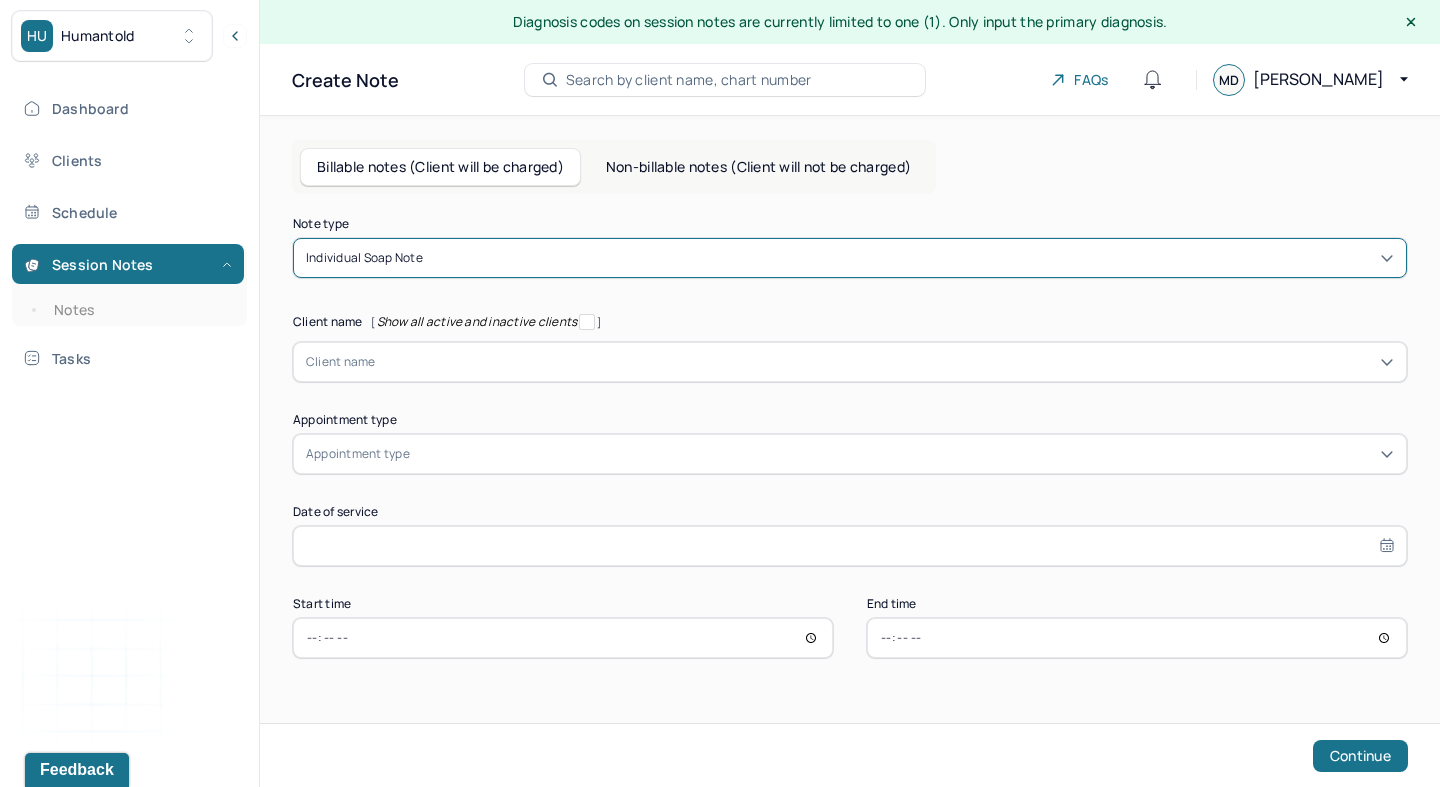 click at bounding box center [885, 362] 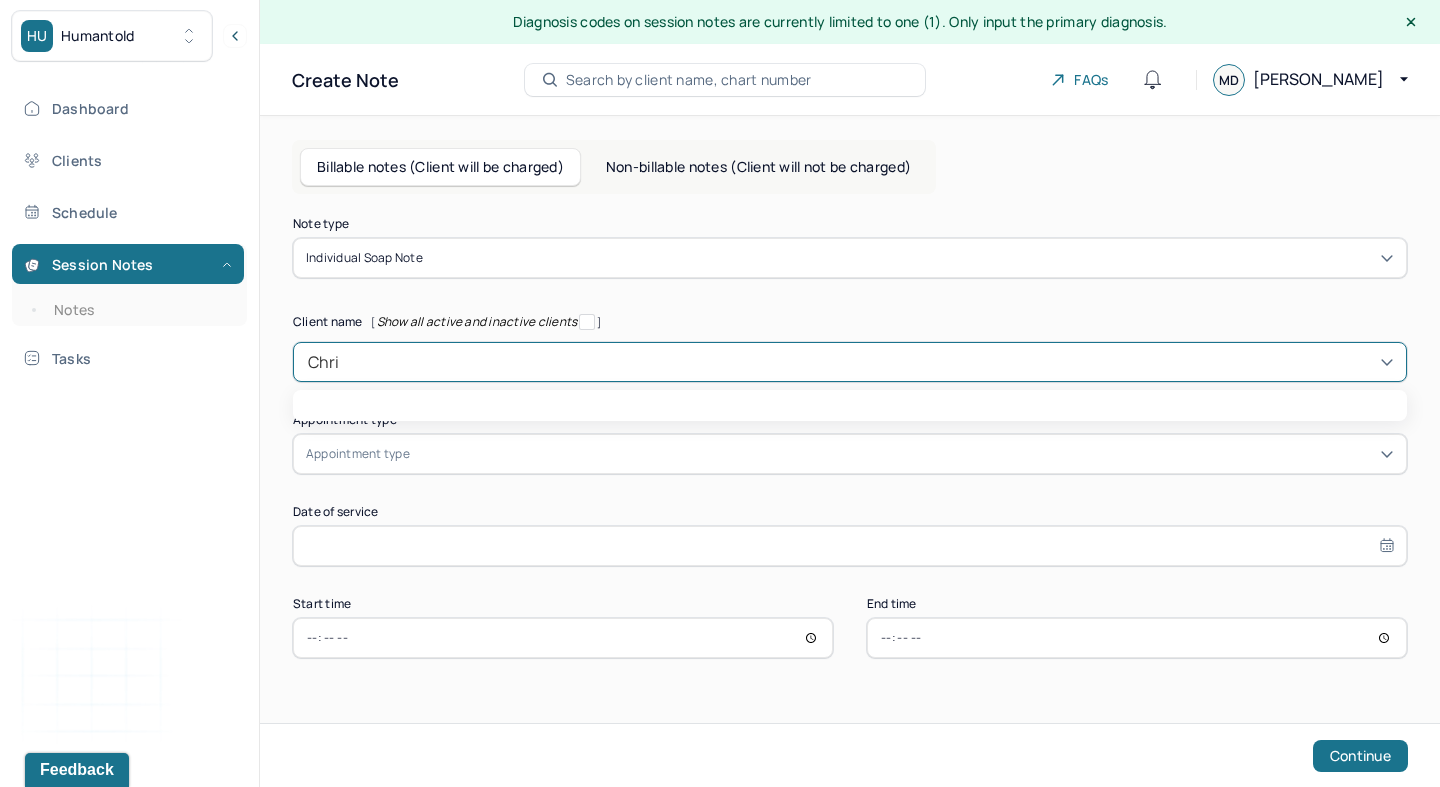 type on "Chris" 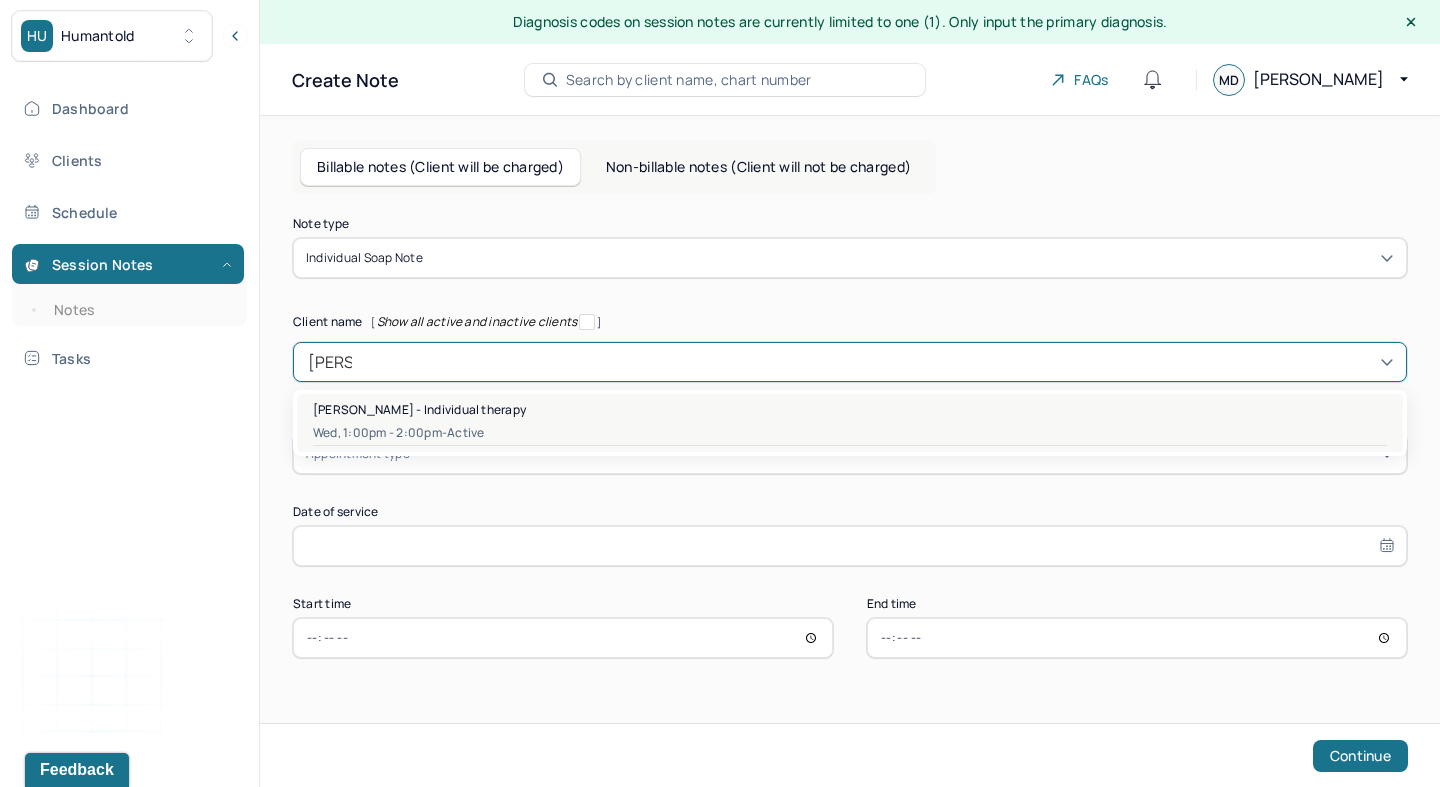 click on "[PERSON_NAME] - Individual therapy" at bounding box center [850, 409] 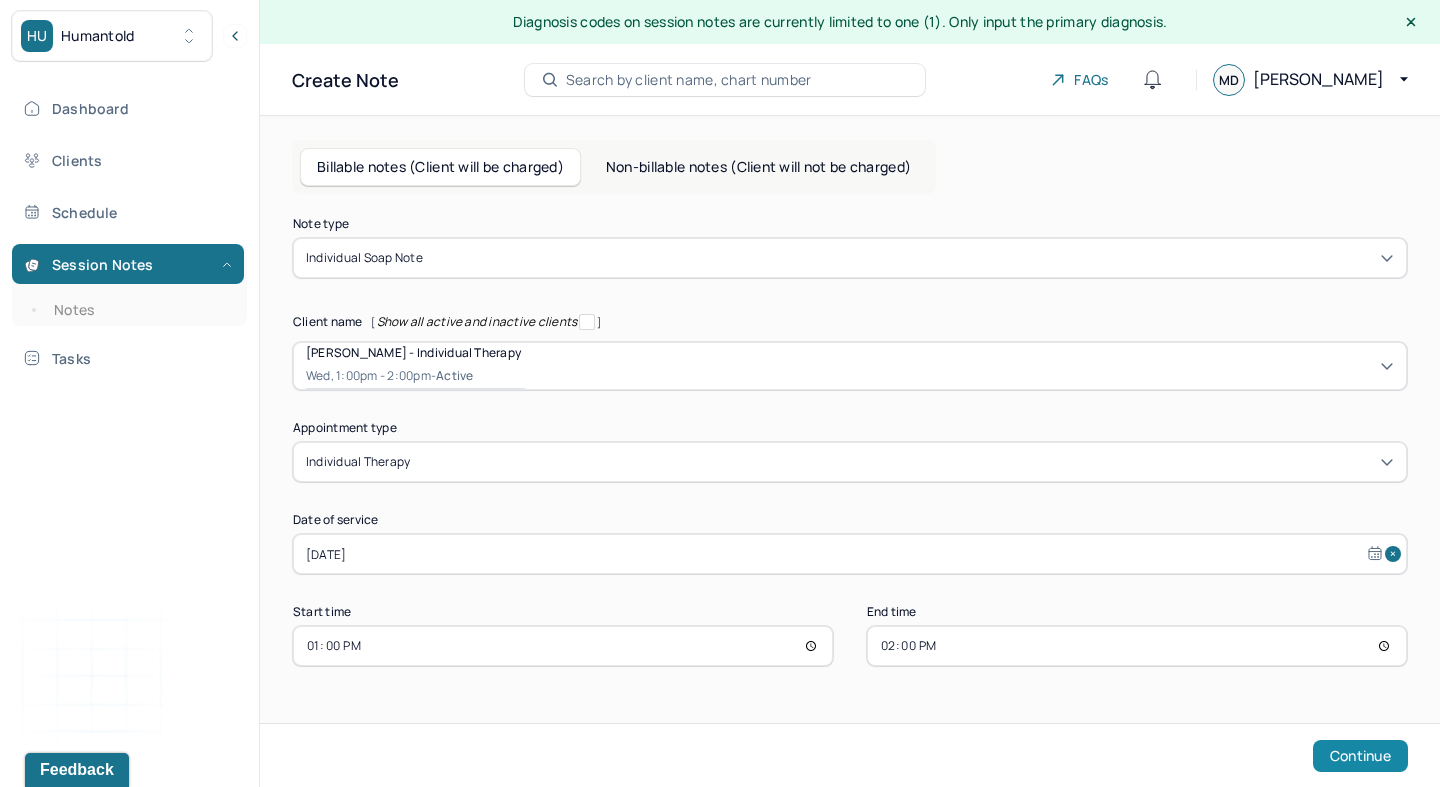 click on "Continue" at bounding box center (1360, 756) 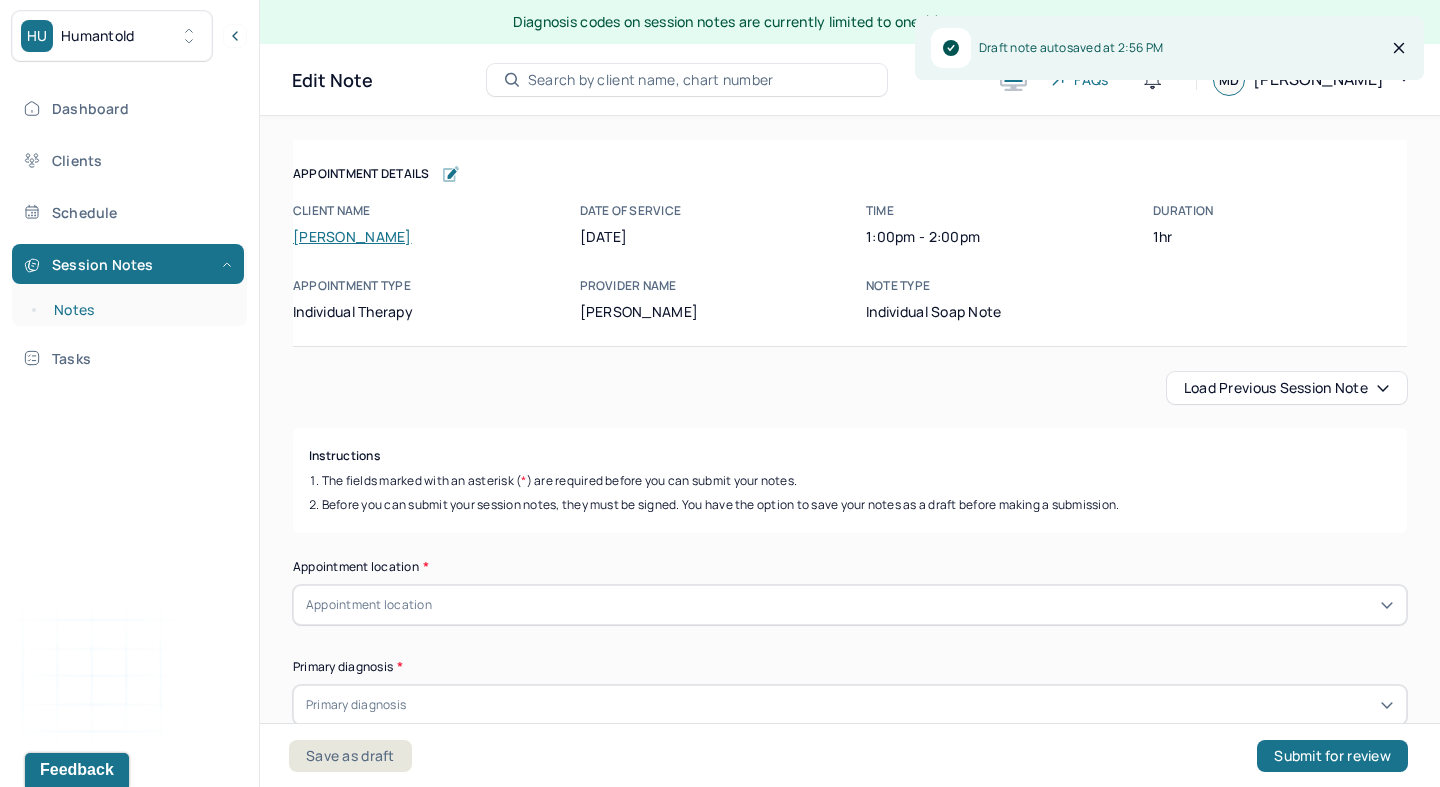 click on "Notes" at bounding box center [139, 310] 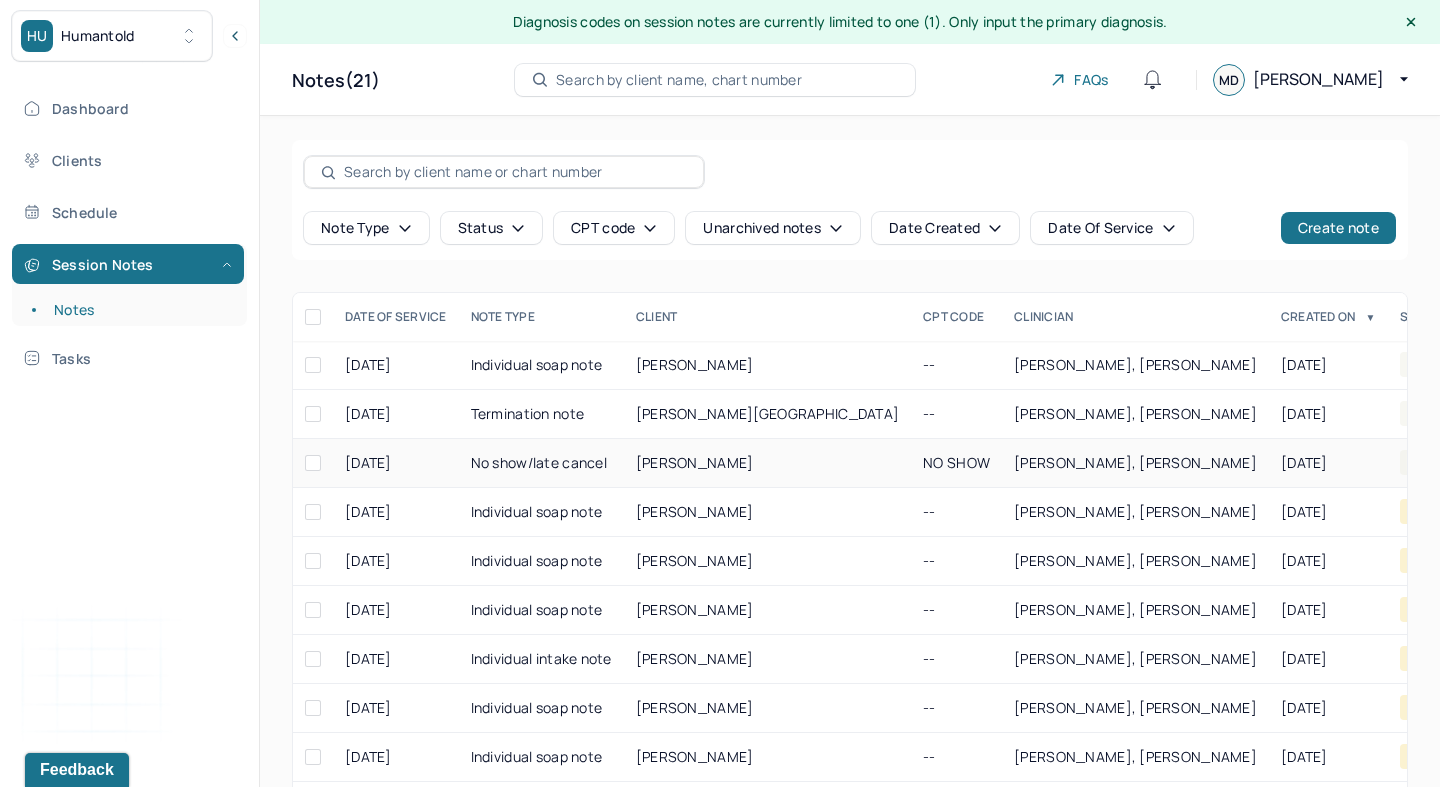 click on "[DATE]" at bounding box center (1328, 463) 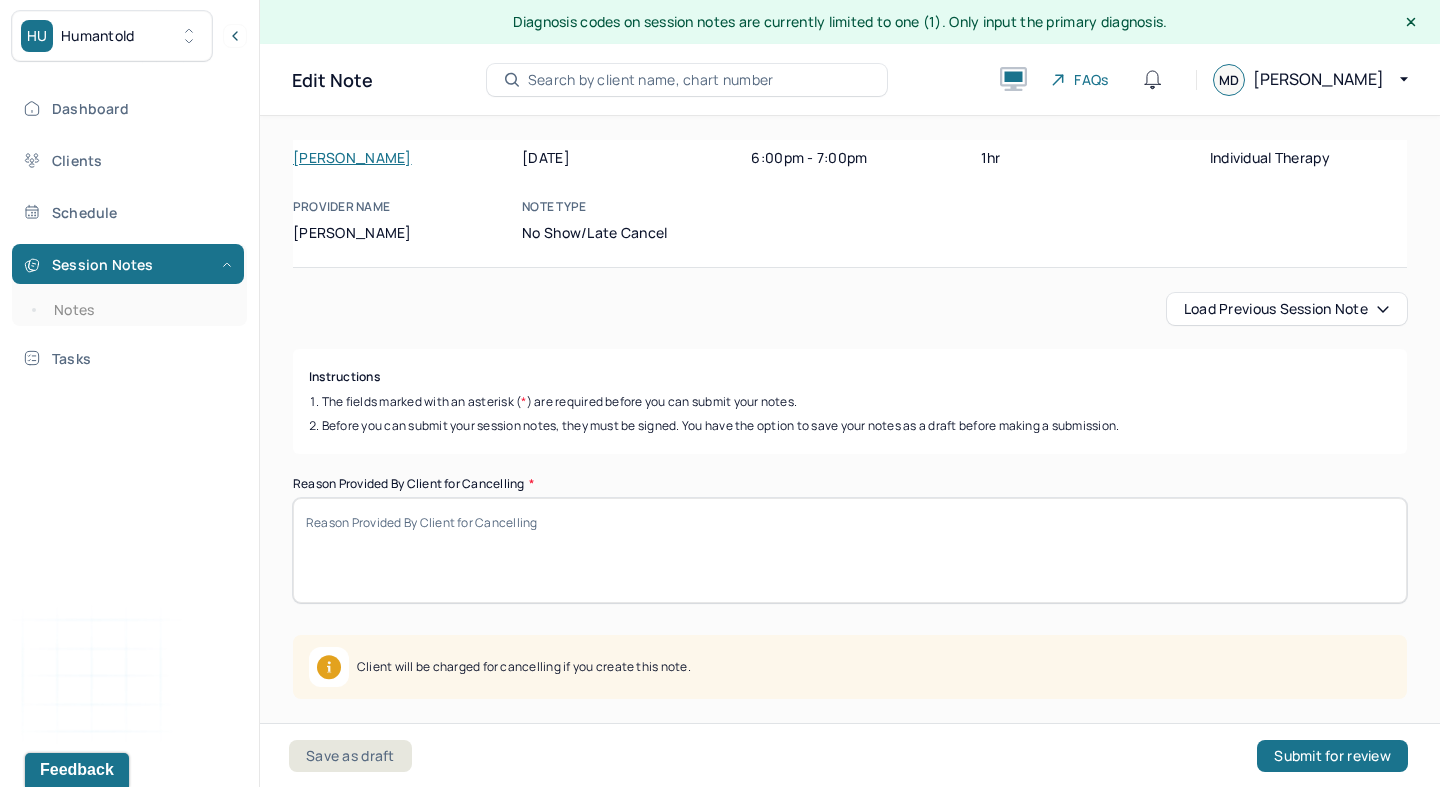 scroll, scrollTop: 80, scrollLeft: 0, axis: vertical 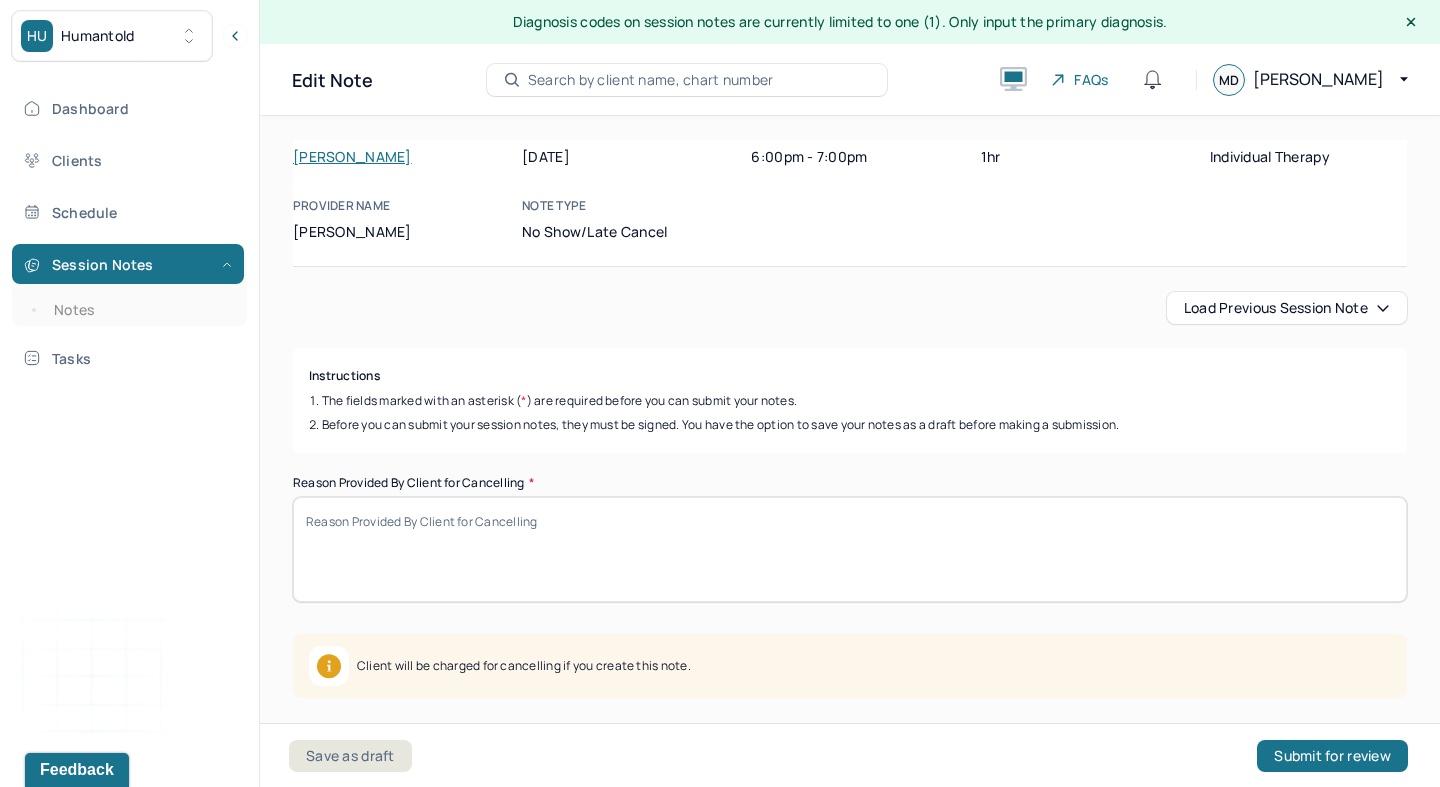 click on "Reason Provided By Client for Cancelling *" at bounding box center (850, 549) 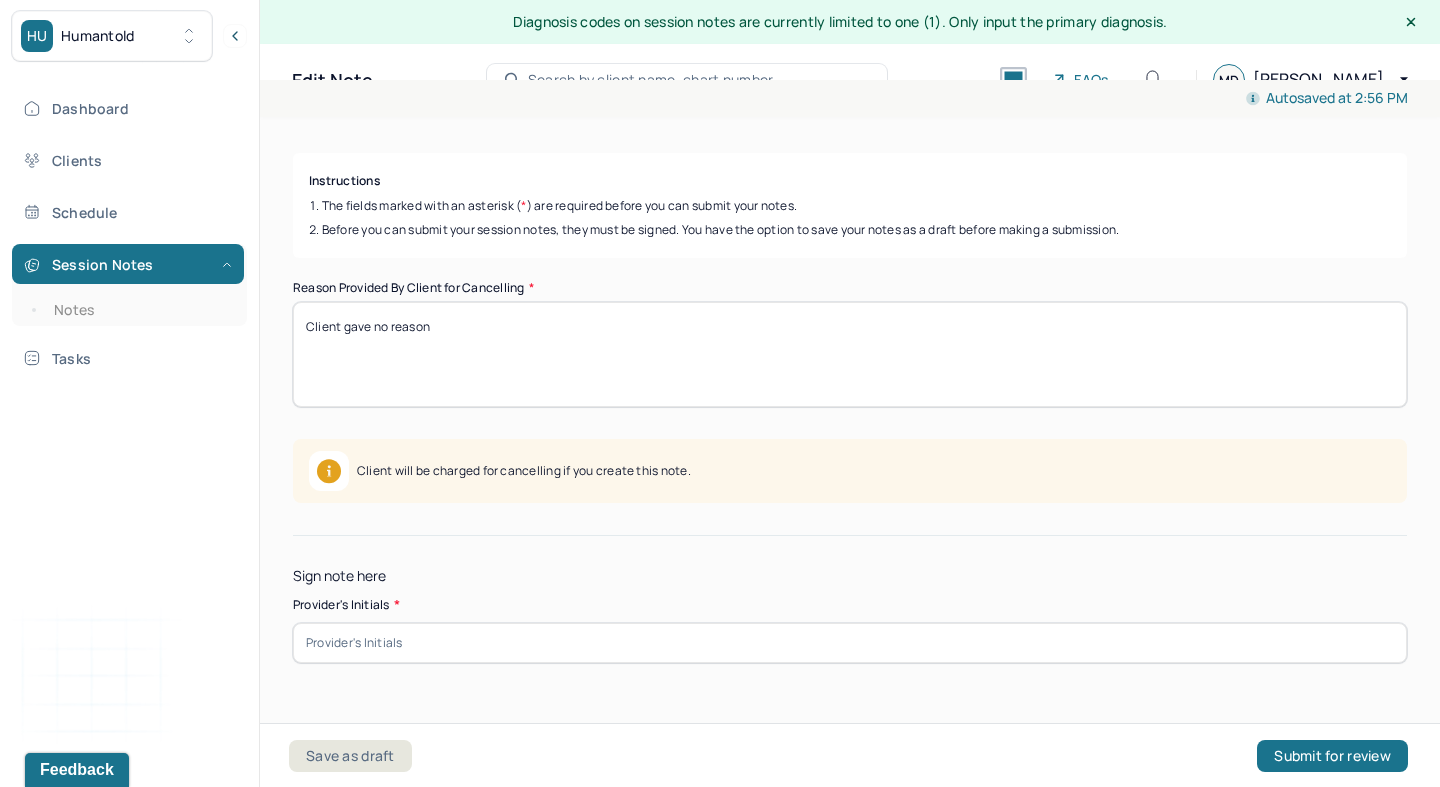 scroll, scrollTop: 290, scrollLeft: 0, axis: vertical 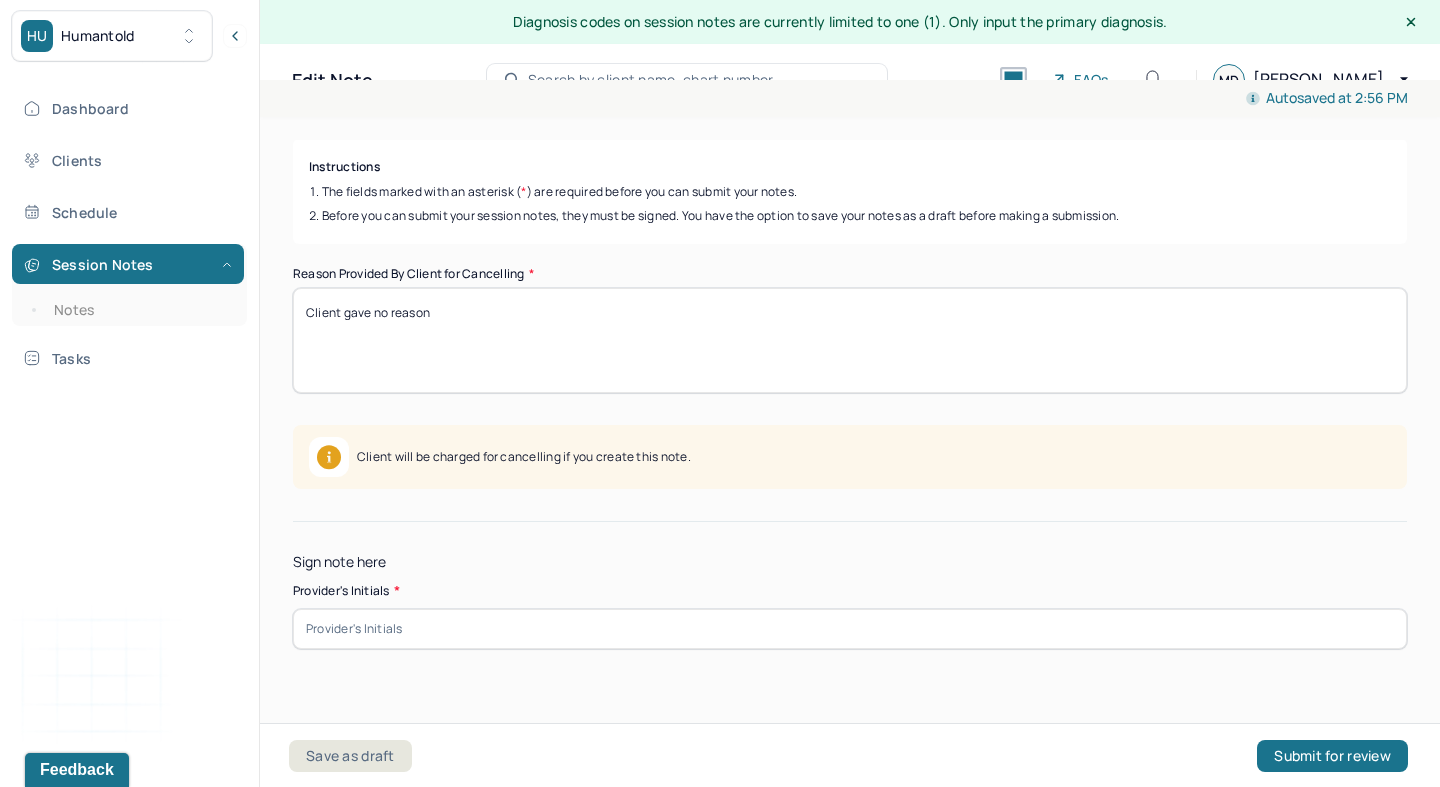 type on "Client gave no reason" 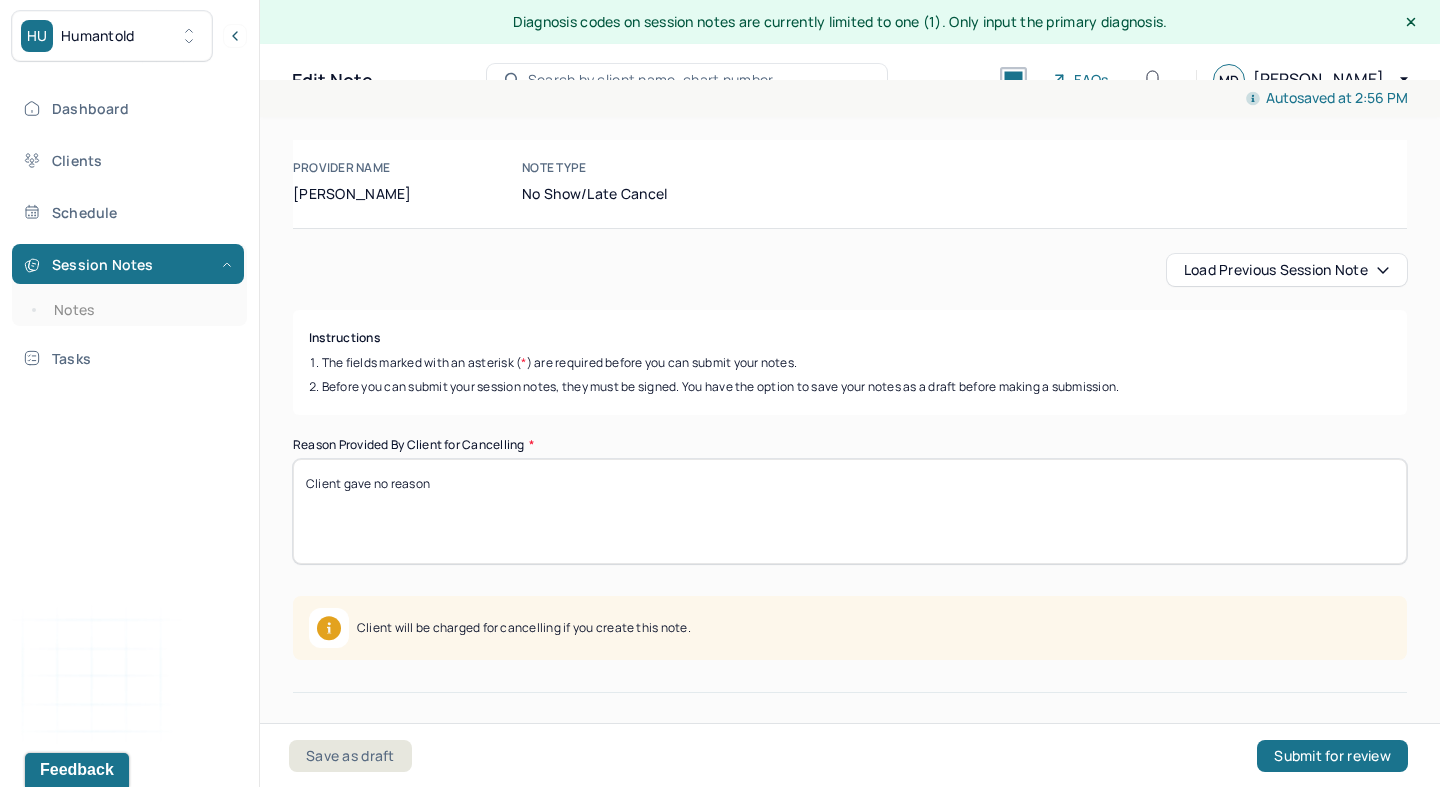 scroll, scrollTop: 0, scrollLeft: 0, axis: both 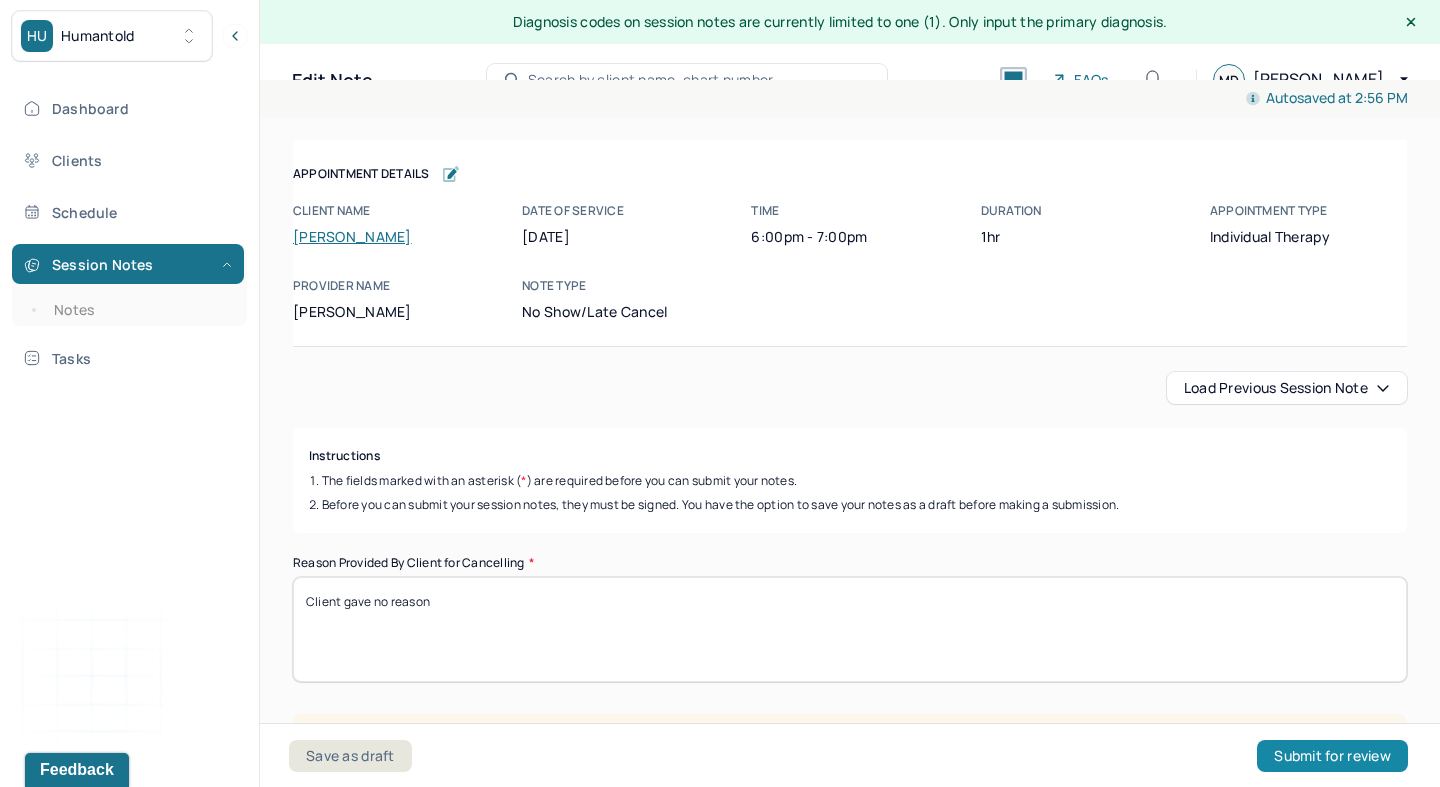 type on "MD" 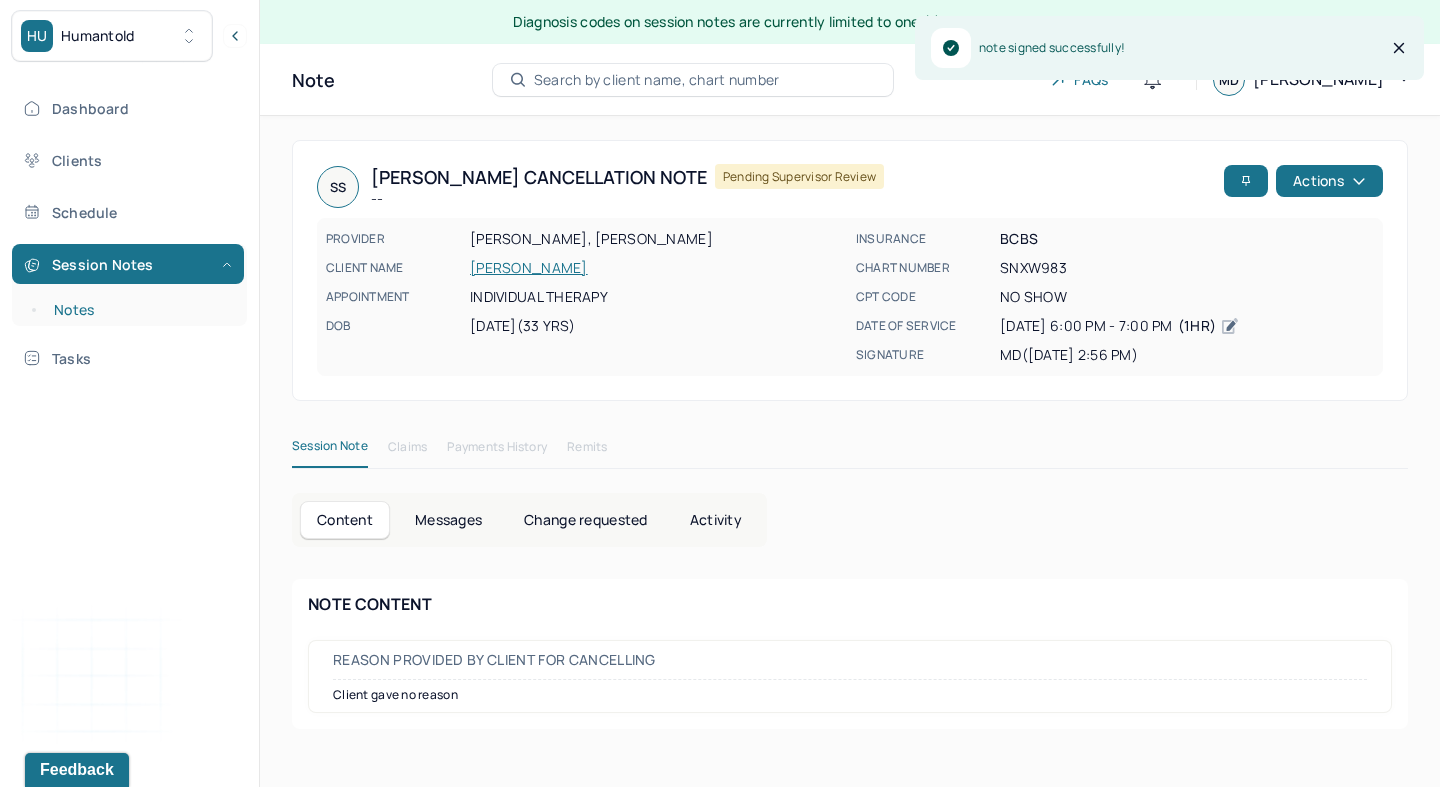 click on "Notes" at bounding box center (139, 310) 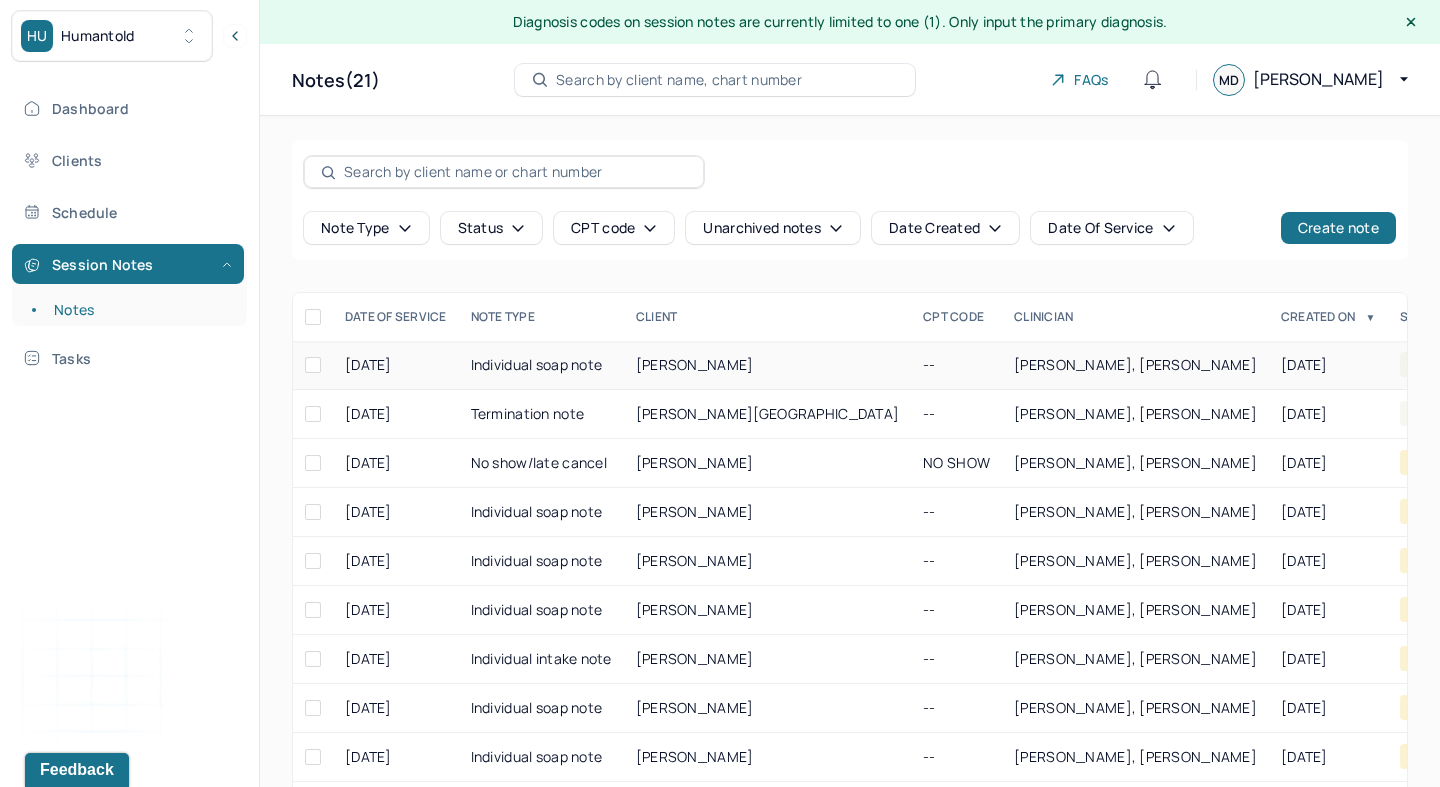 click on "[DATE]" at bounding box center [1328, 365] 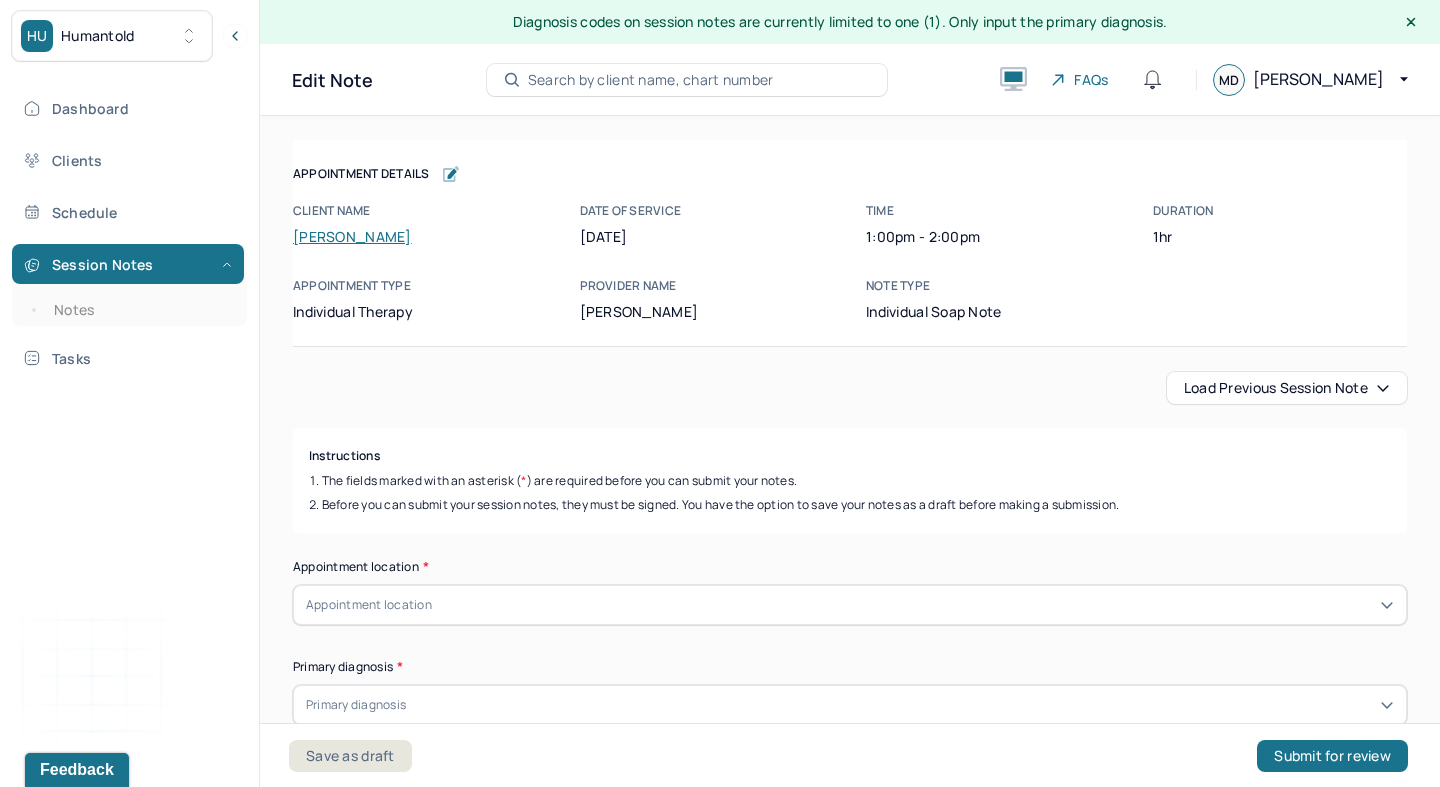 click on "Load previous session note" at bounding box center (1287, 388) 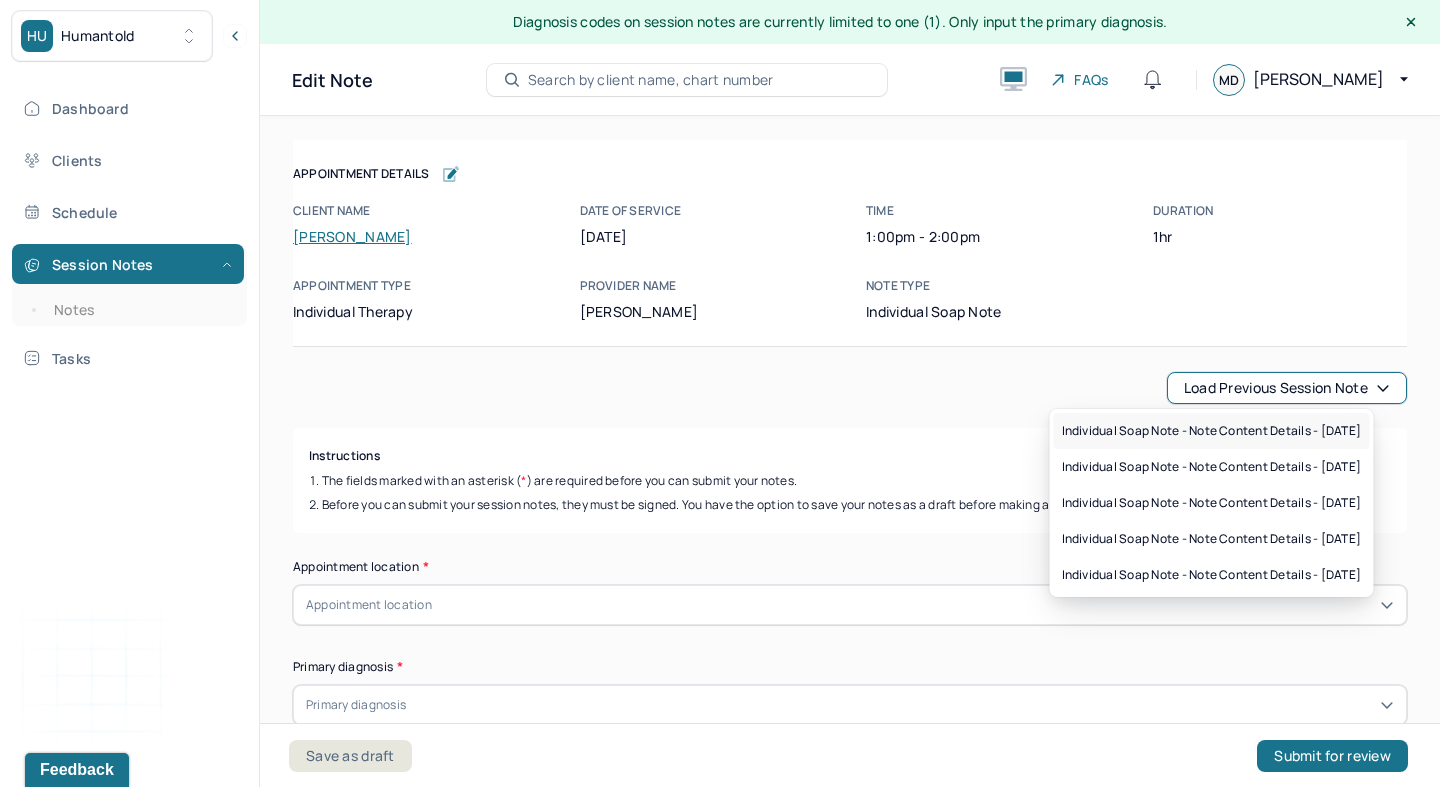 click on "Individual soap note   - Note content Details -   06/18/2025" at bounding box center [1212, 431] 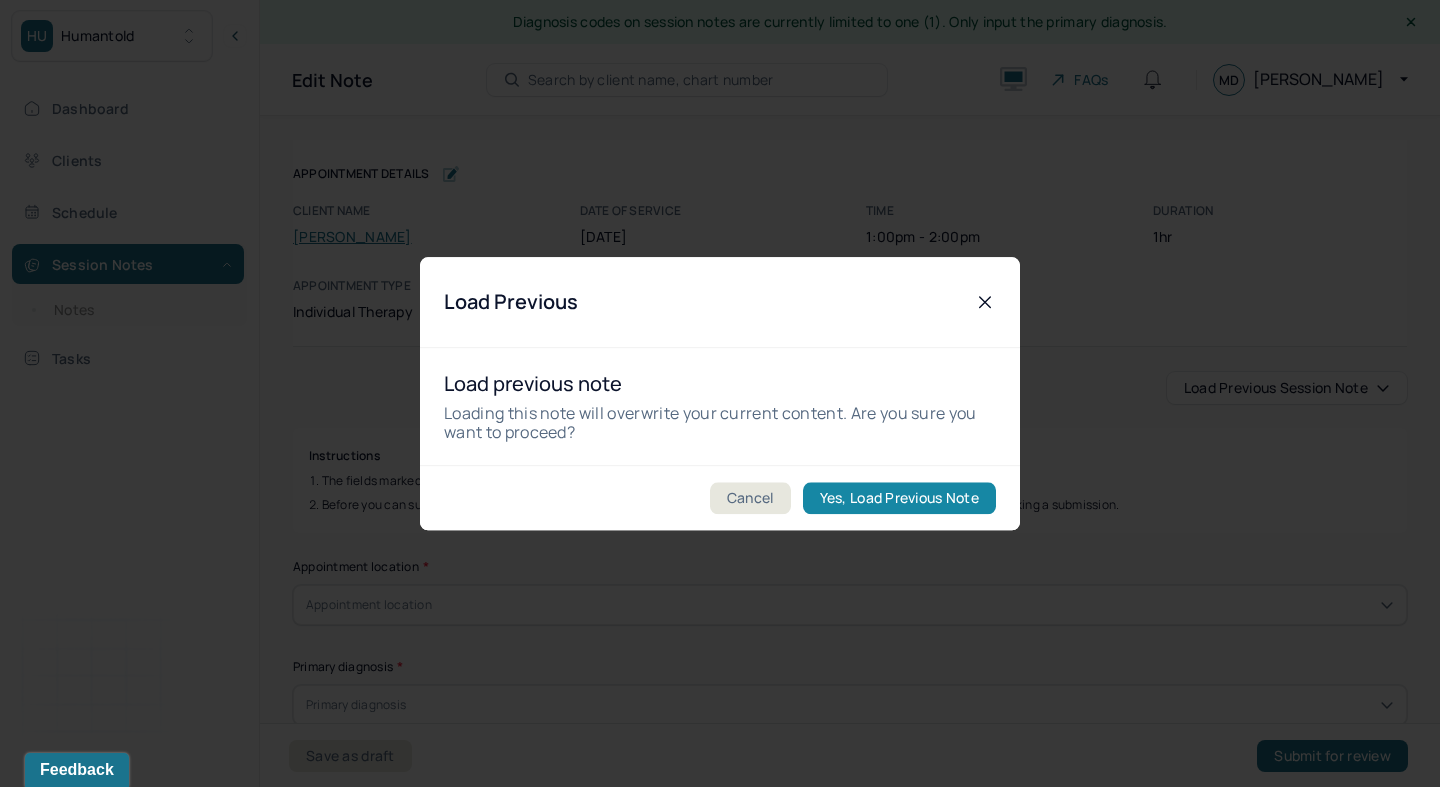 click on "Yes, Load Previous Note" at bounding box center (899, 498) 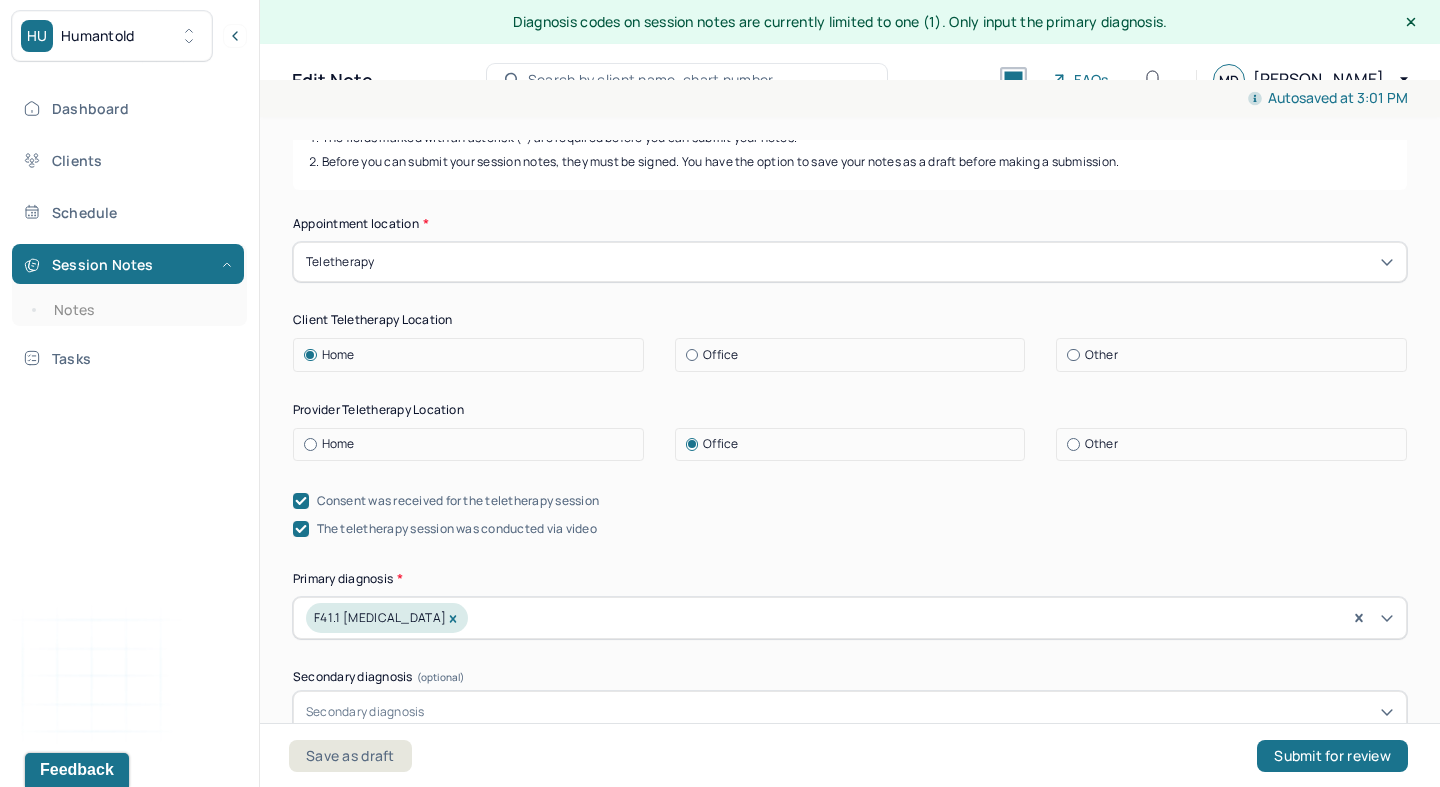 scroll, scrollTop: 366, scrollLeft: 0, axis: vertical 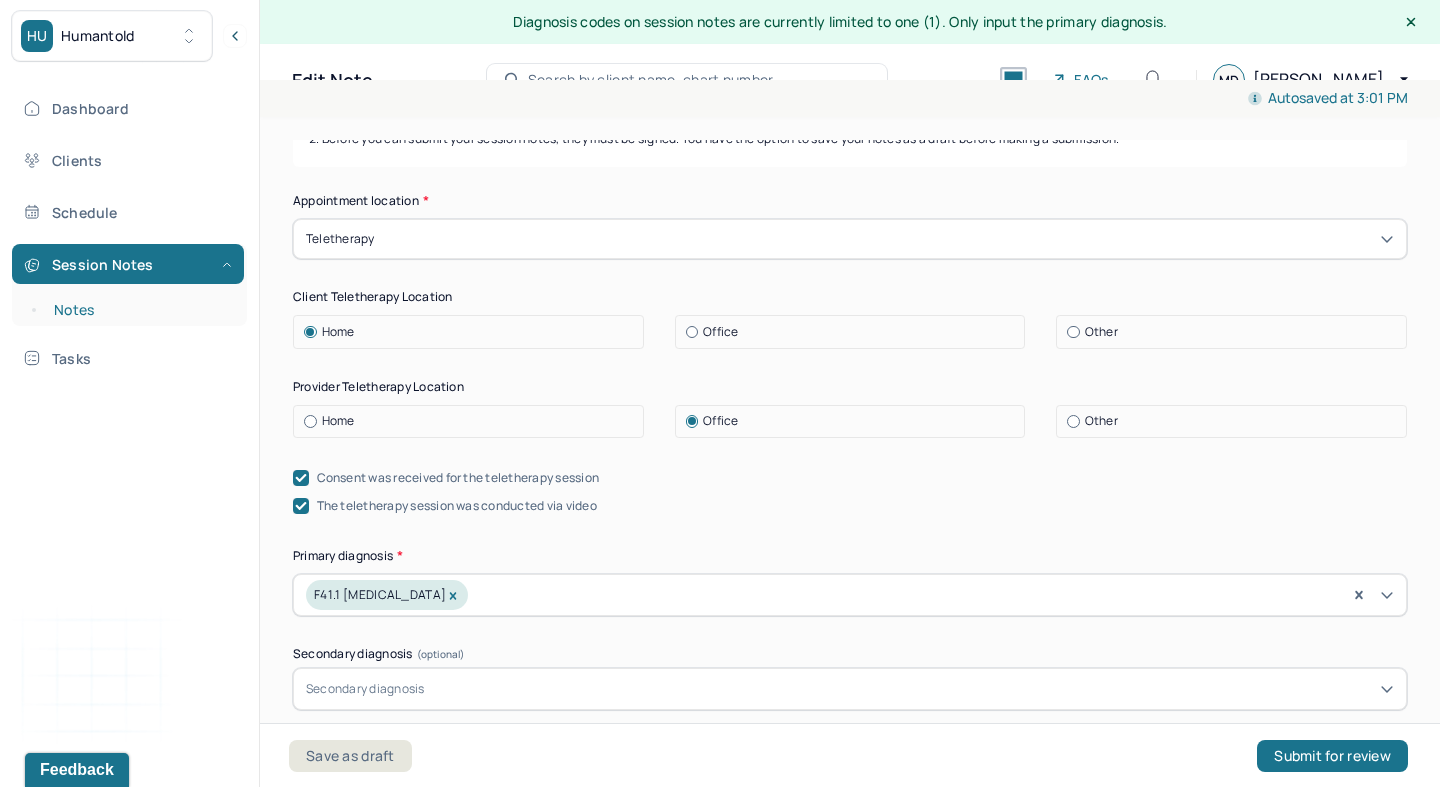 click on "Notes" at bounding box center [139, 310] 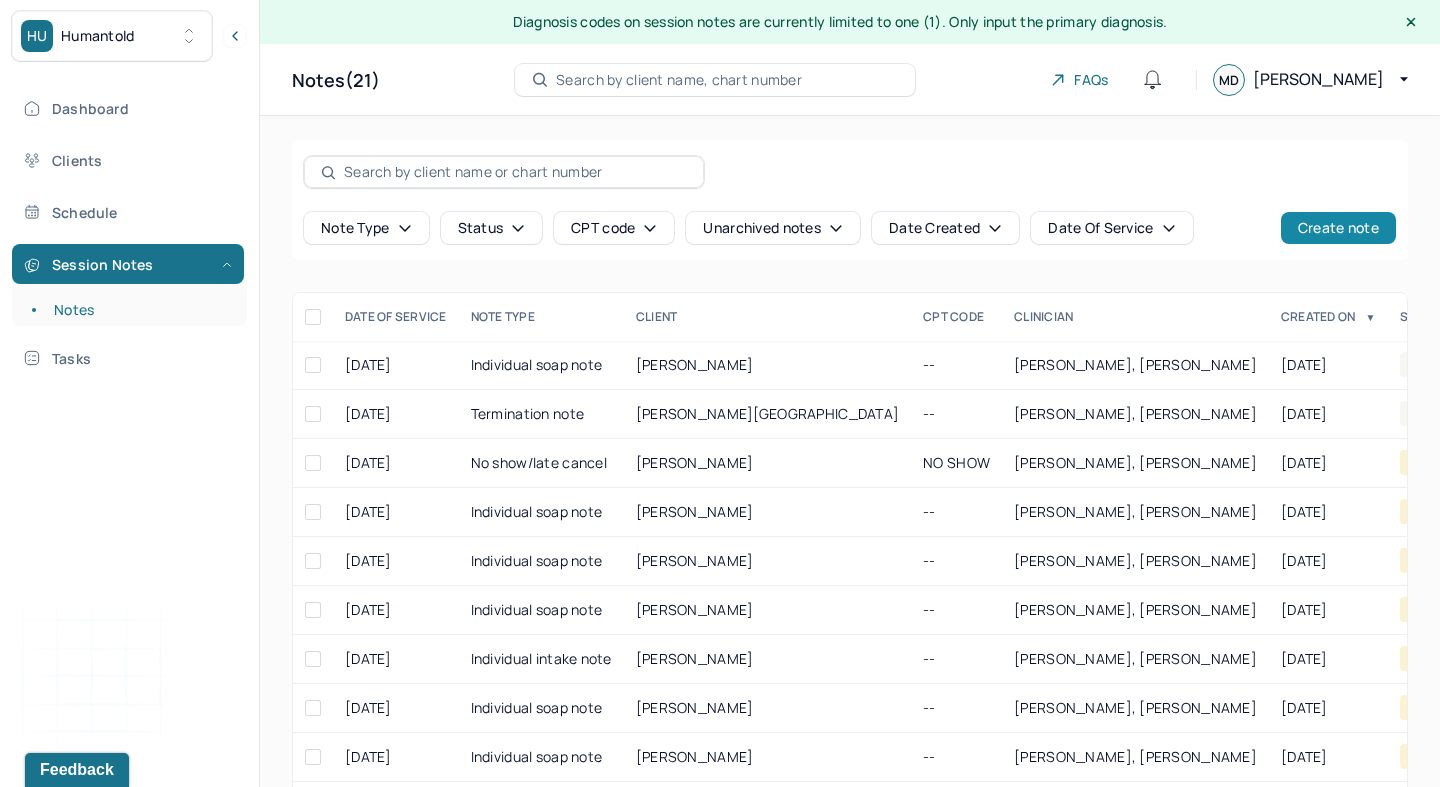 click on "Create note" at bounding box center (1338, 228) 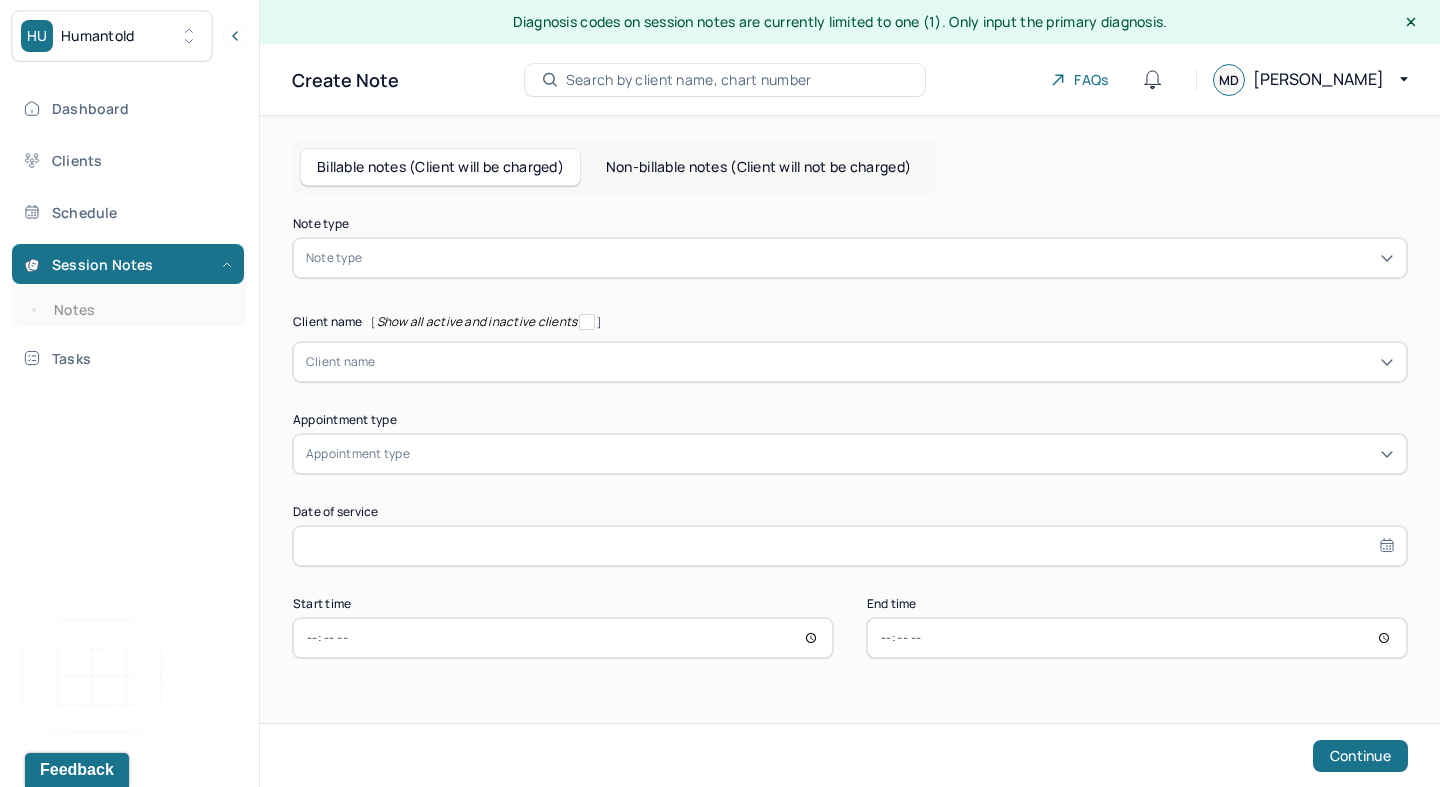 click on "Non-billable notes (Client will not be charged)" at bounding box center (758, 167) 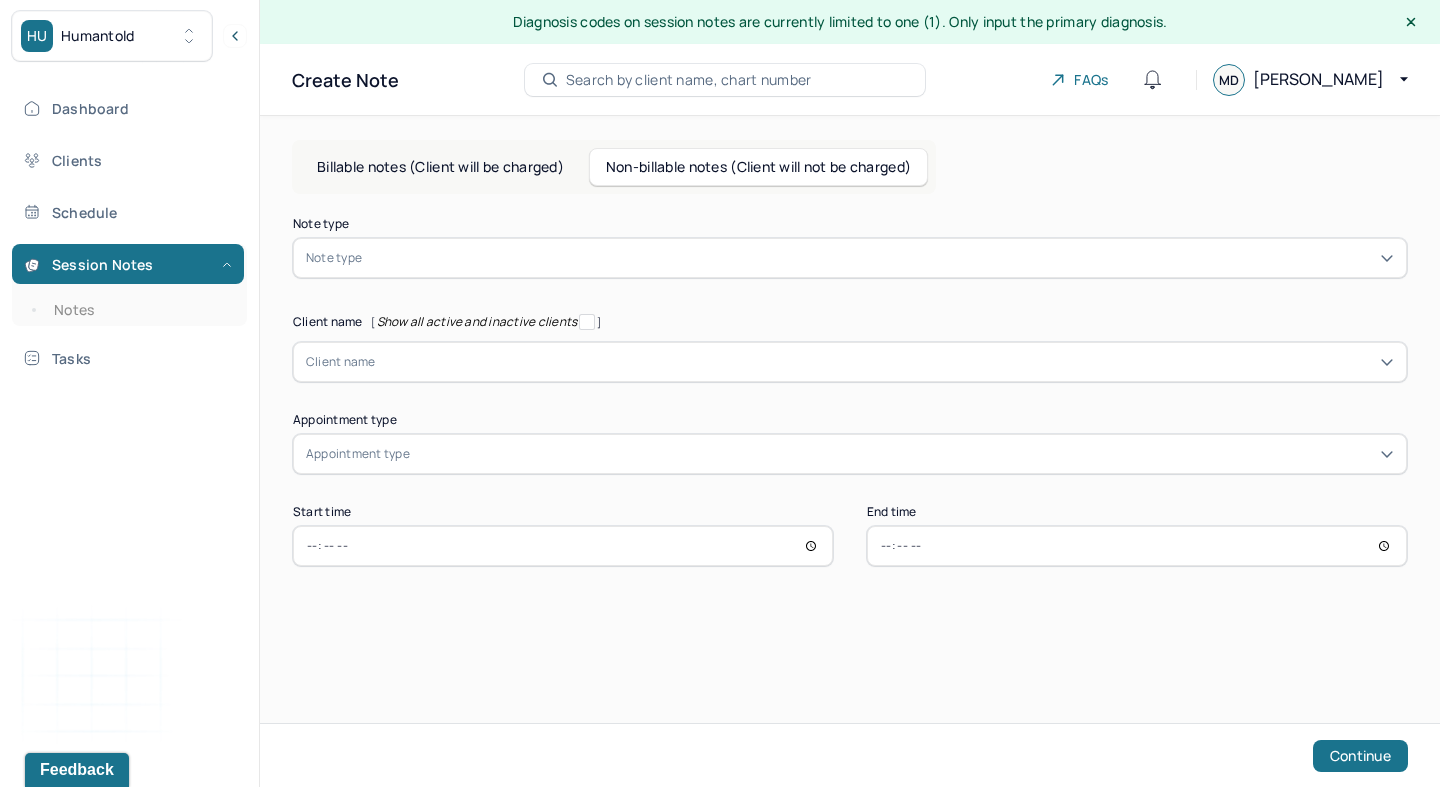 click at bounding box center [880, 258] 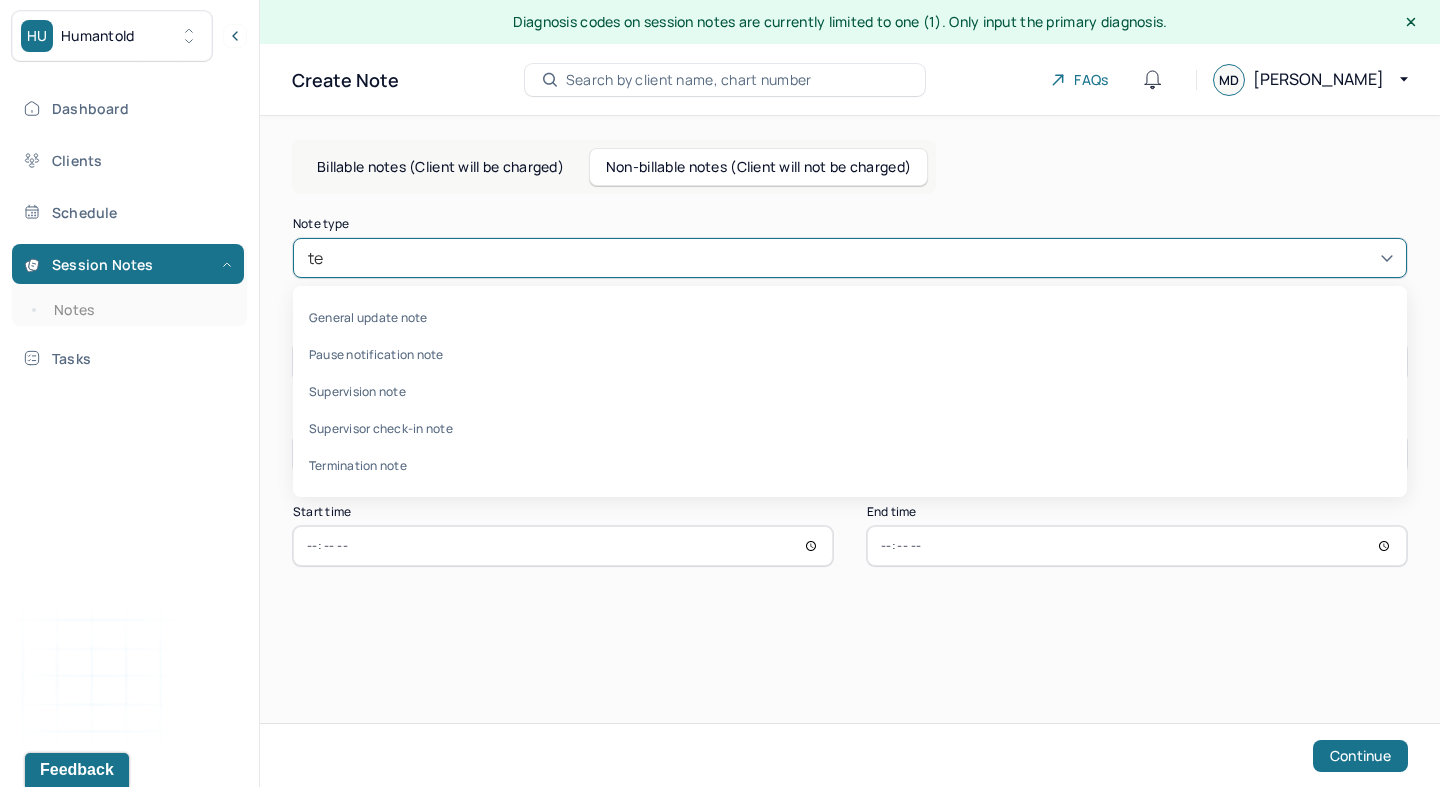 type on "ter" 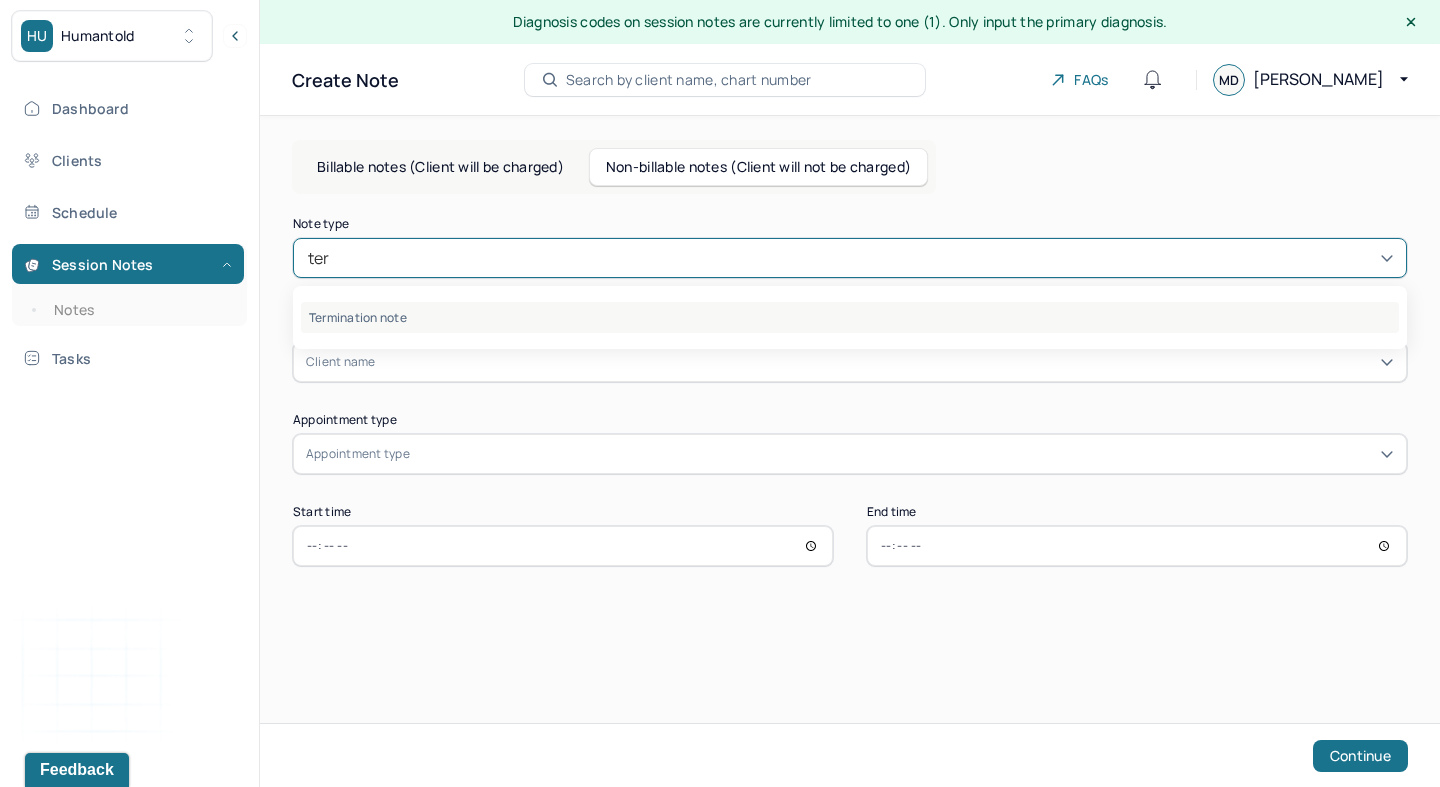 click on "Termination note" at bounding box center (850, 317) 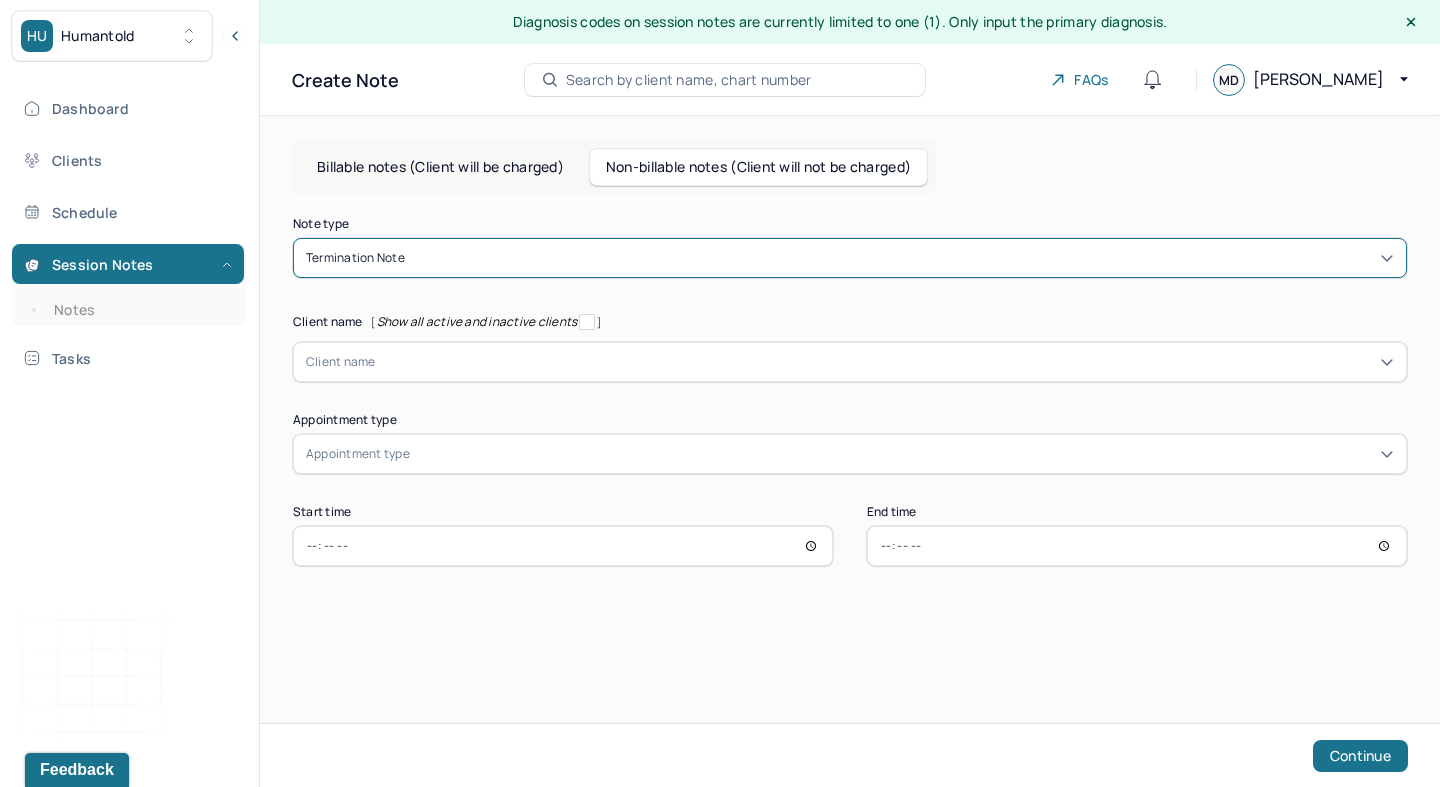 click at bounding box center [885, 362] 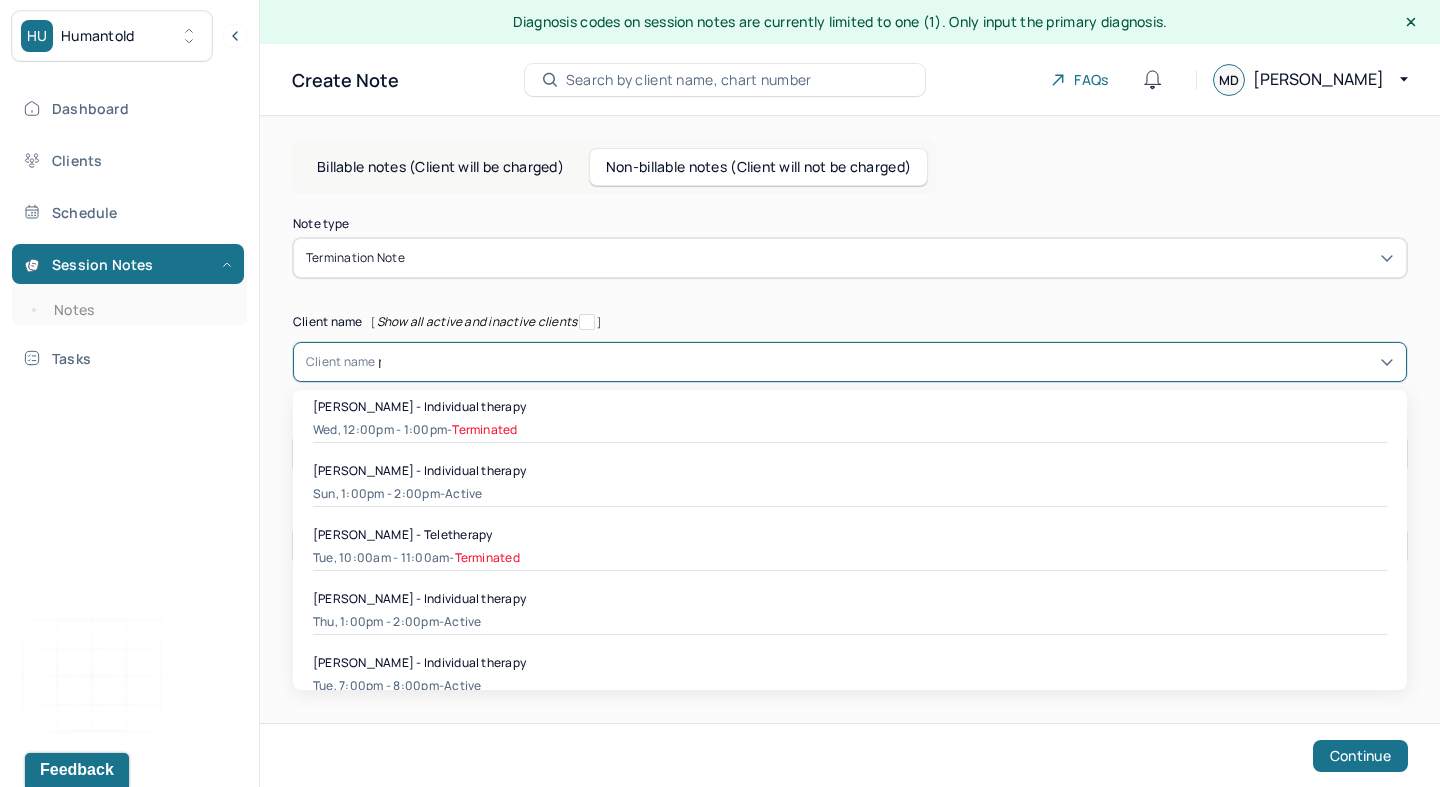 scroll, scrollTop: 0, scrollLeft: 0, axis: both 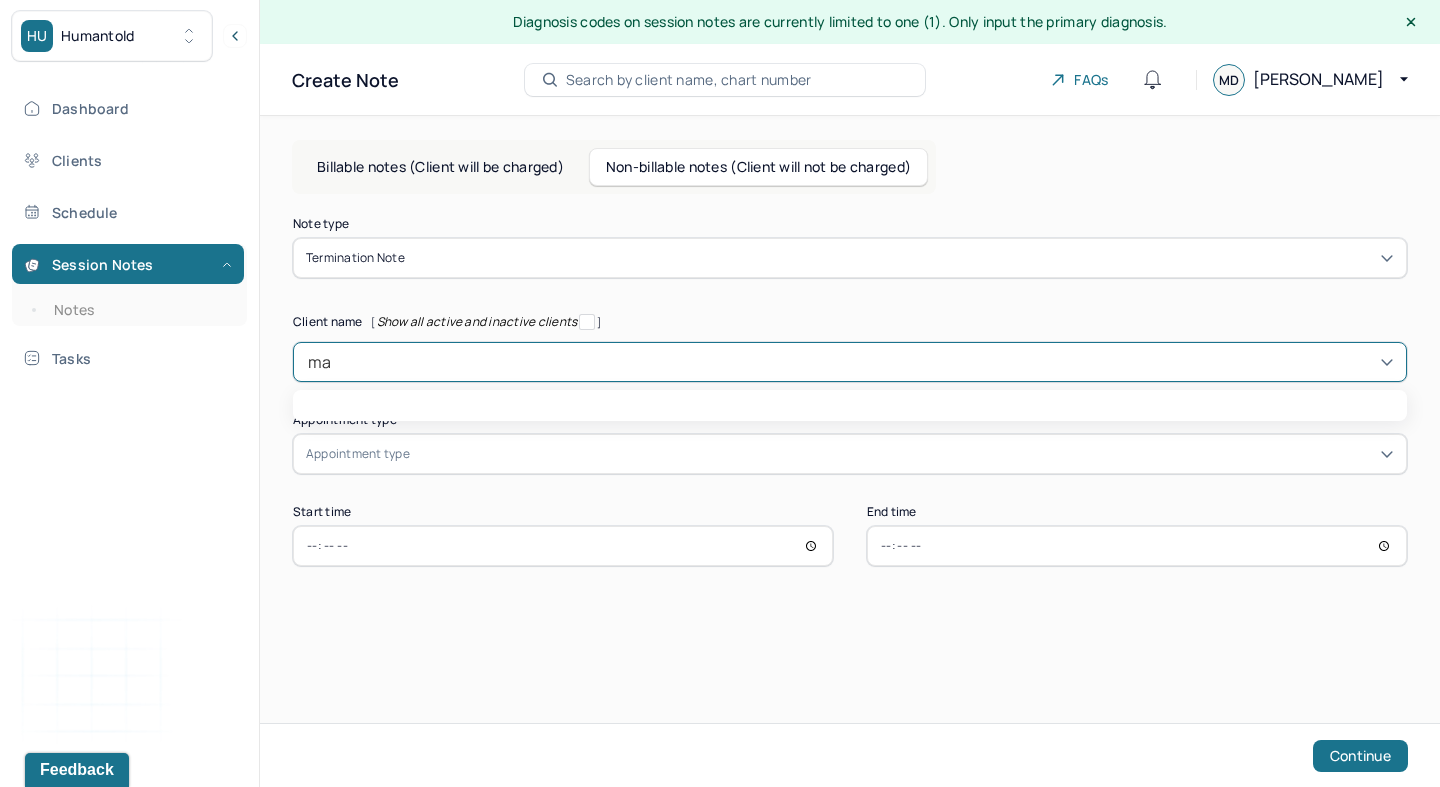 type on "mad" 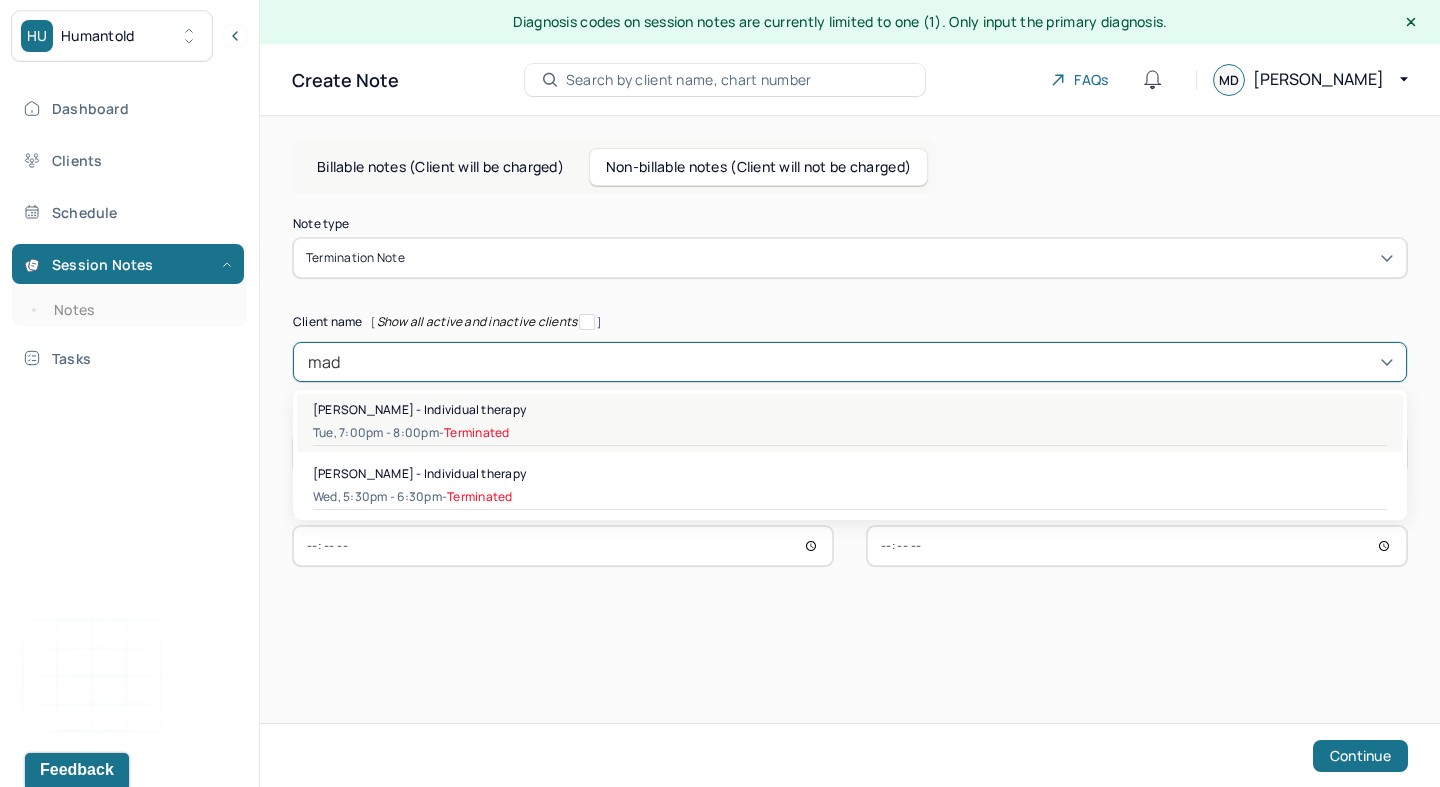 click on "[PERSON_NAME] - Individual therapy" at bounding box center [850, 409] 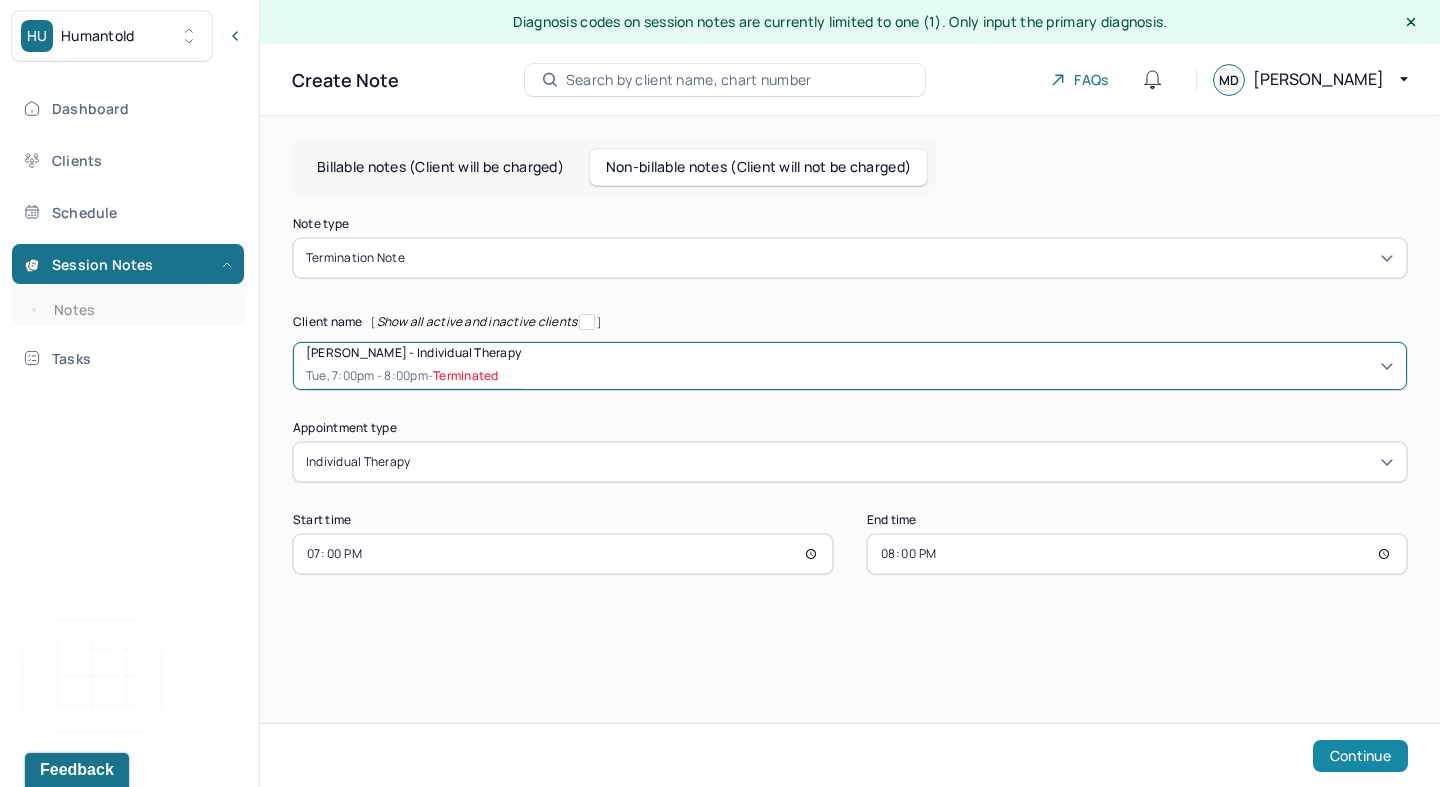 click on "Continue" at bounding box center (1360, 756) 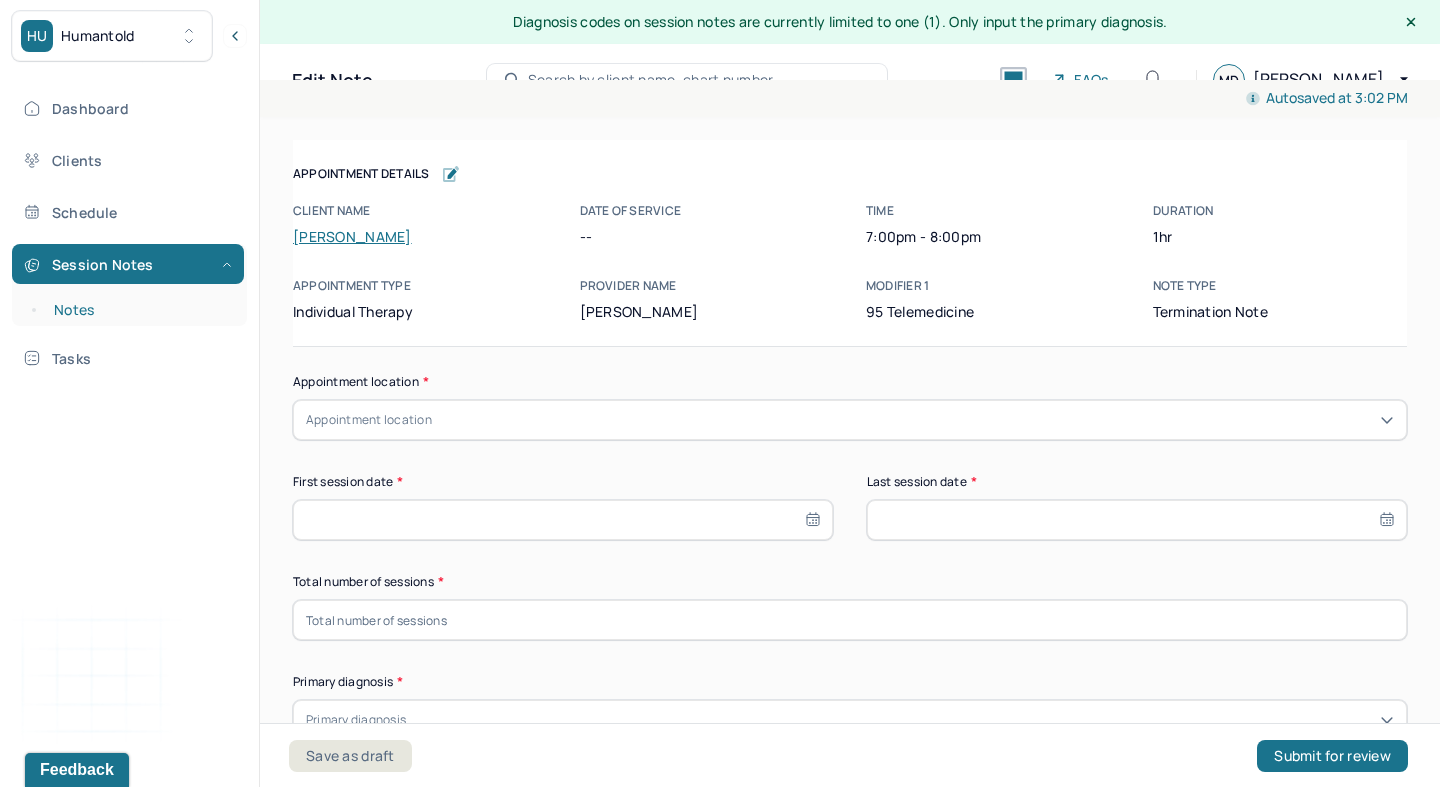click on "Notes" at bounding box center [139, 310] 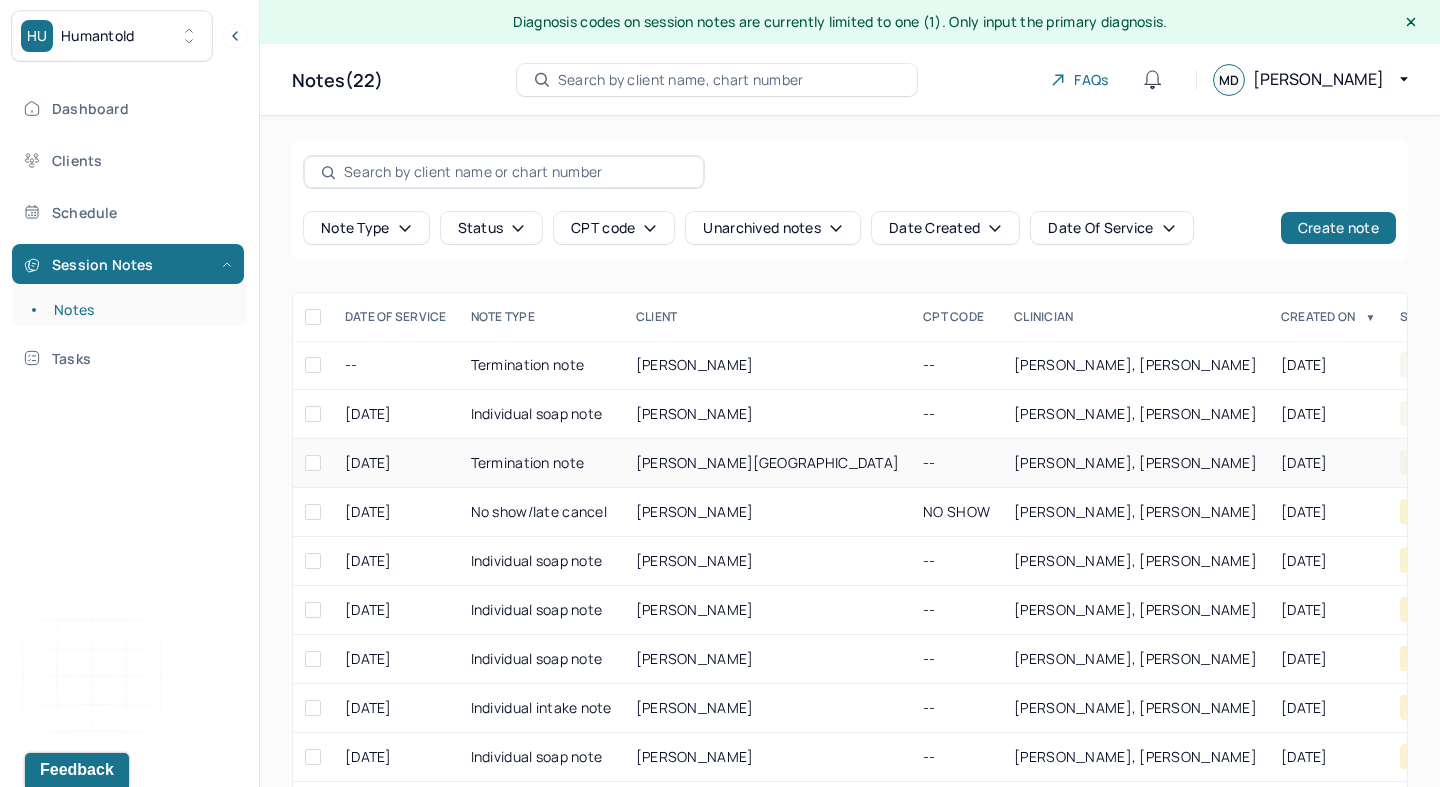 click on "[PERSON_NAME][GEOGRAPHIC_DATA]" at bounding box center (767, 462) 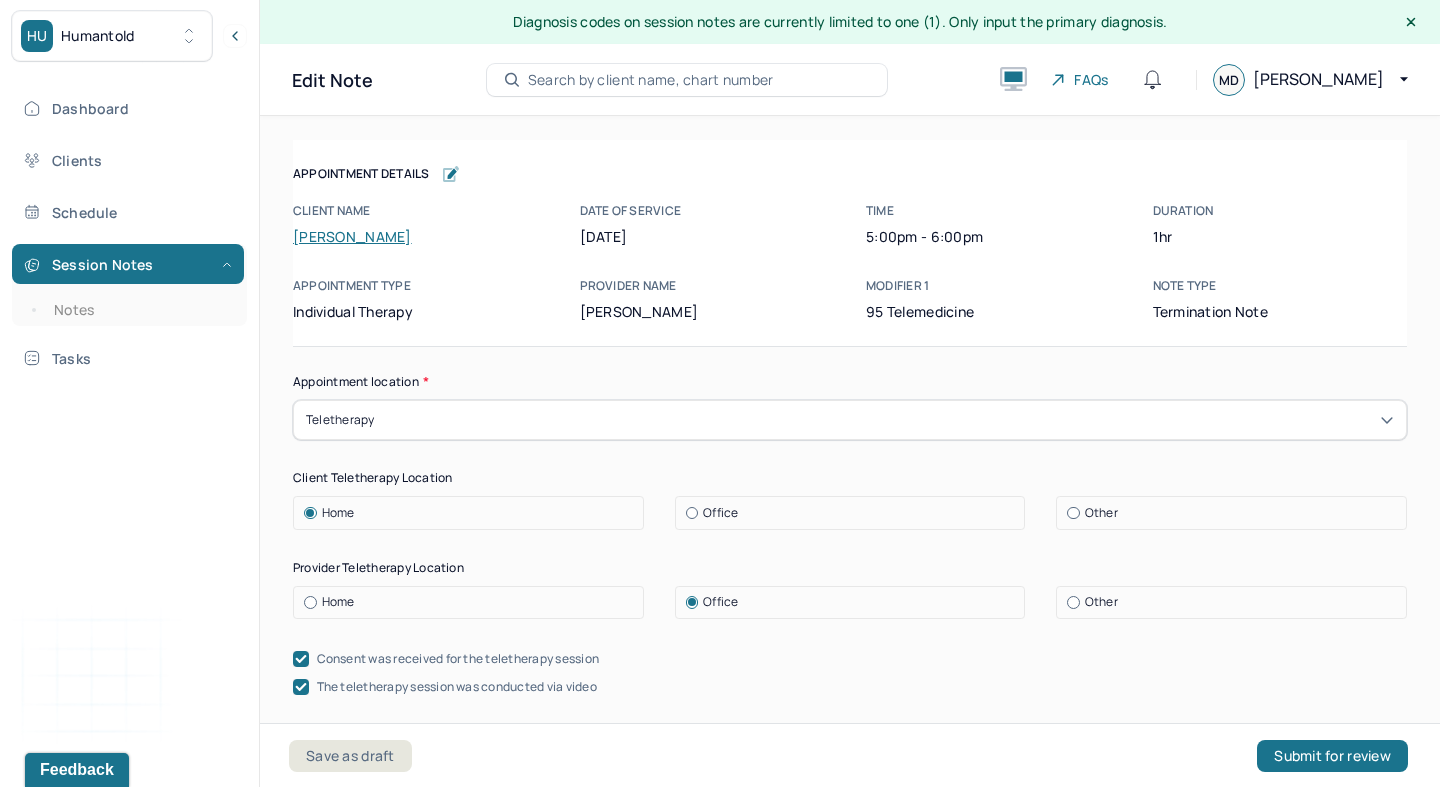 click on "Teletherapy" at bounding box center (850, 420) 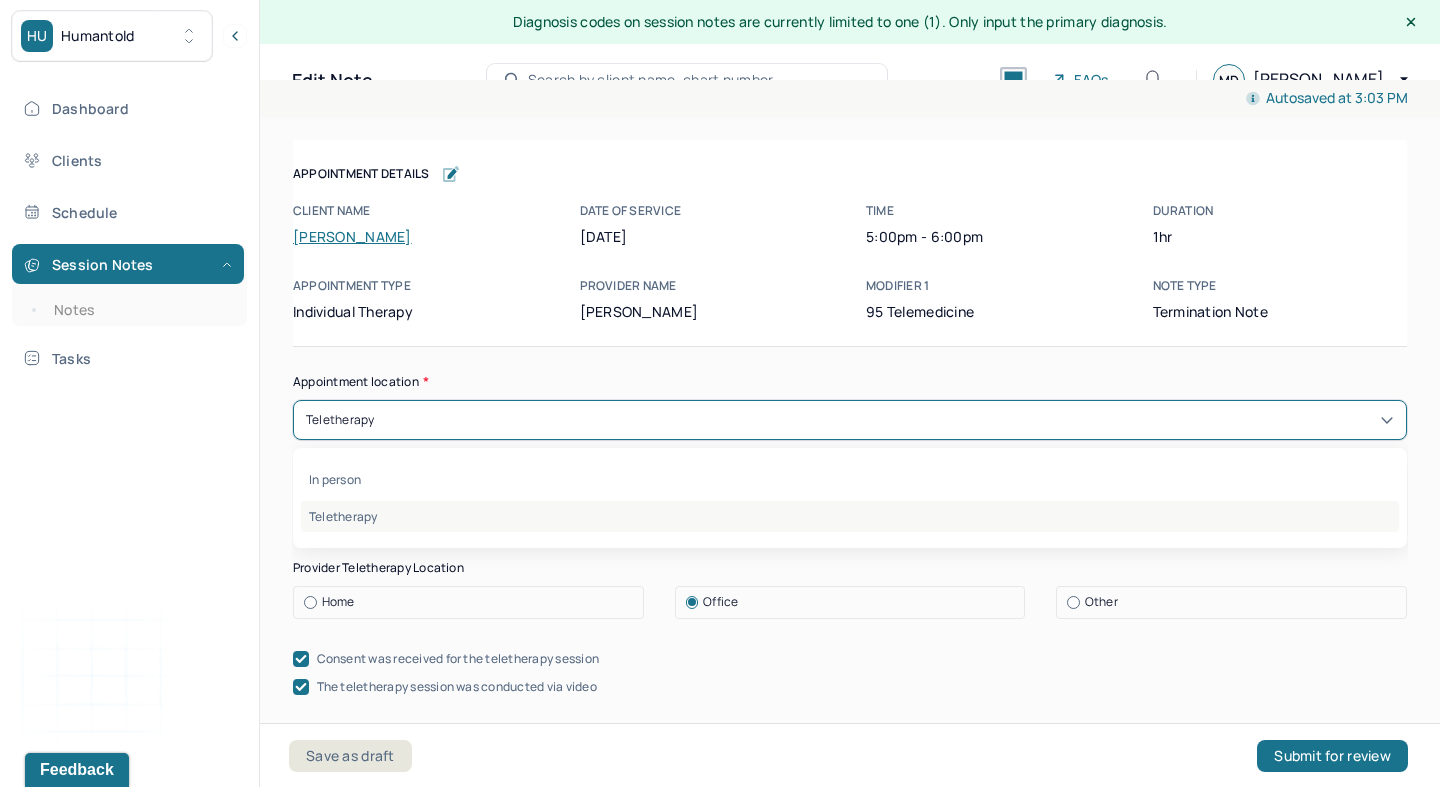 click on "Teletherapy" at bounding box center [850, 516] 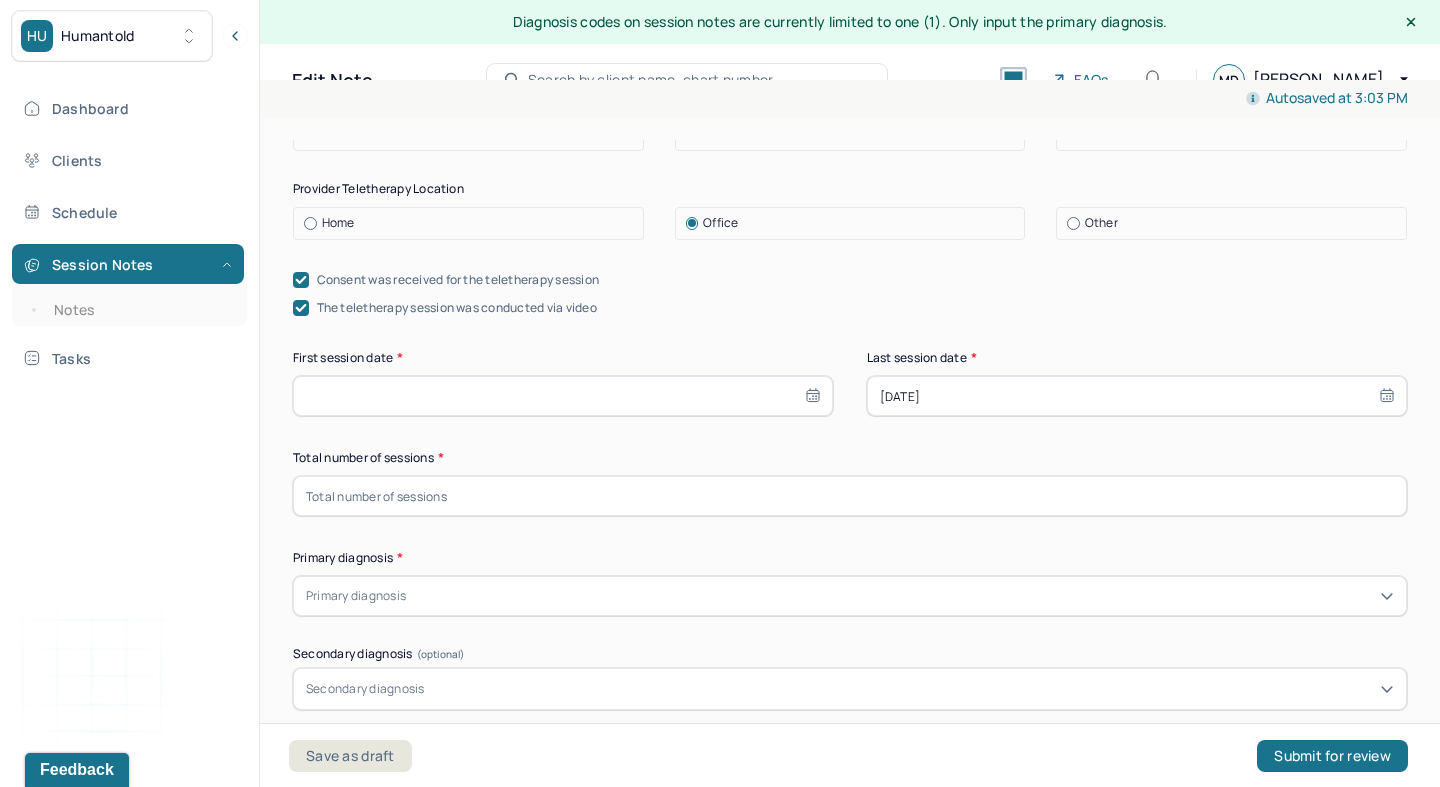 scroll, scrollTop: 383, scrollLeft: 0, axis: vertical 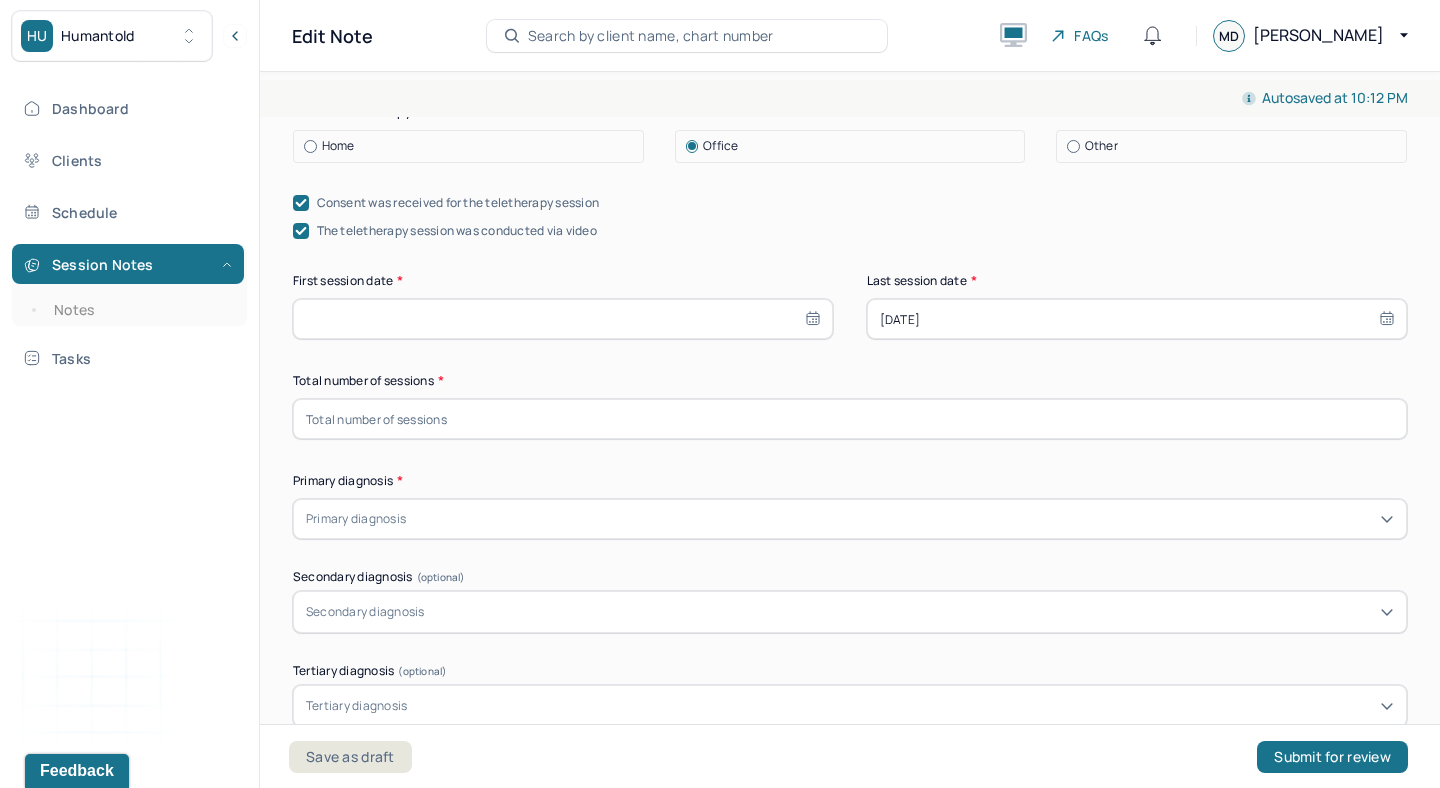 click at bounding box center (563, 319) 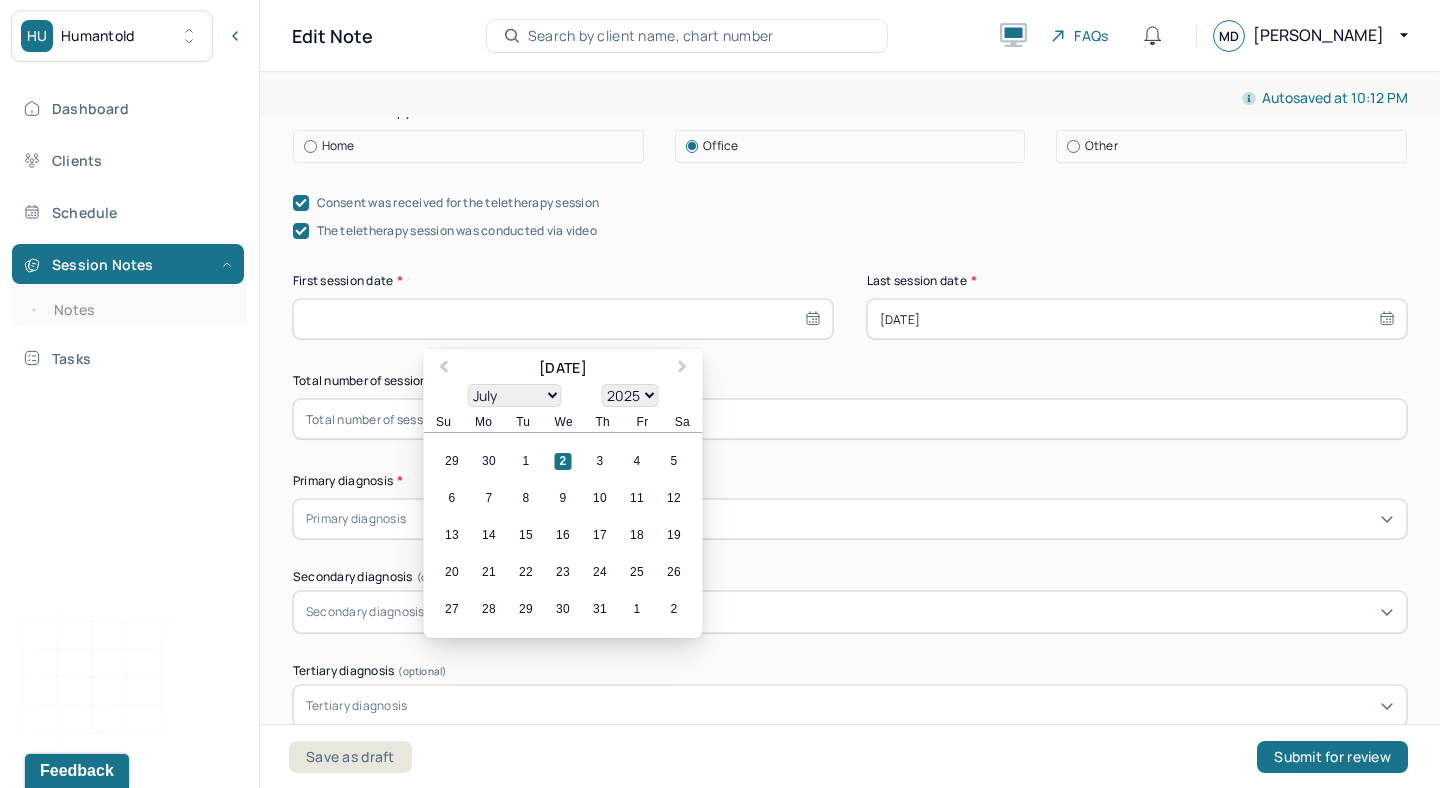 type on "[DATE]" 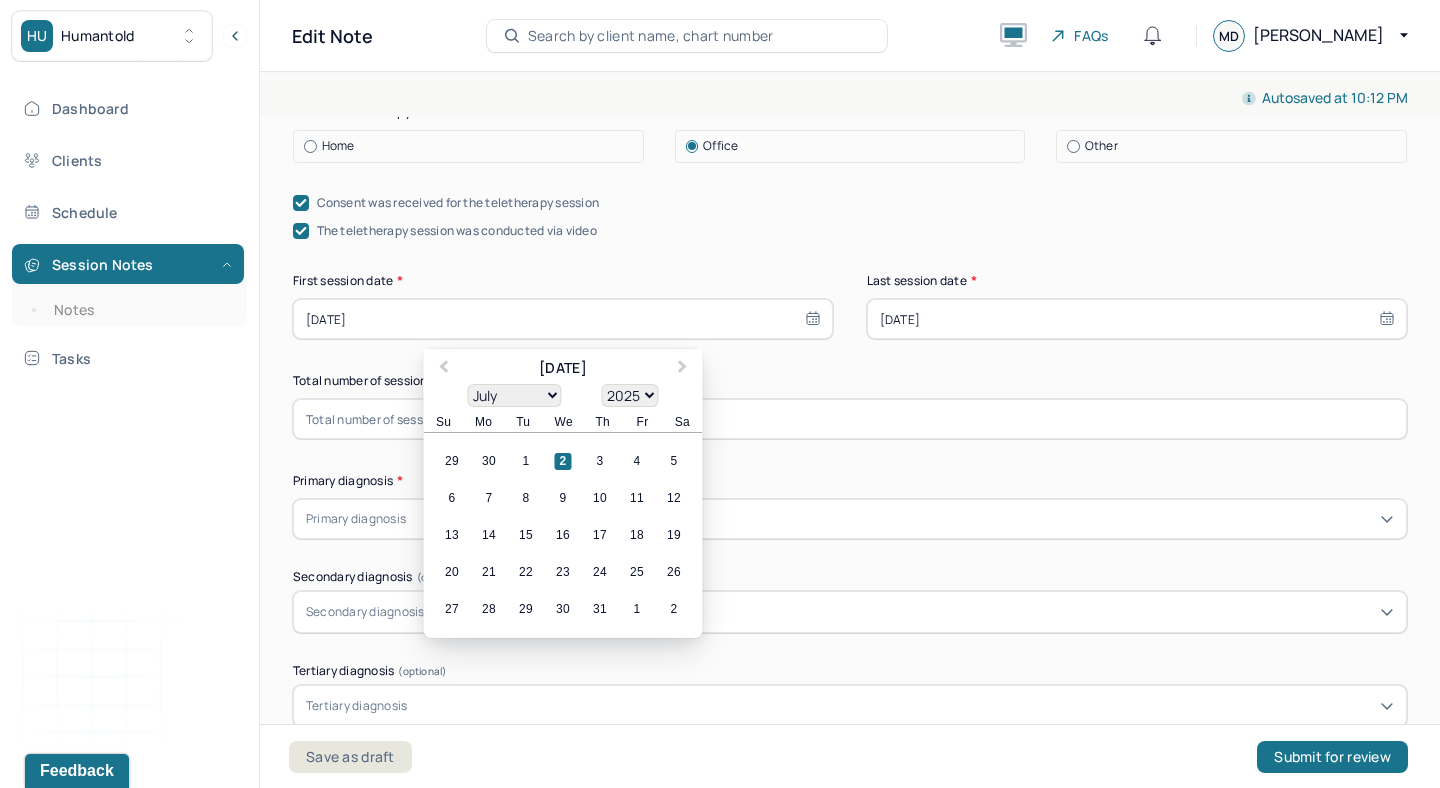 select on "0" 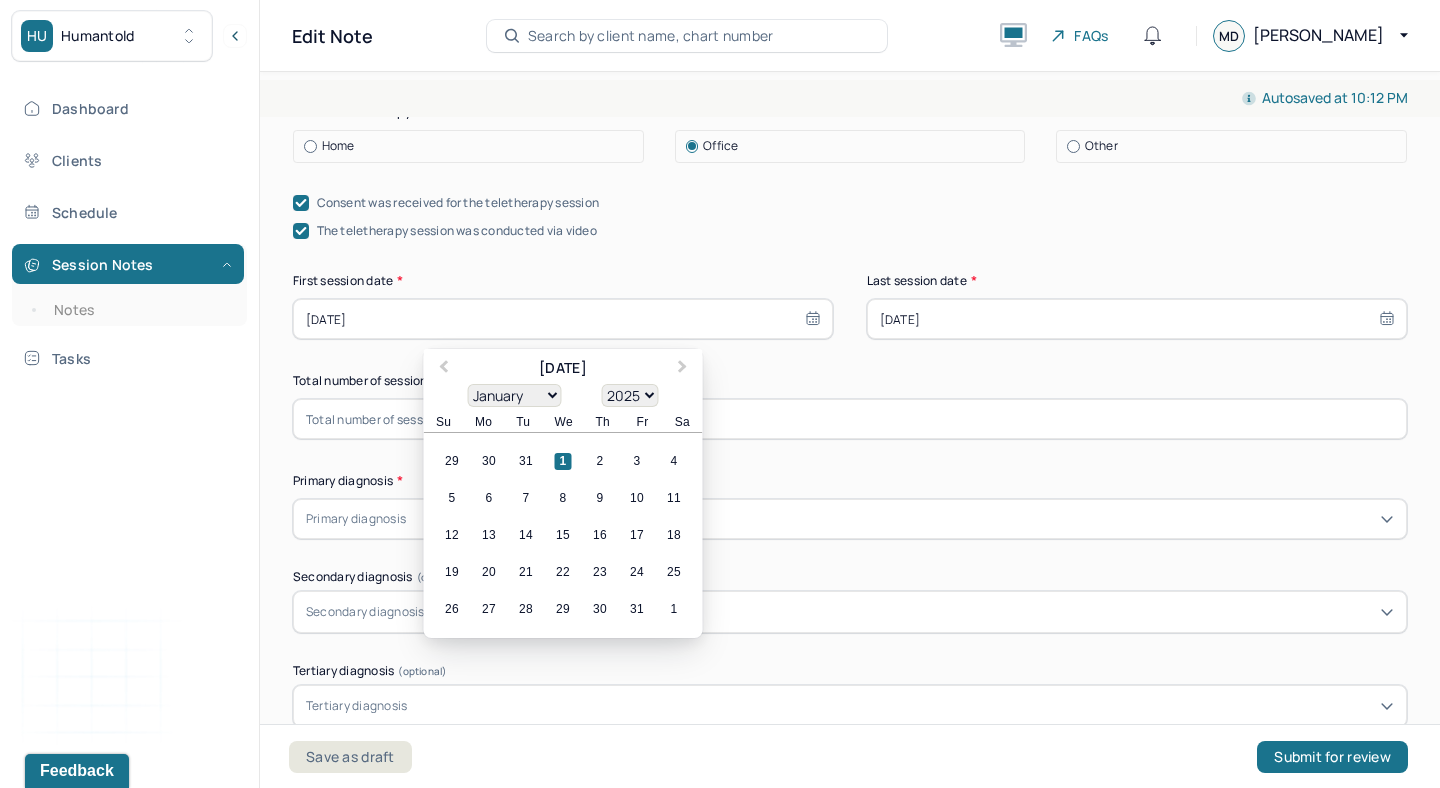 type on "01/01/20251" 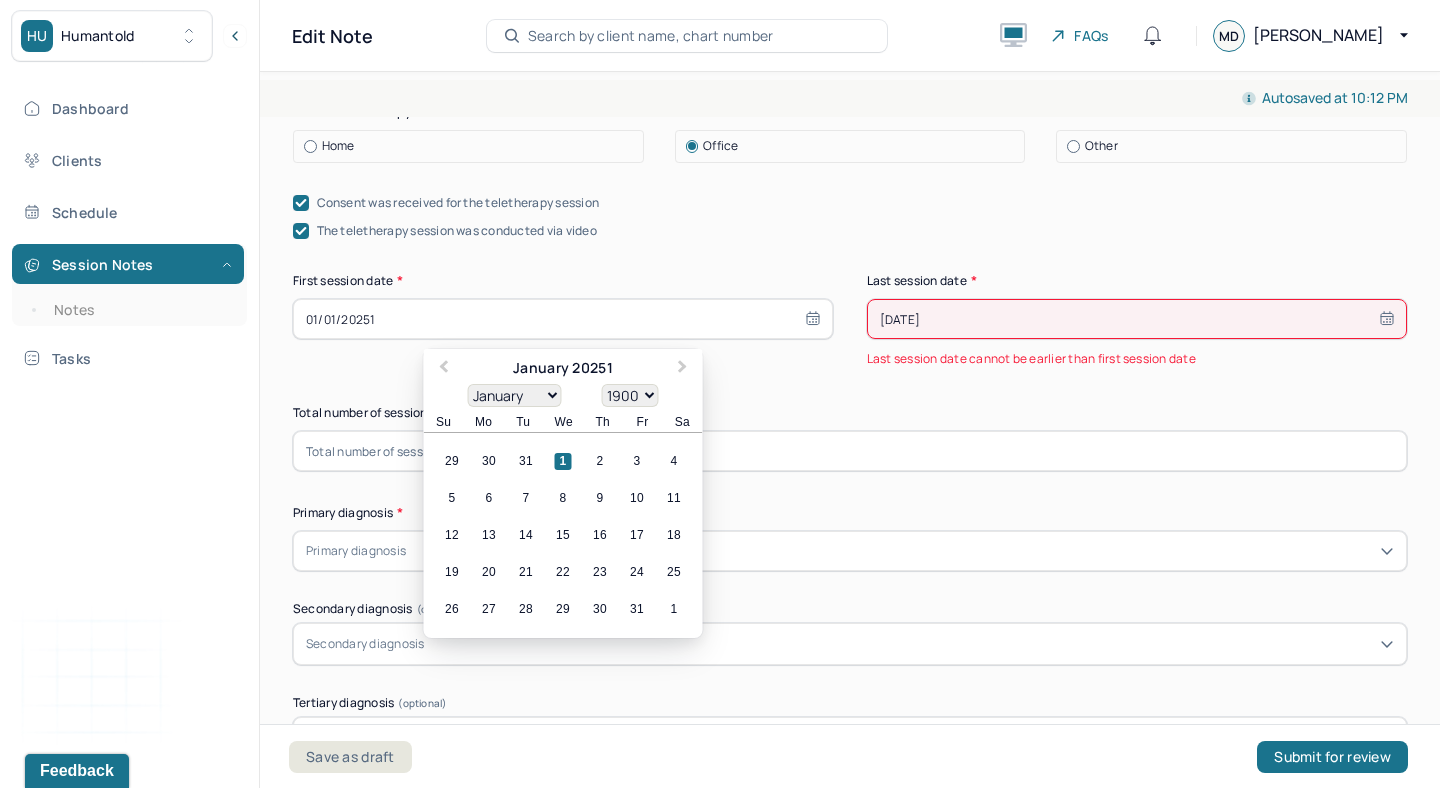 type on "[DATE]" 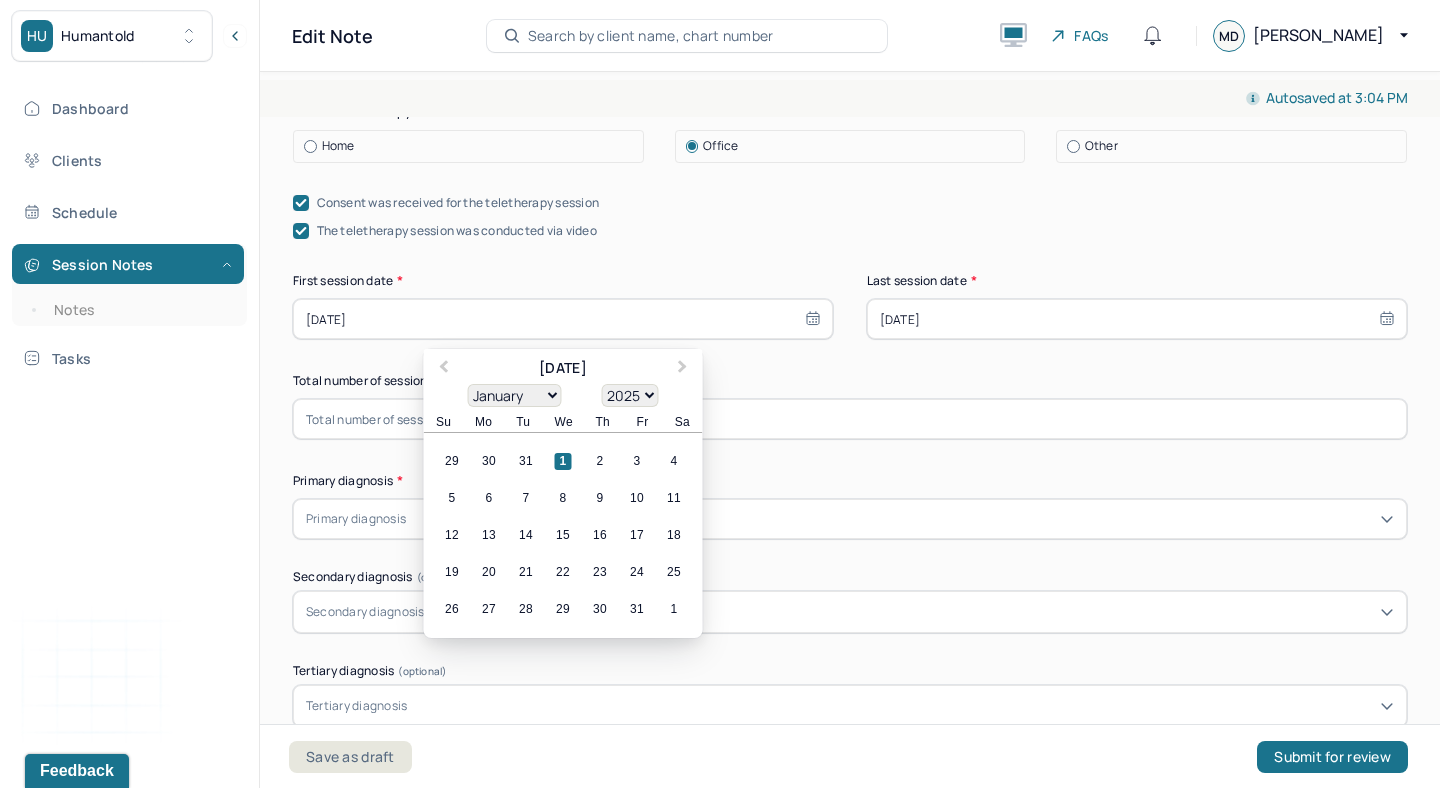 type on "01/01/20251" 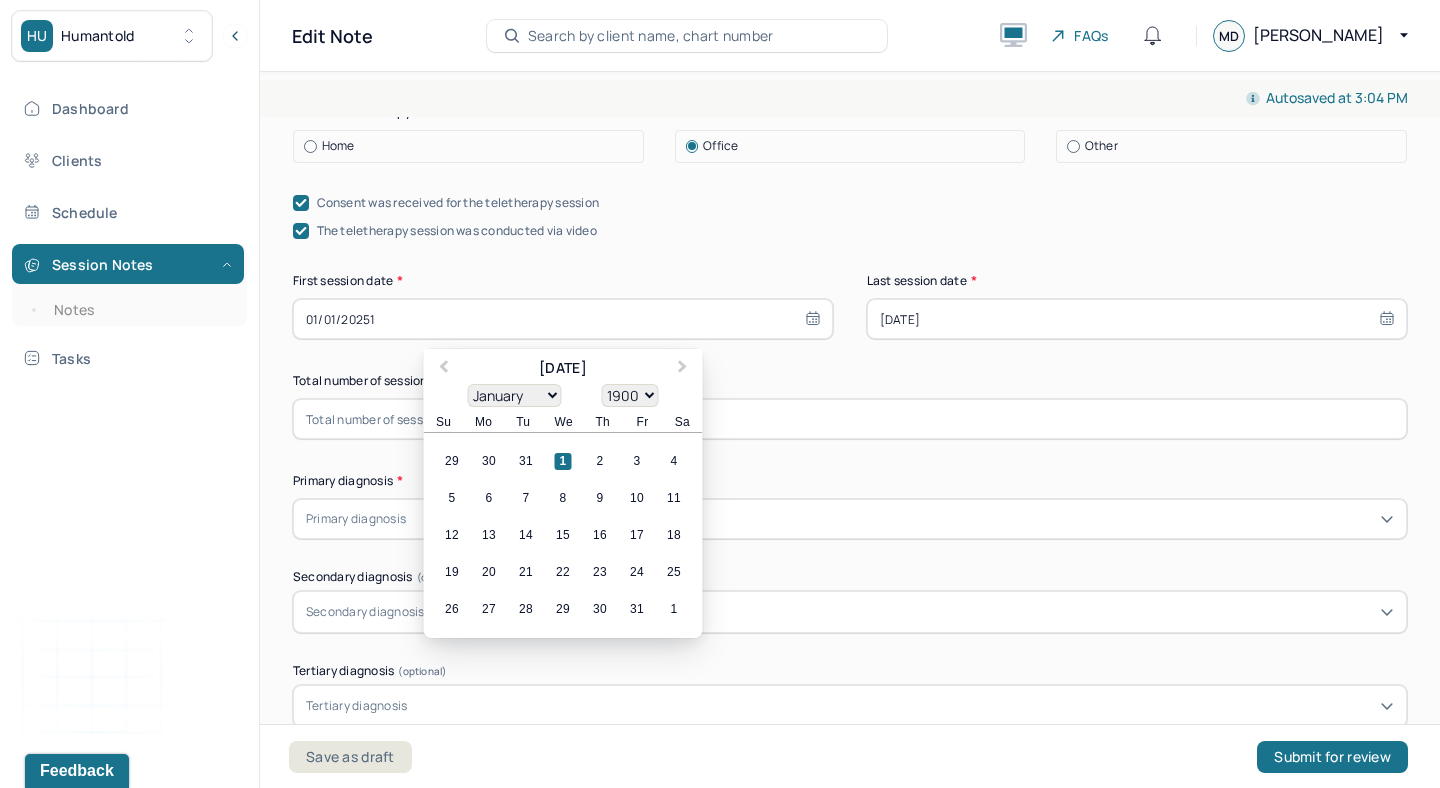 type on "01/01/202511" 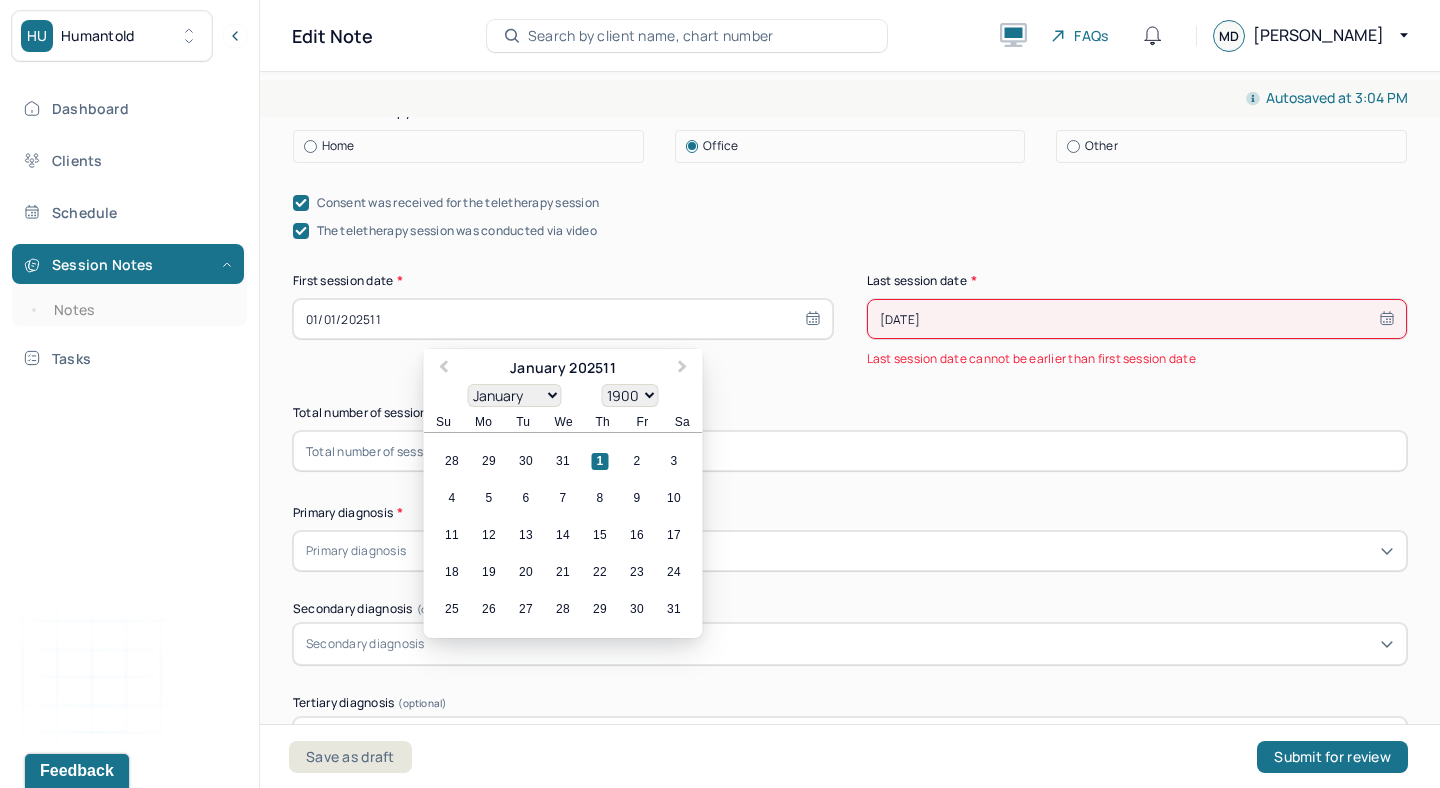 click on "01/01/202511" at bounding box center [563, 319] 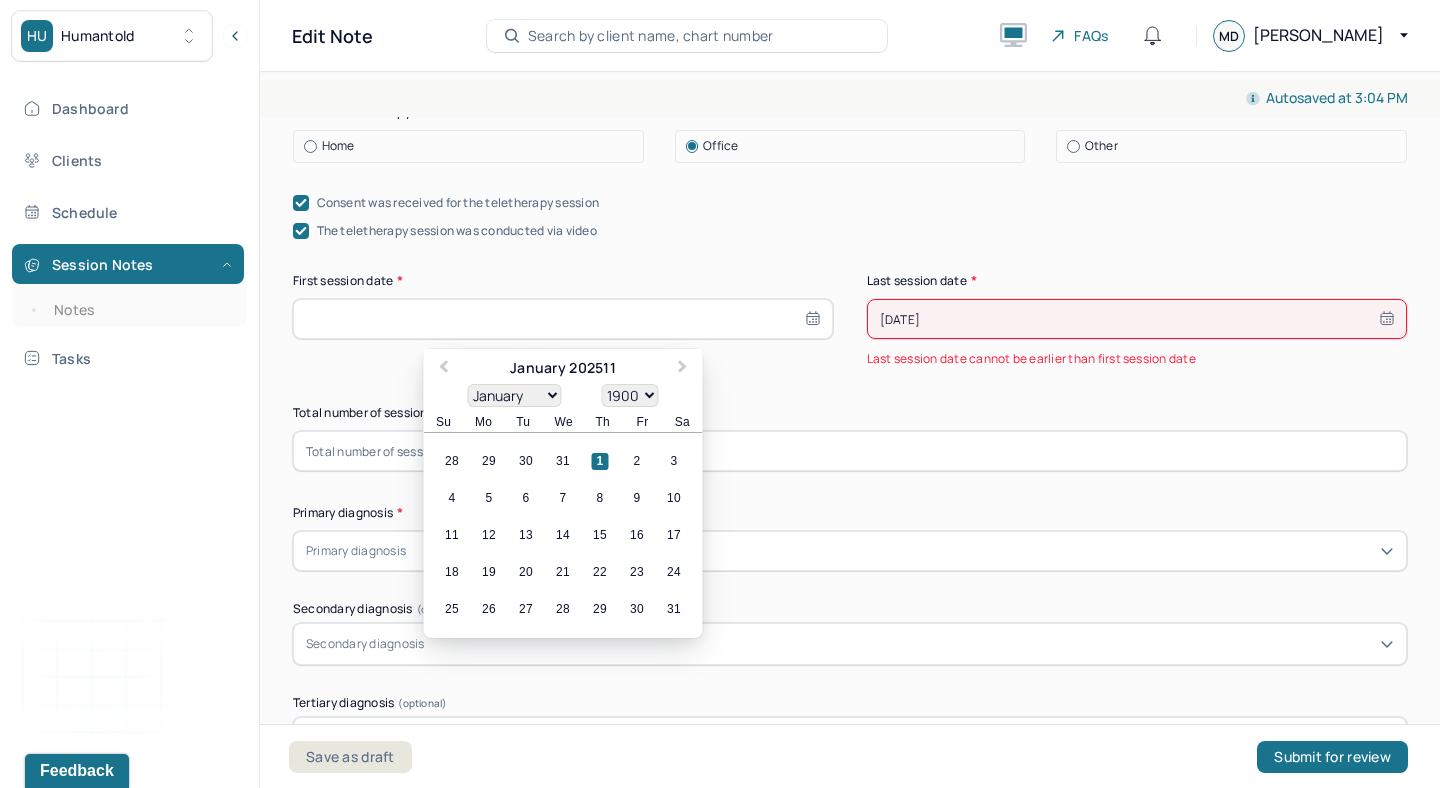 click on "January February March April May June July August September October November December" at bounding box center [515, 395] 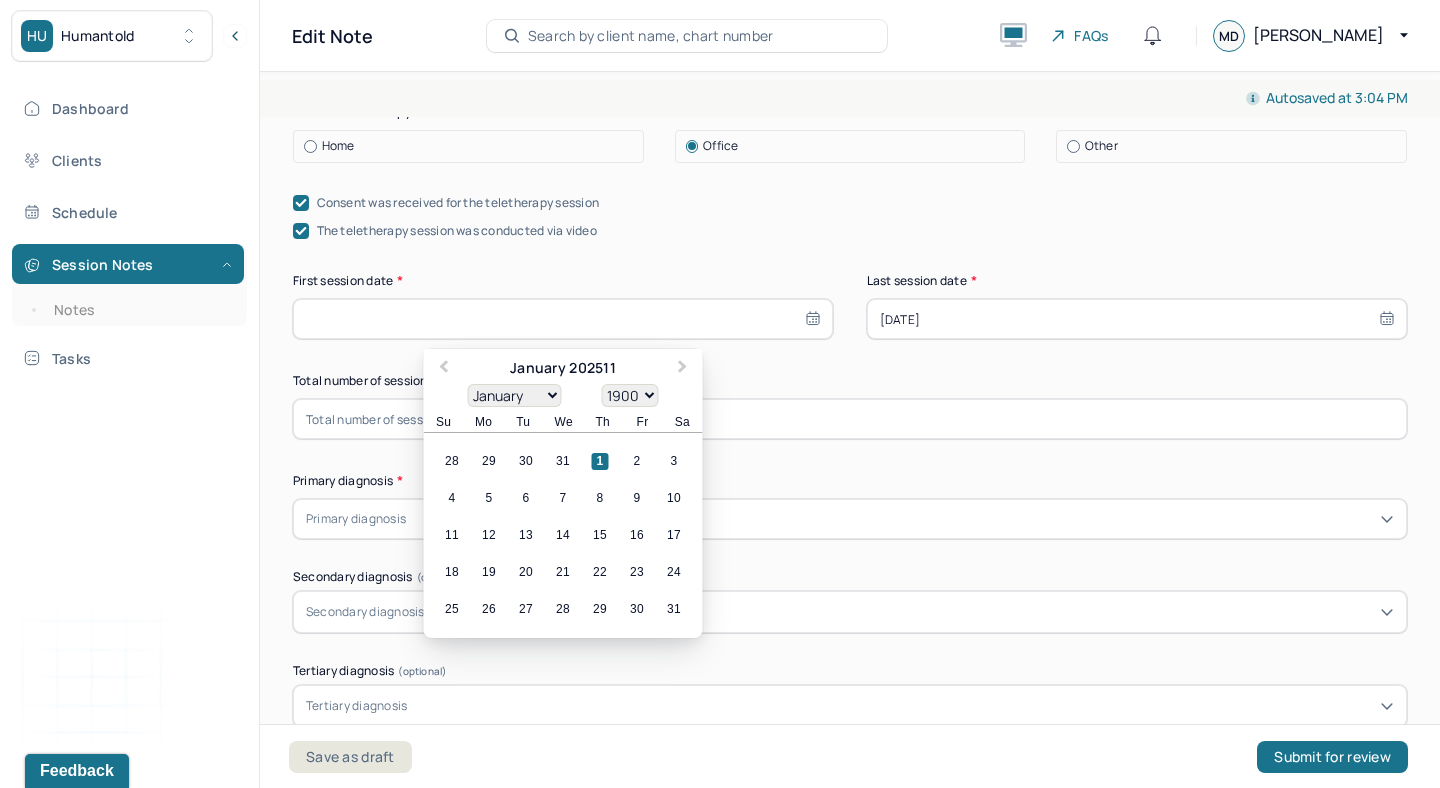 click on "January February March April May June July August September October November December" at bounding box center (515, 395) 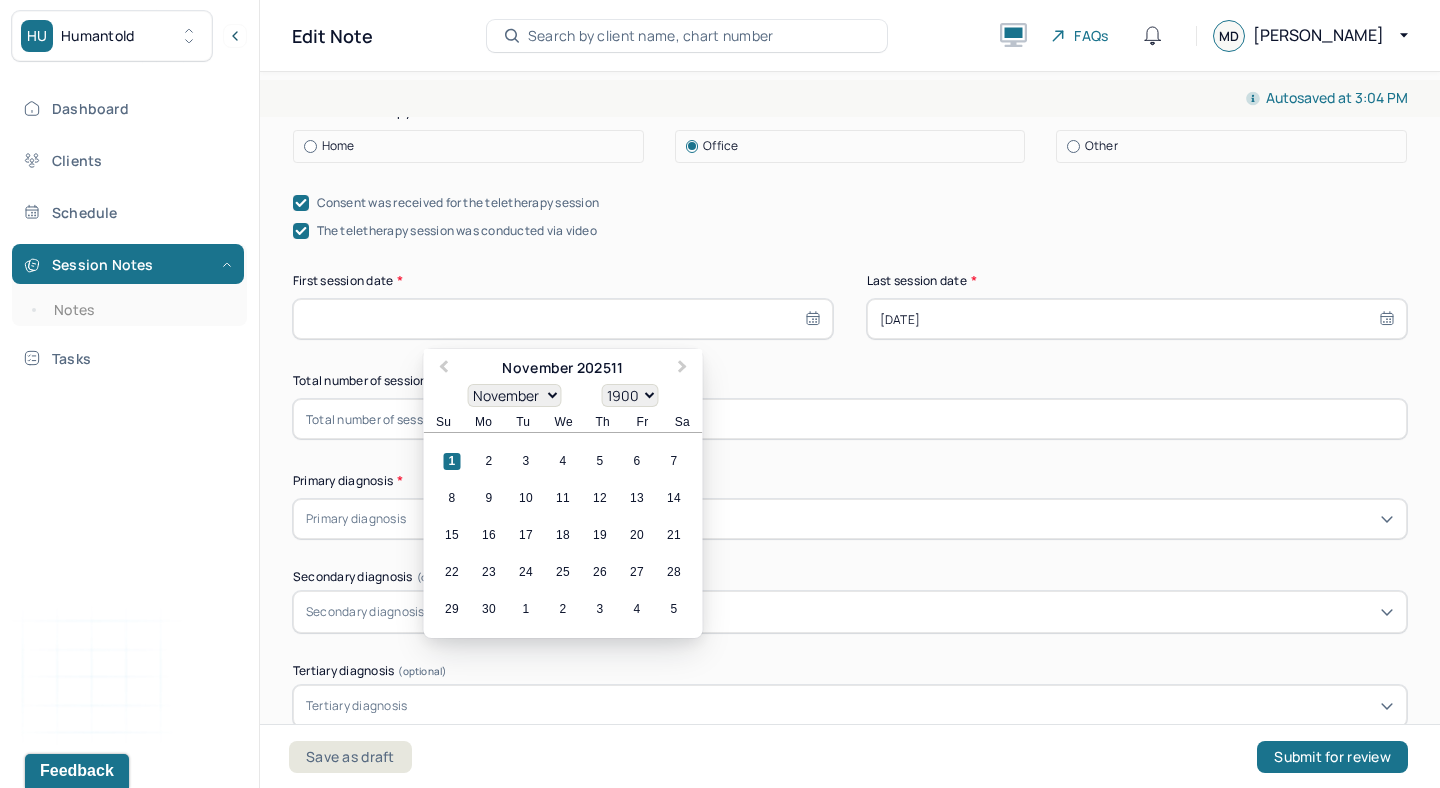 click on "1900 1901 1902 1903 1904 1905 1906 1907 1908 1909 1910 1911 1912 1913 1914 1915 1916 1917 1918 1919 1920 1921 1922 1923 1924 1925 1926 1927 1928 1929 1930 1931 1932 1933 1934 1935 1936 1937 1938 1939 1940 1941 1942 1943 1944 1945 1946 1947 1948 1949 1950 1951 1952 1953 1954 1955 1956 1957 1958 1959 1960 1961 1962 1963 1964 1965 1966 1967 1968 1969 1970 1971 1972 1973 1974 1975 1976 1977 1978 1979 1980 1981 1982 1983 1984 1985 1986 1987 1988 1989 1990 1991 1992 1993 1994 1995 1996 1997 1998 1999 2000 2001 2002 2003 2004 2005 2006 2007 2008 2009 2010 2011 2012 2013 2014 2015 2016 2017 2018 2019 2020 2021 2022 2023 2024 2025 2026 2027 2028 2029 2030 2031 2032 2033 2034 2035 2036 2037 2038 2039 2040 2041 2042 2043 2044 2045 2046 2047 2048 2049 2050 2051 2052 2053 2054 2055 2056 2057 2058 2059 2060 2061 2062 2063 2064 2065 2066 2067 2068 2069 2070 2071 2072 2073 2074 2075 2076 2077 2078 2079 2080 2081 2082 2083 2084 2085 2086 2087 2088 2089 2090 2091 2092 2093 2094 2095 2096 2097 2098 2099 2100" at bounding box center [630, 395] 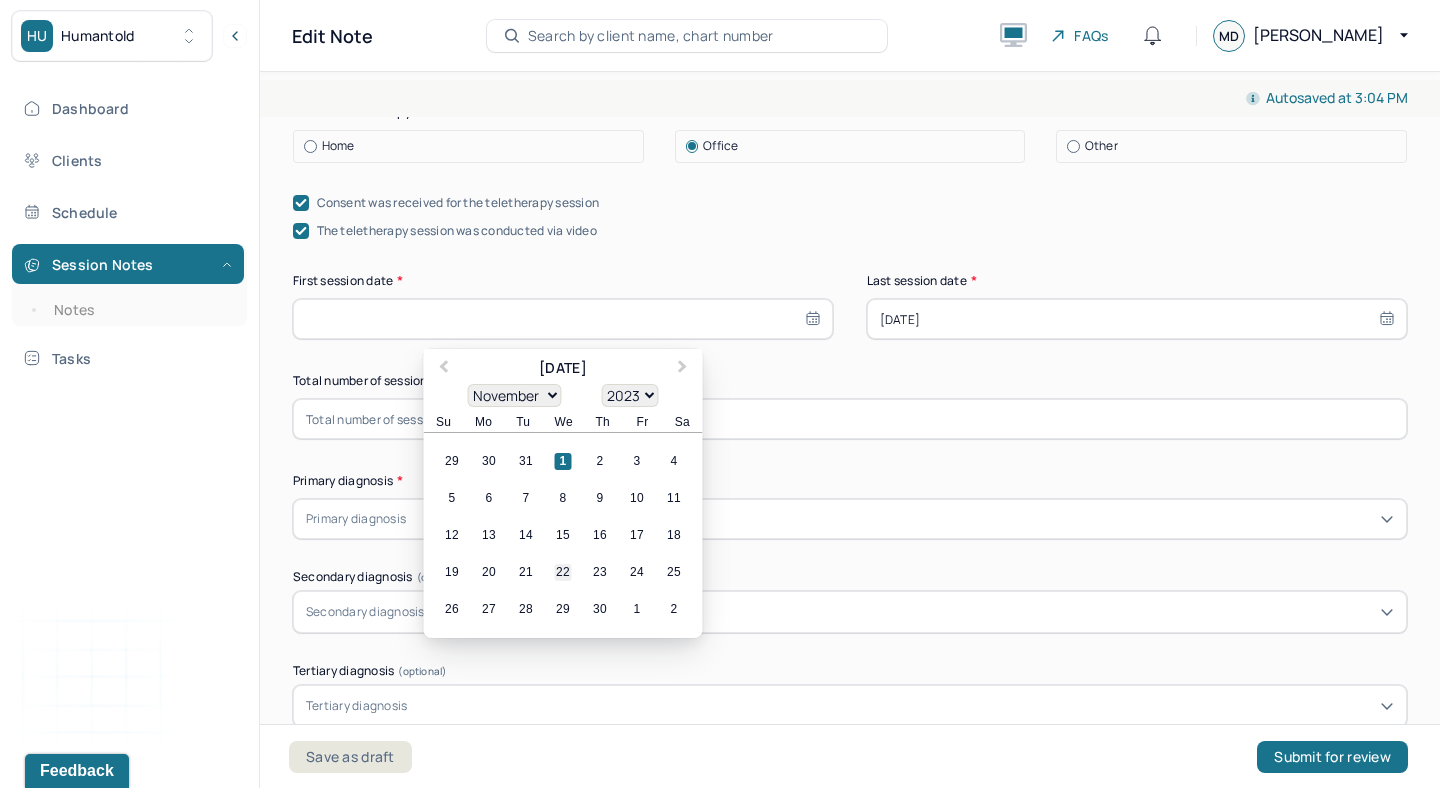 click on "22" at bounding box center (563, 572) 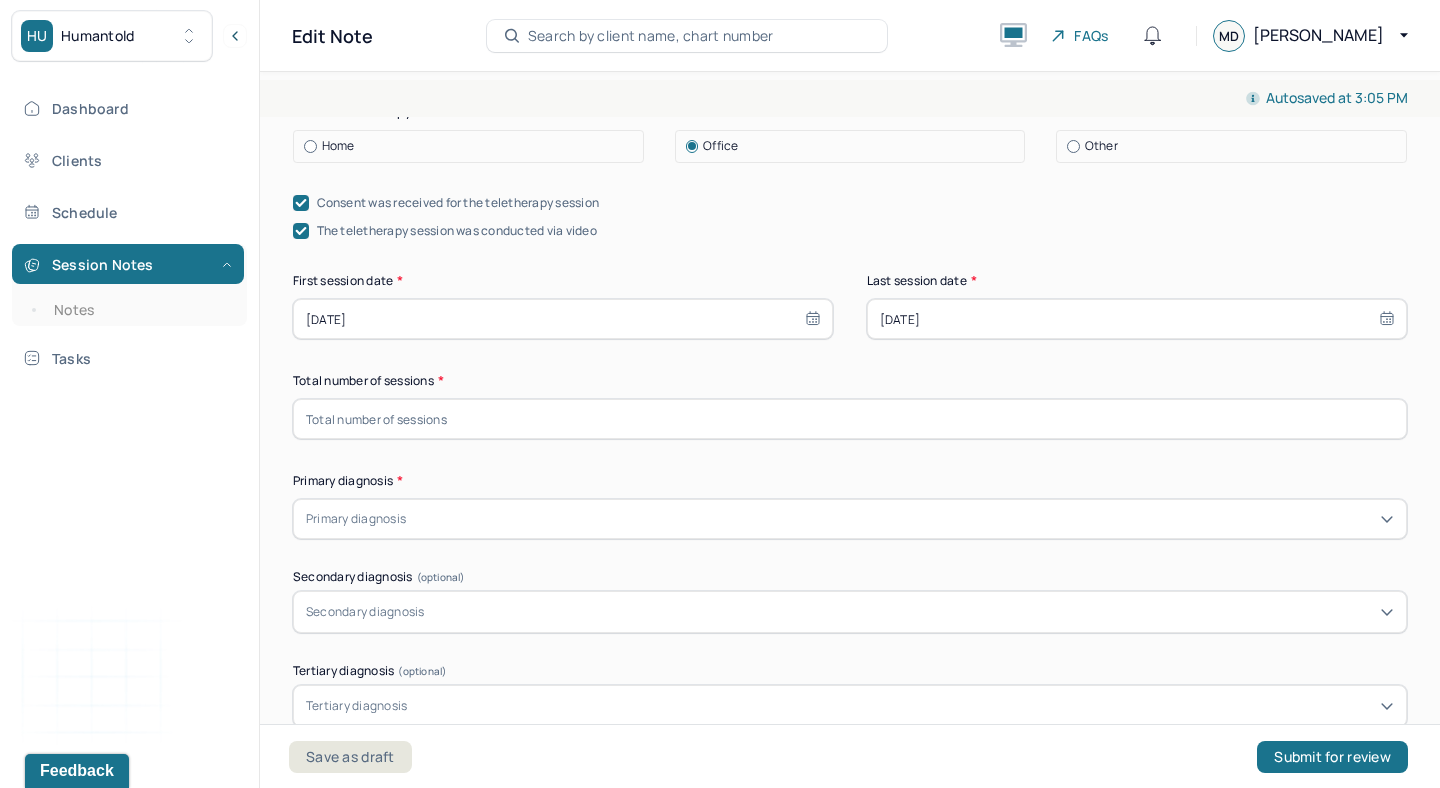 click at bounding box center [850, 419] 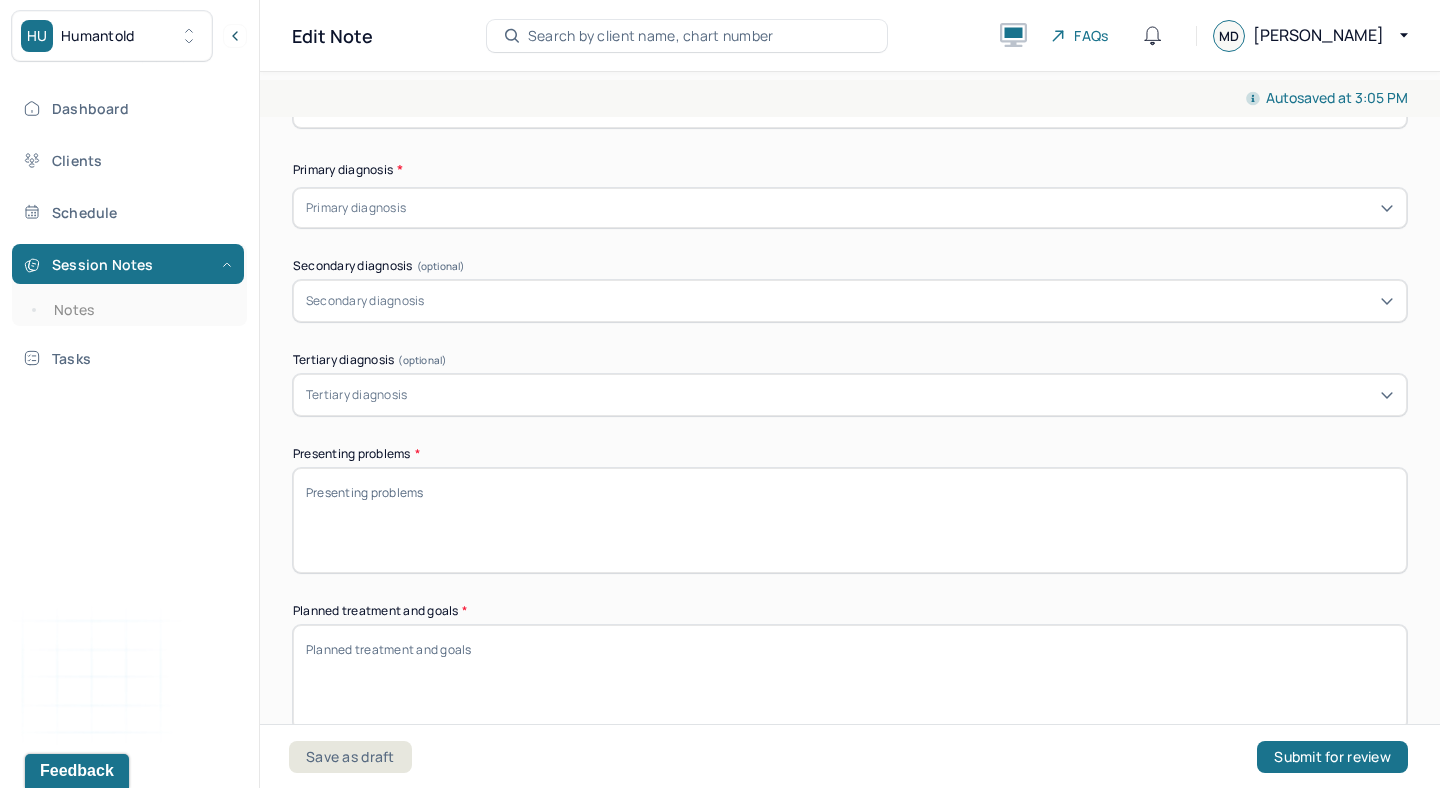 scroll, scrollTop: 728, scrollLeft: 0, axis: vertical 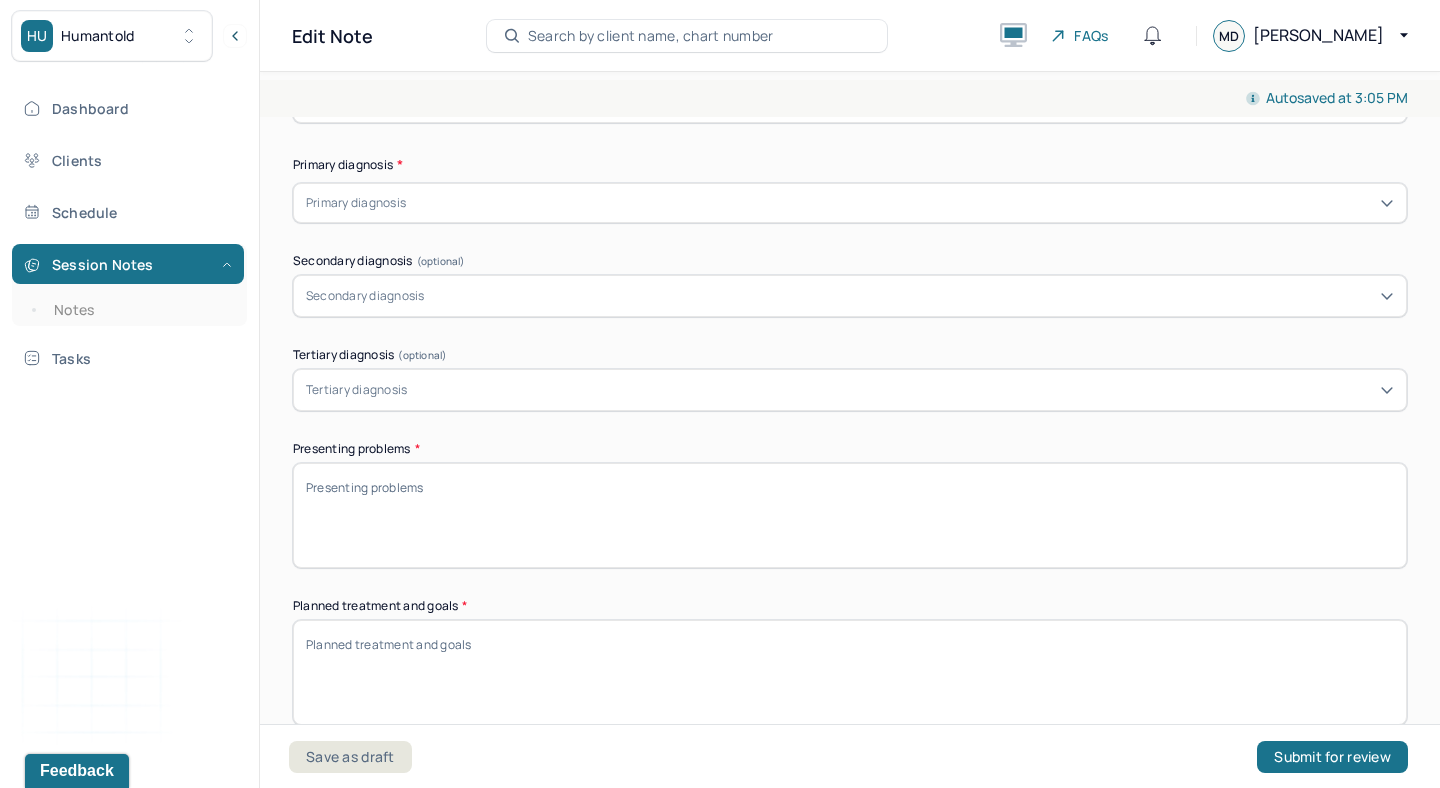 click on "Presenting problems *" at bounding box center (850, 515) 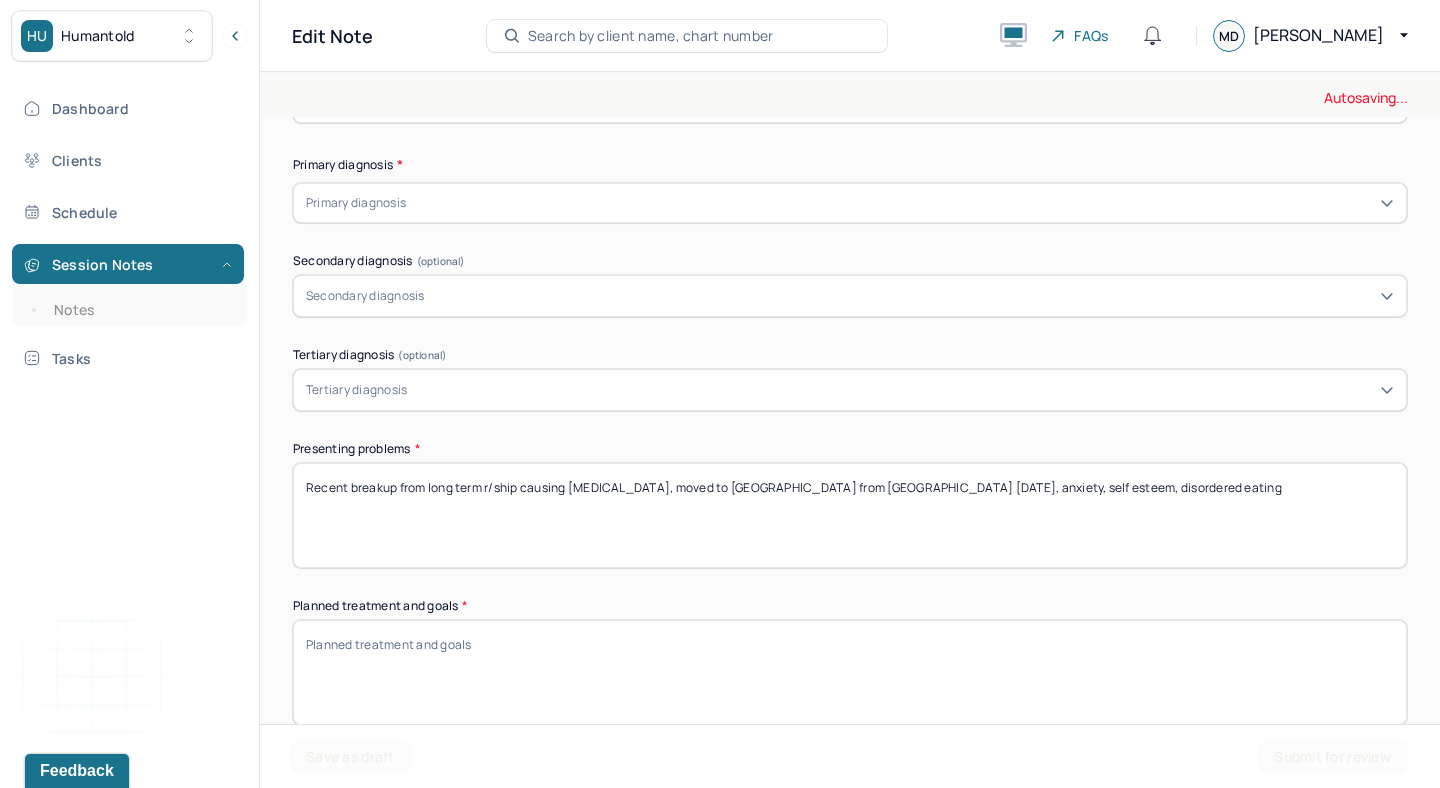 type on "Recent breakup from long term r/ship causing [MEDICAL_DATA], moved to [GEOGRAPHIC_DATA] from [GEOGRAPHIC_DATA] [DATE], anxiety, self esteem, disordered eating" 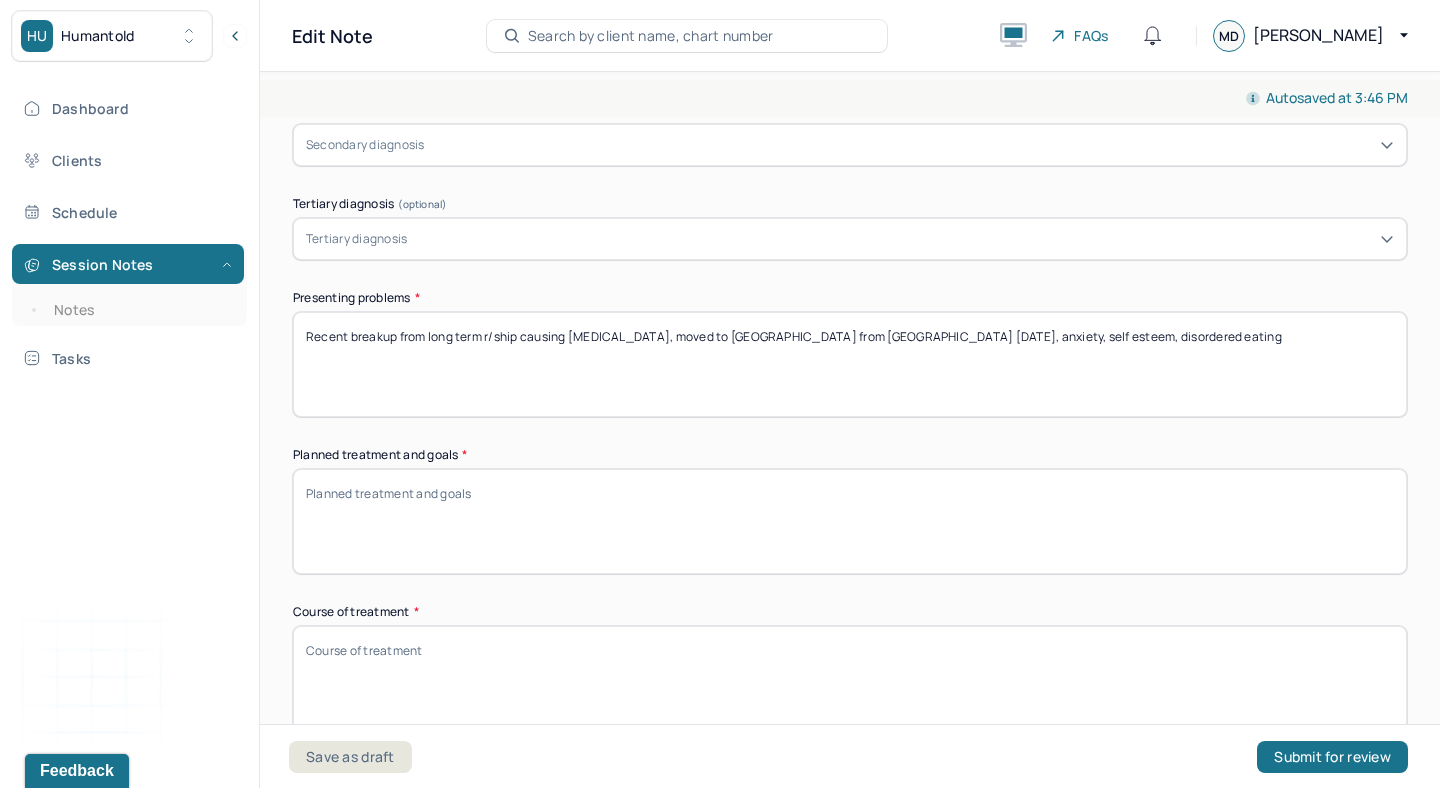 scroll, scrollTop: 891, scrollLeft: 0, axis: vertical 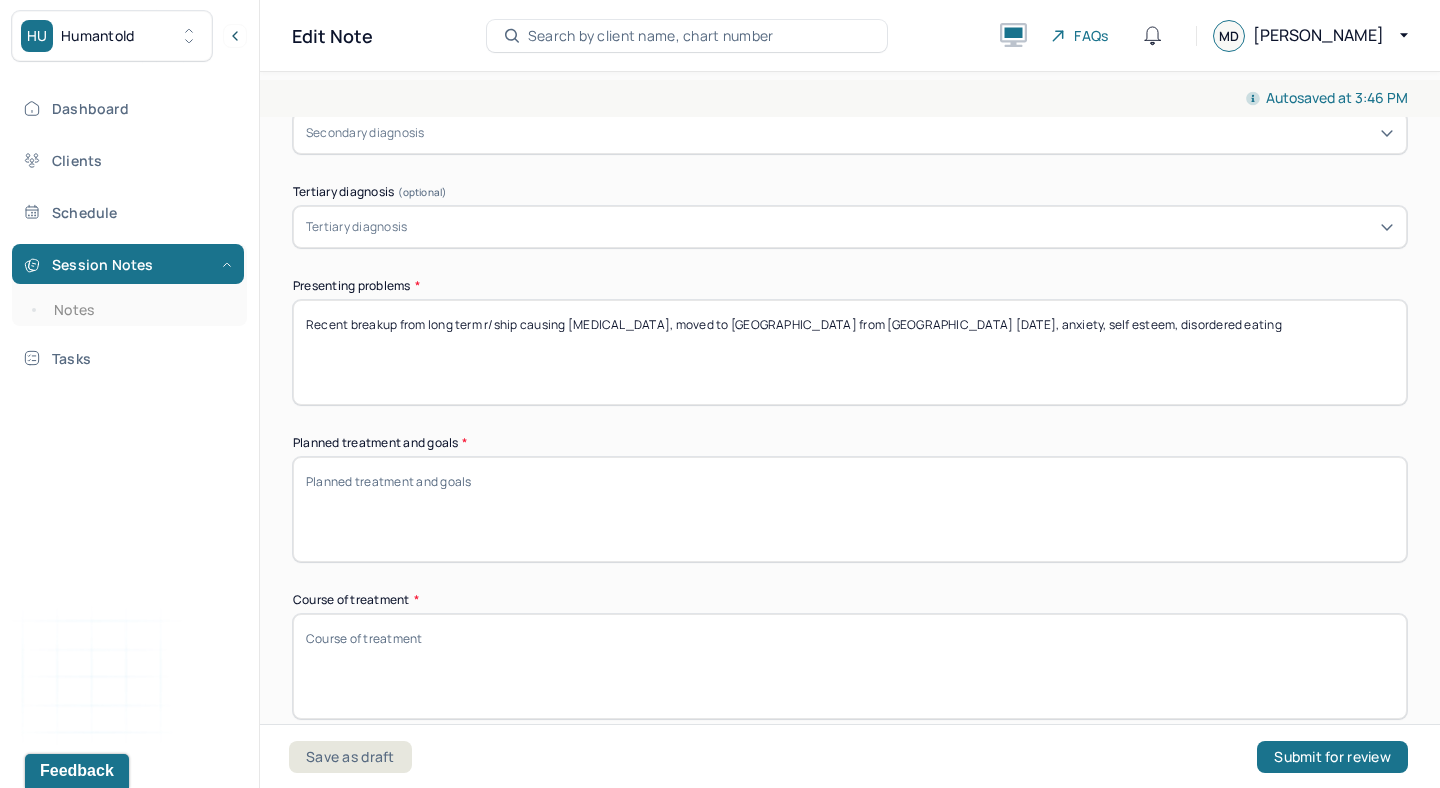 click on "Planned treatment and goals *" at bounding box center (850, 509) 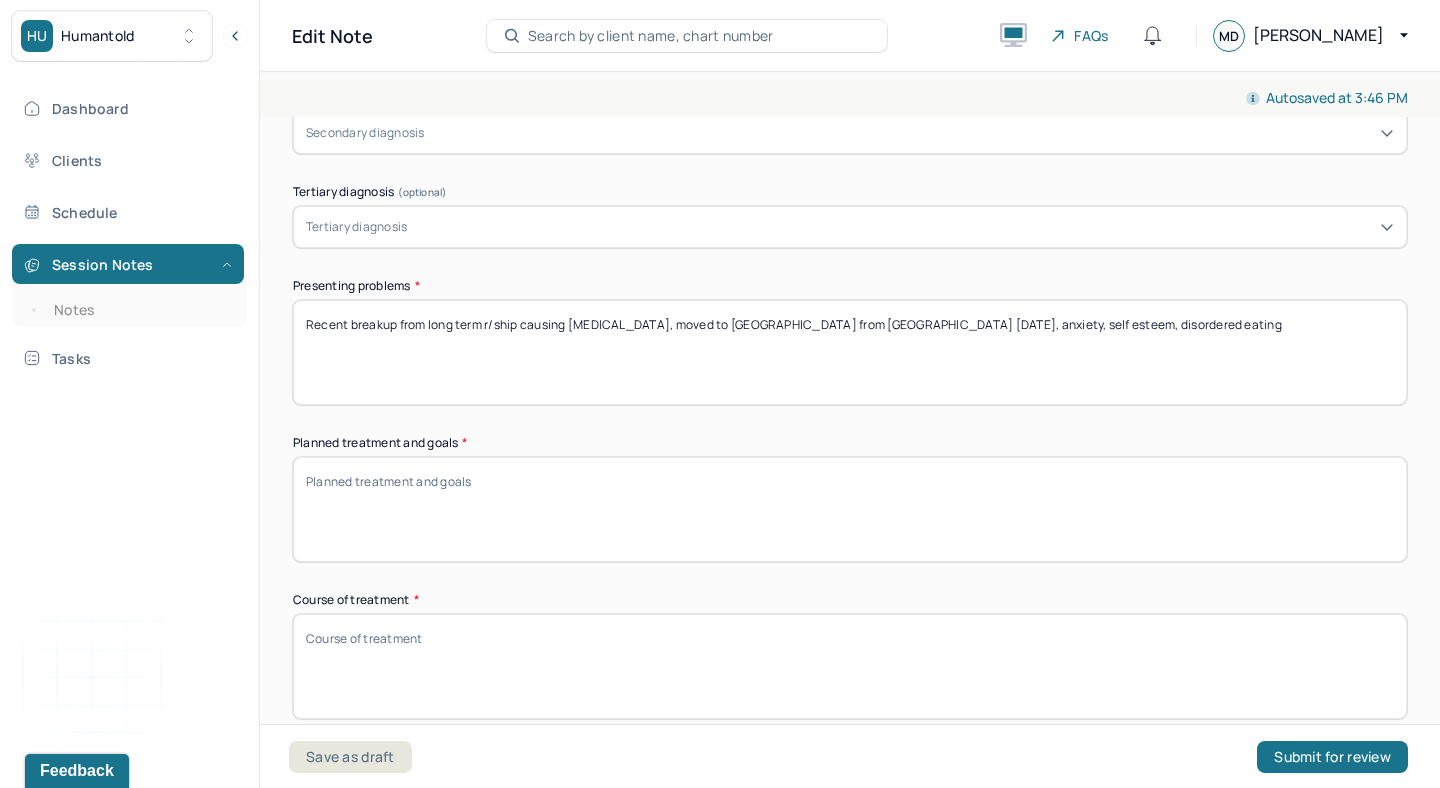 click on "Course of treatment *" at bounding box center (850, 666) 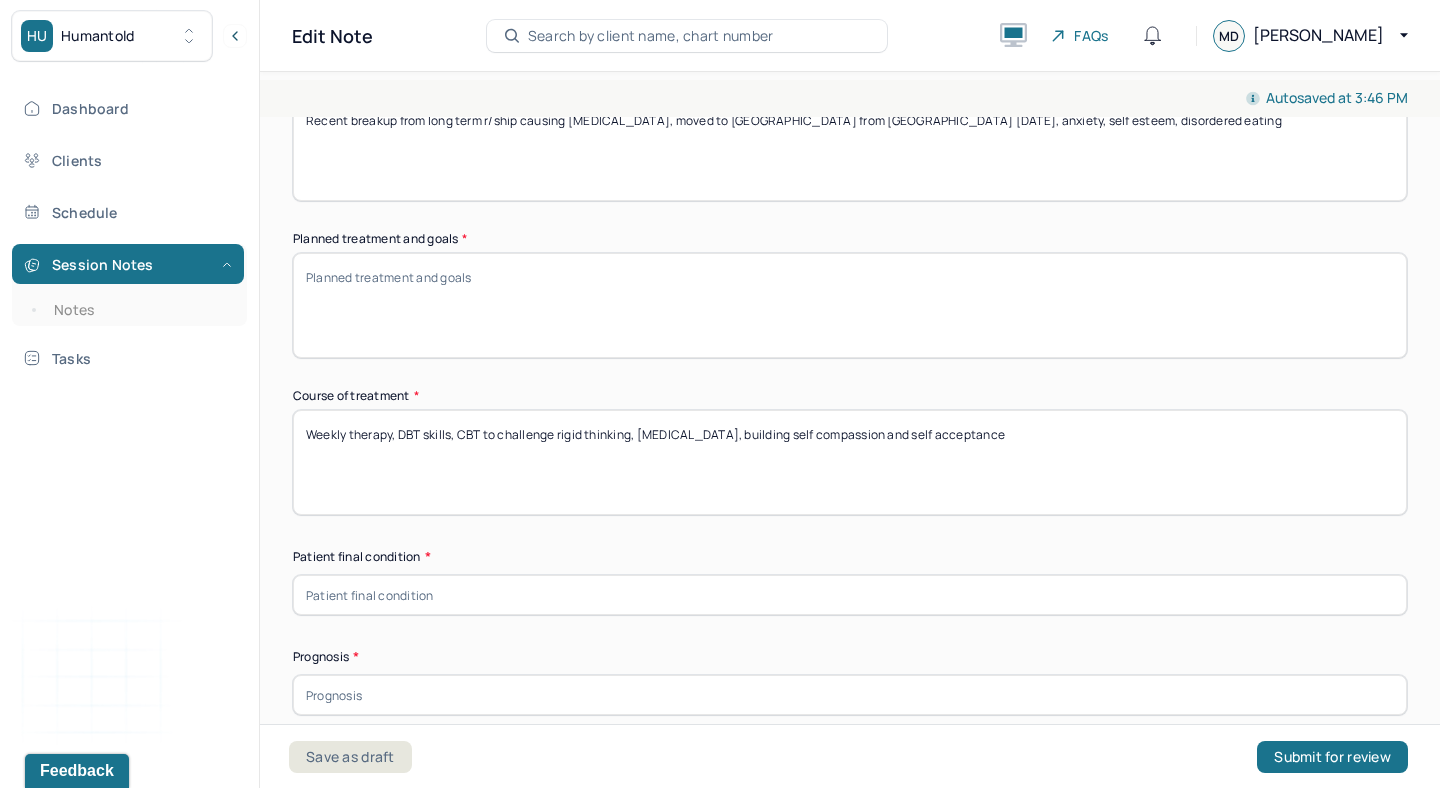 scroll, scrollTop: 1101, scrollLeft: 0, axis: vertical 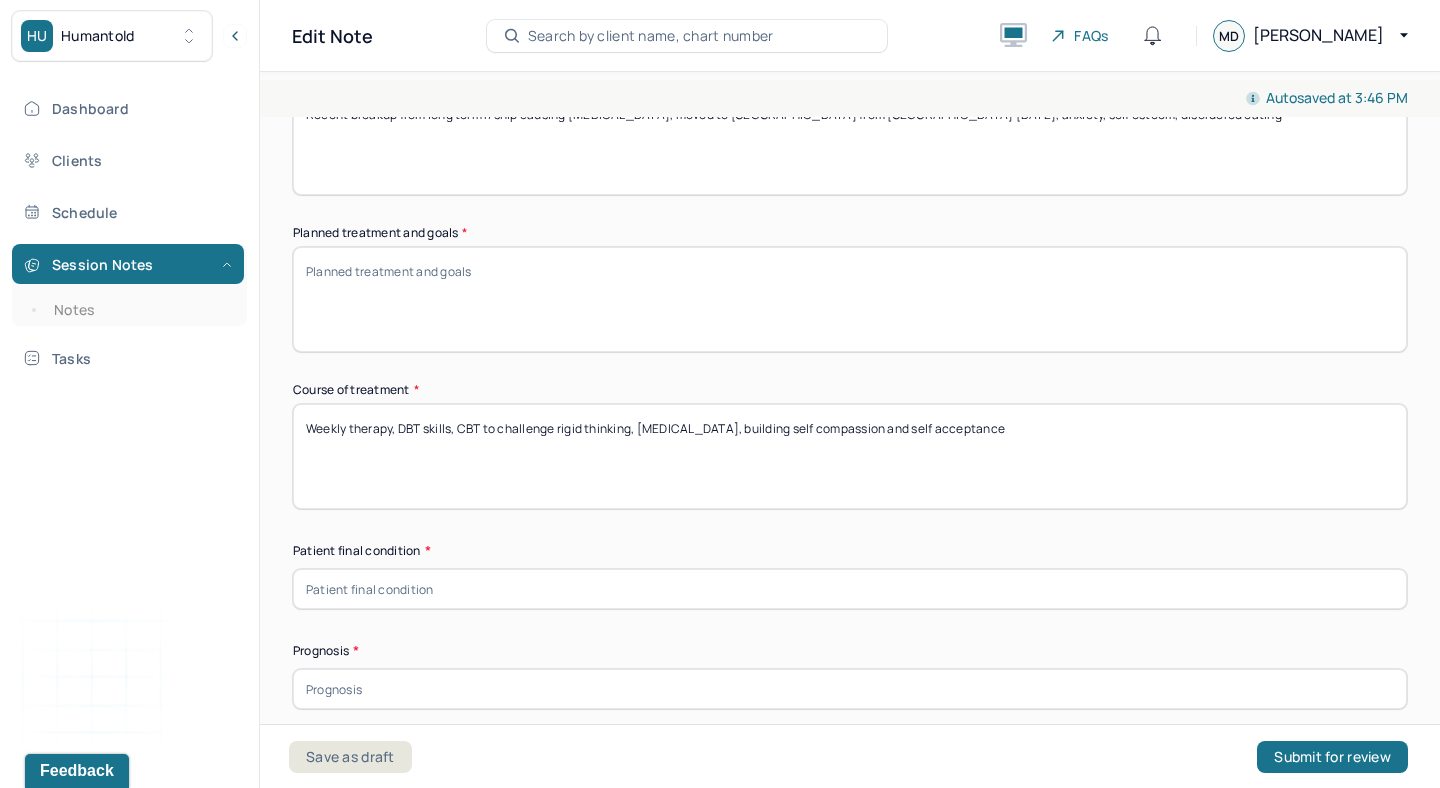 click on "Weekly therapy, DBT skills, CBT to challenge rigid thinking, [MEDICAL_DATA], building self compassion and self acceptance" at bounding box center (850, 456) 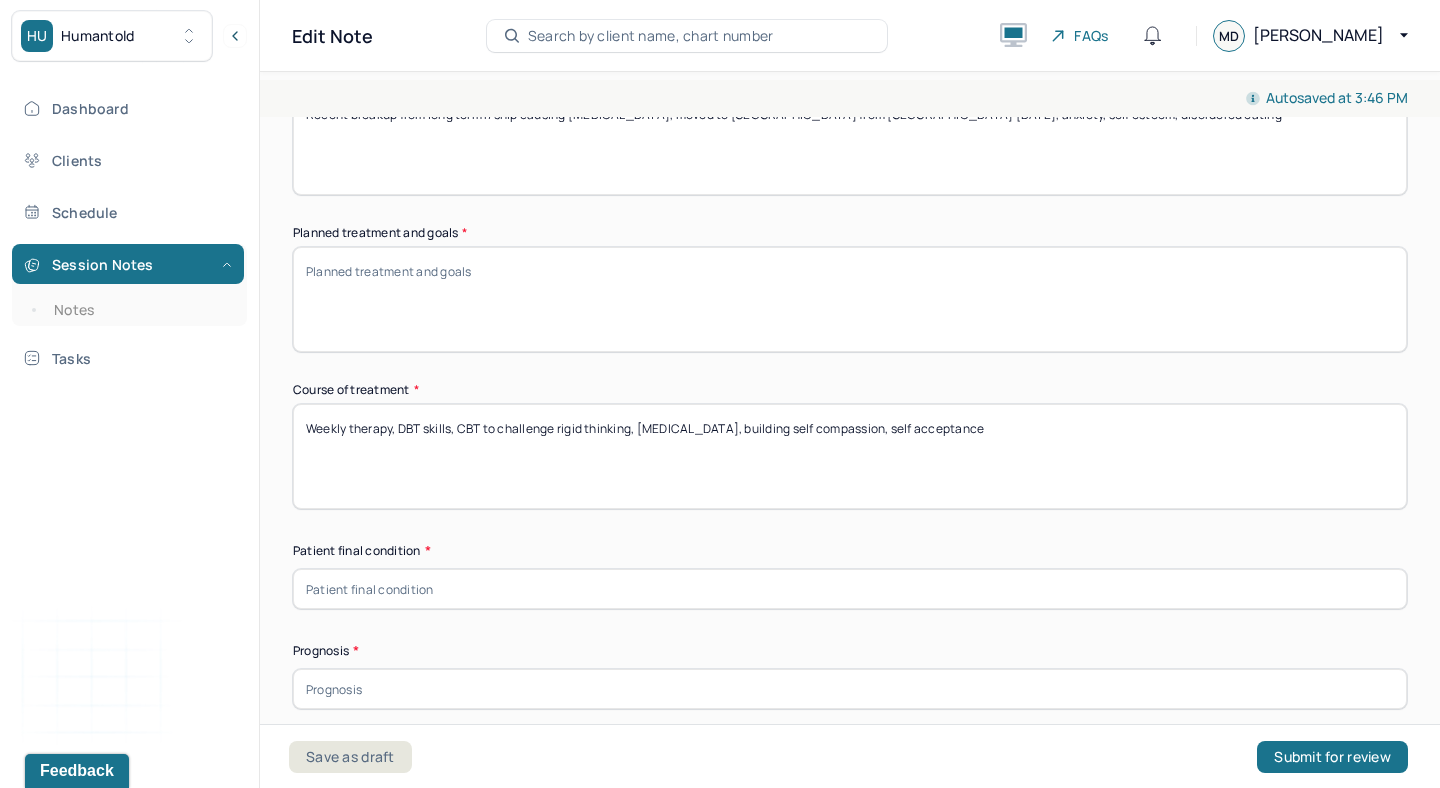 click on "Weekly therapy, DBT skills, CBT to challenge rigid thinking, [MEDICAL_DATA], building self compassion and self acceptance" at bounding box center (850, 456) 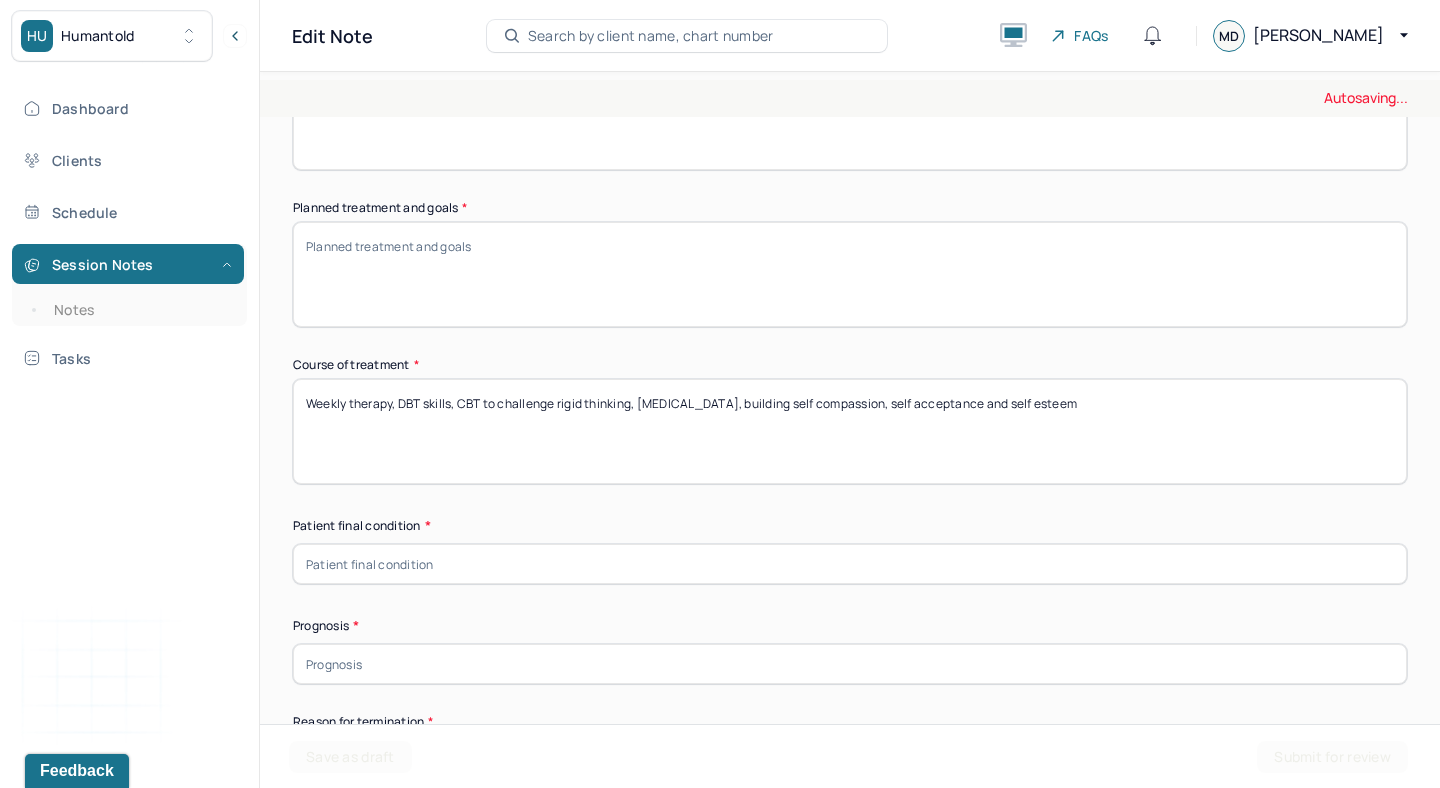 scroll, scrollTop: 1130, scrollLeft: 0, axis: vertical 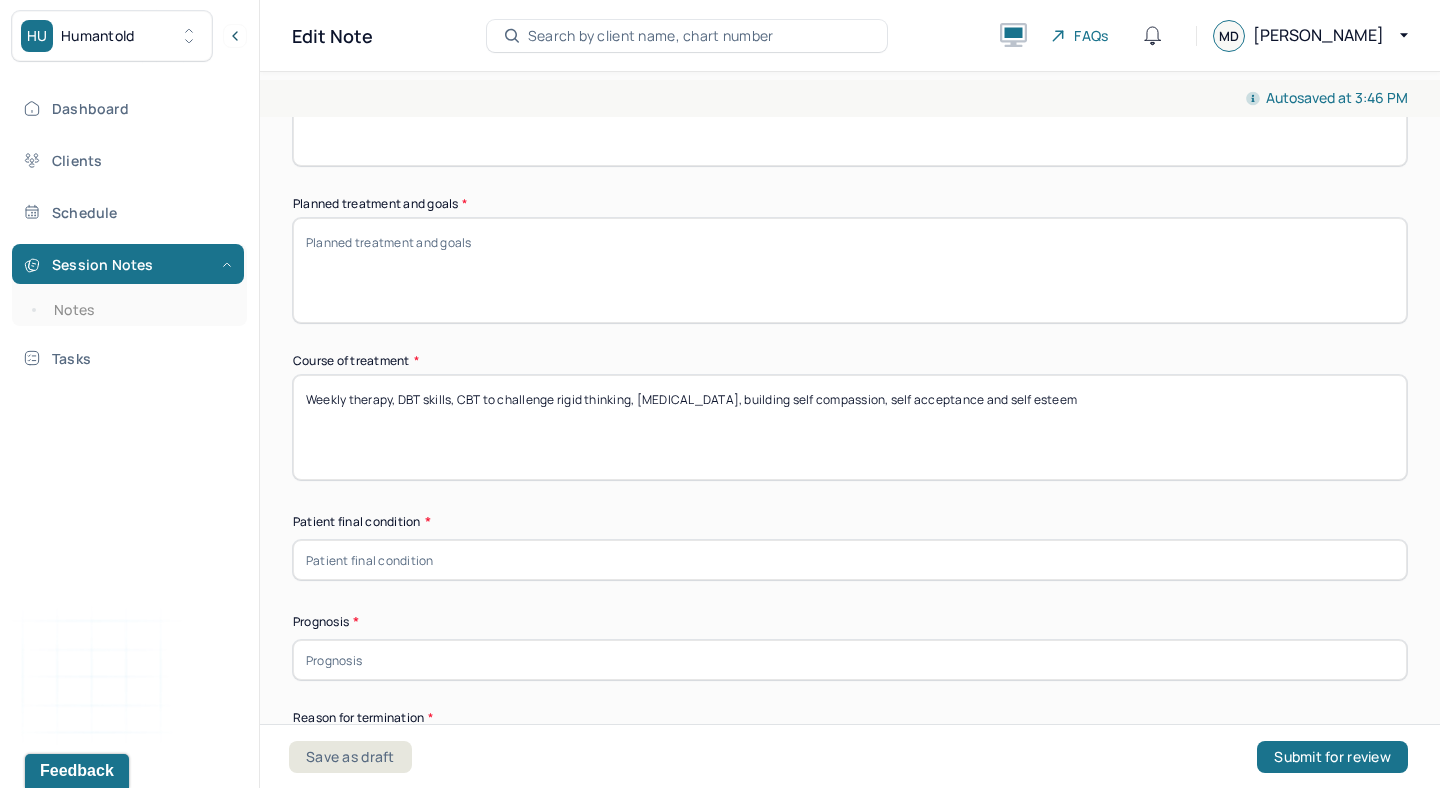 type on "Weekly therapy, DBT skills, CBT to challenge rigid thinking, [MEDICAL_DATA], building self compassion, self acceptance and self esteem" 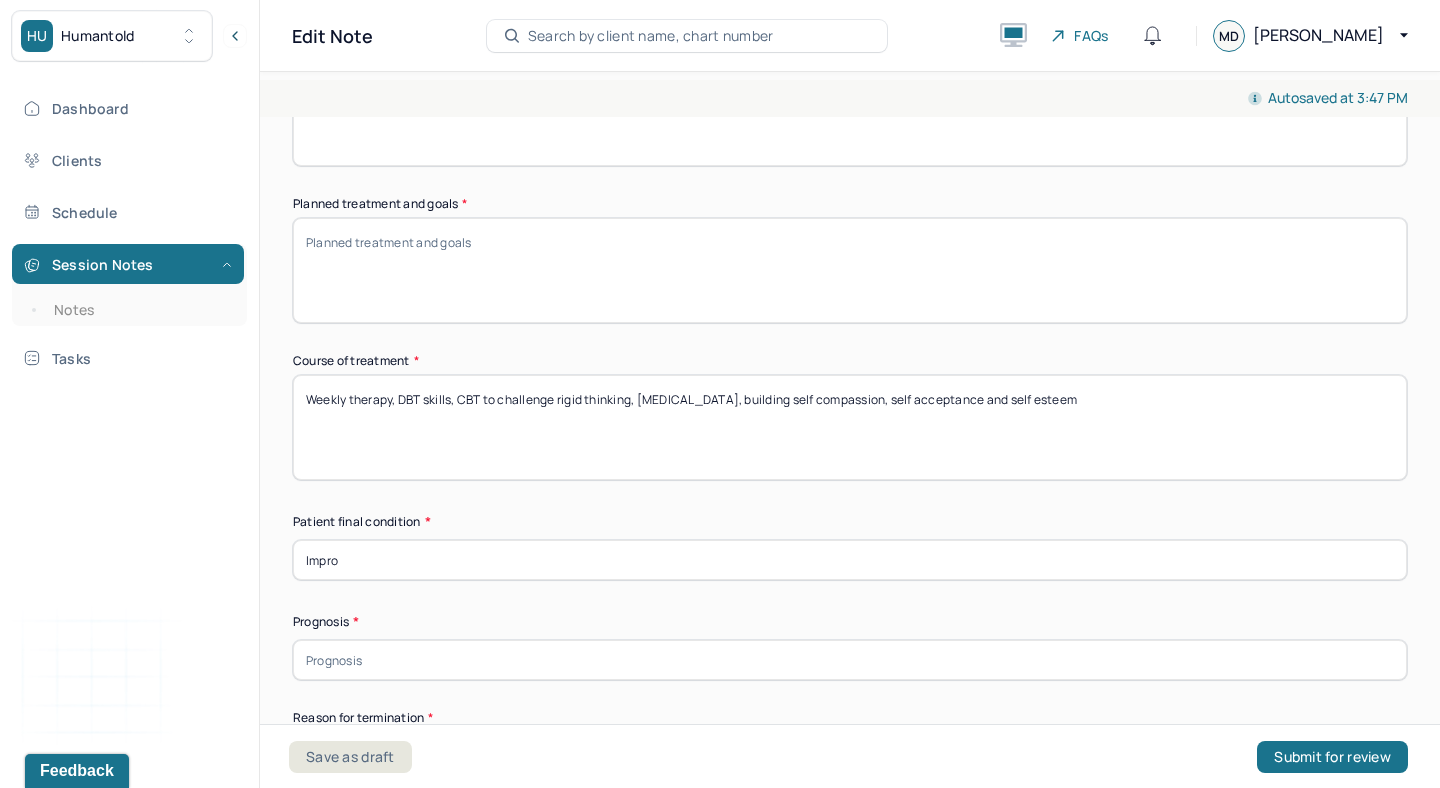 click on "Impro" at bounding box center (850, 560) 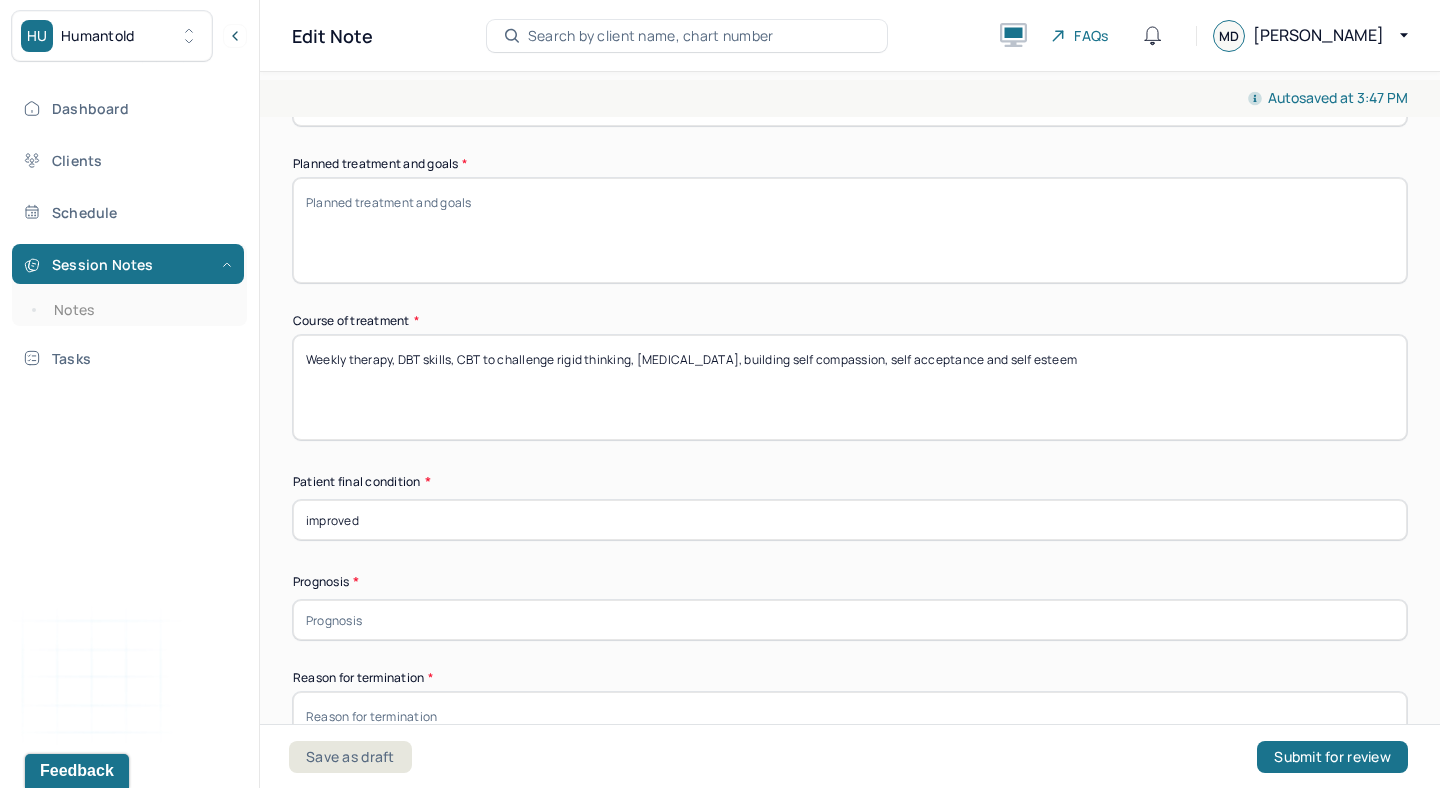 scroll, scrollTop: 1181, scrollLeft: 0, axis: vertical 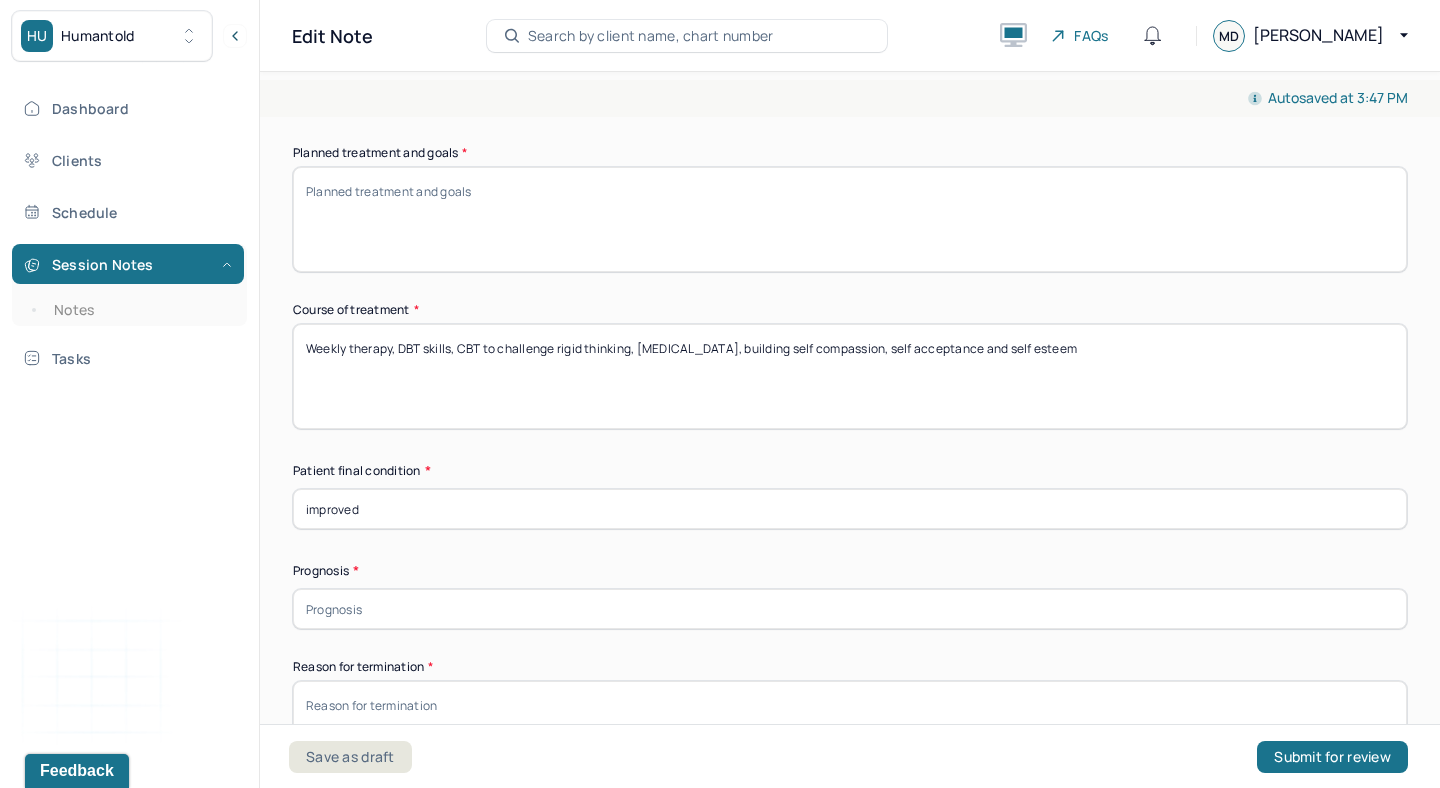 click at bounding box center [850, 609] 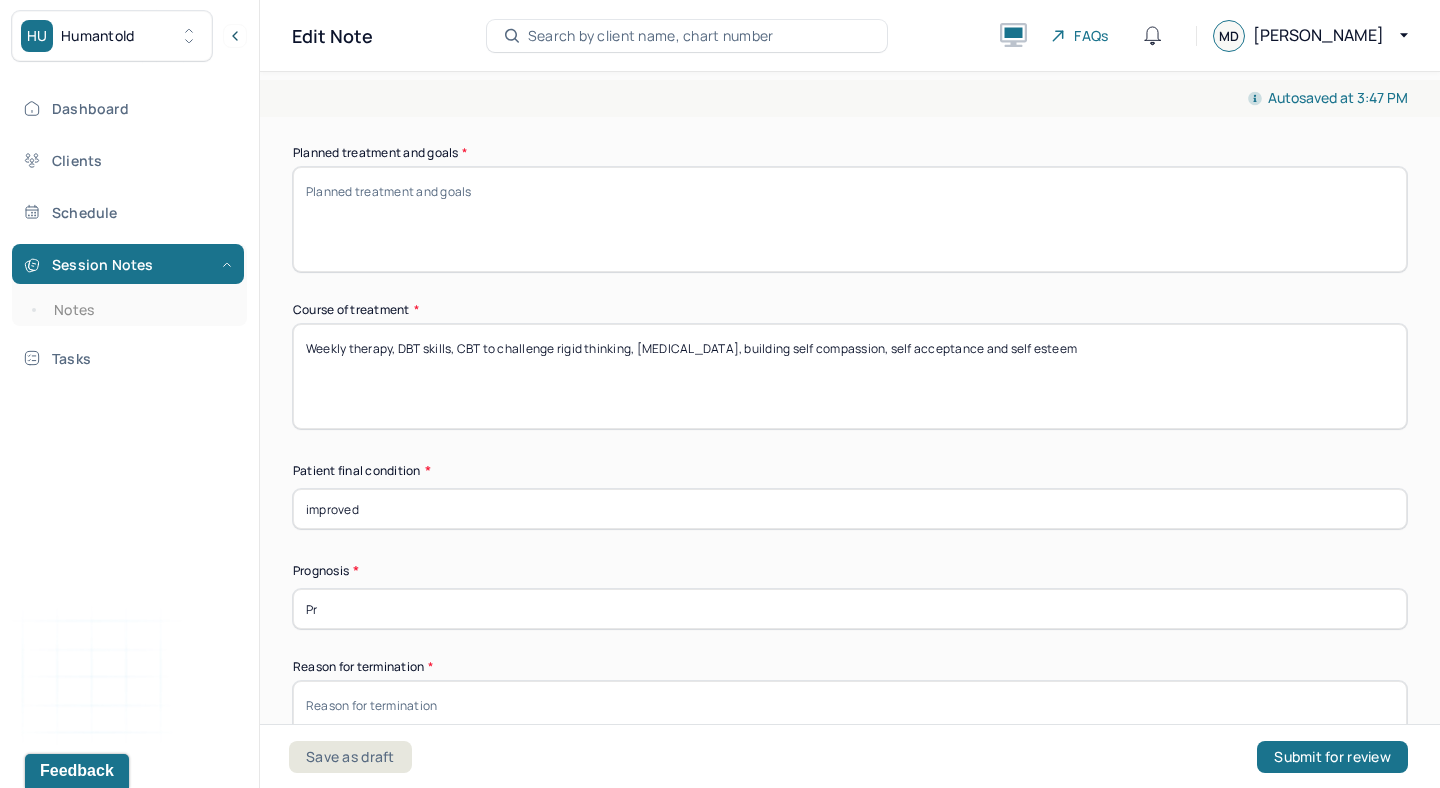 click on "Pr" at bounding box center (850, 609) 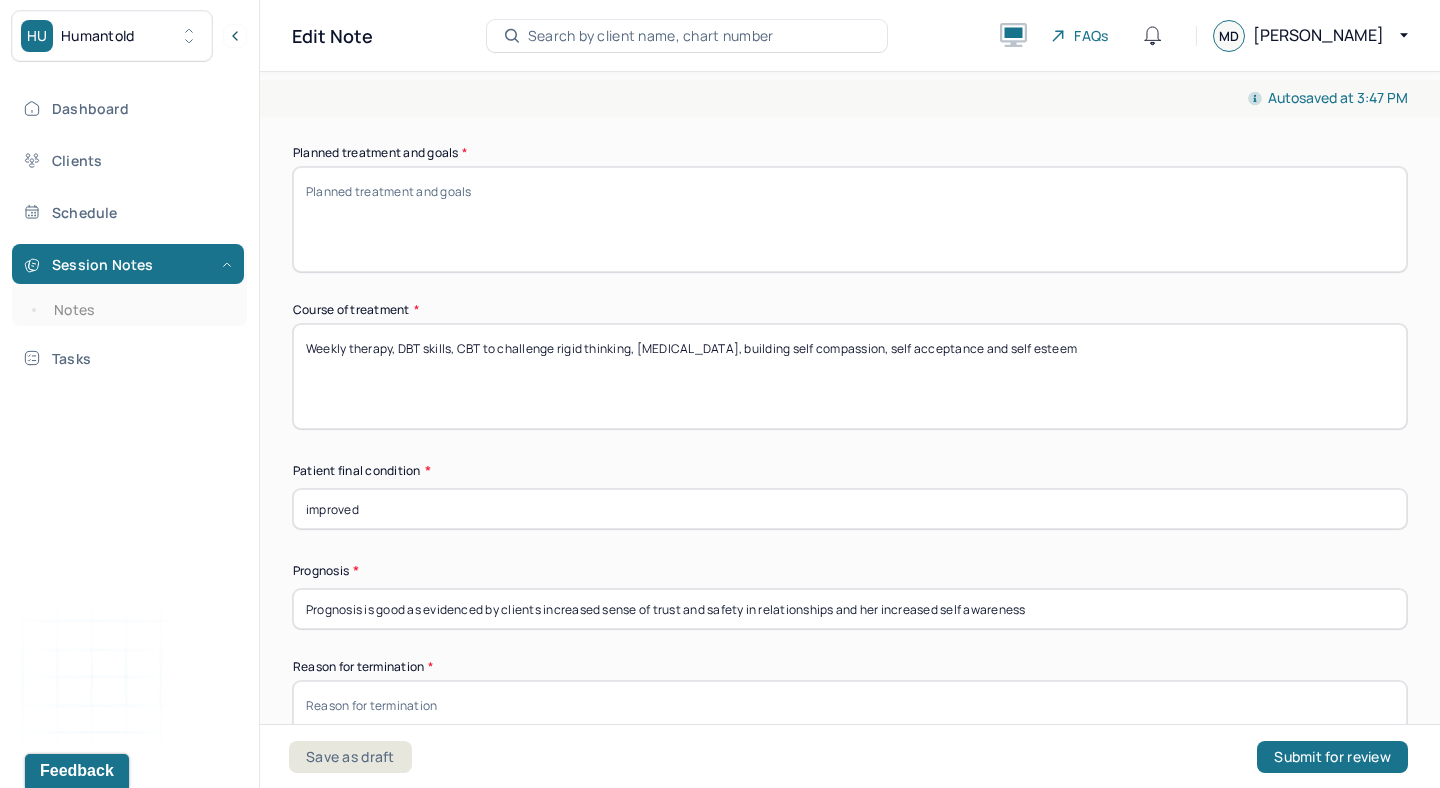 drag, startPoint x: 620, startPoint y: 607, endPoint x: 1295, endPoint y: 700, distance: 681.3765 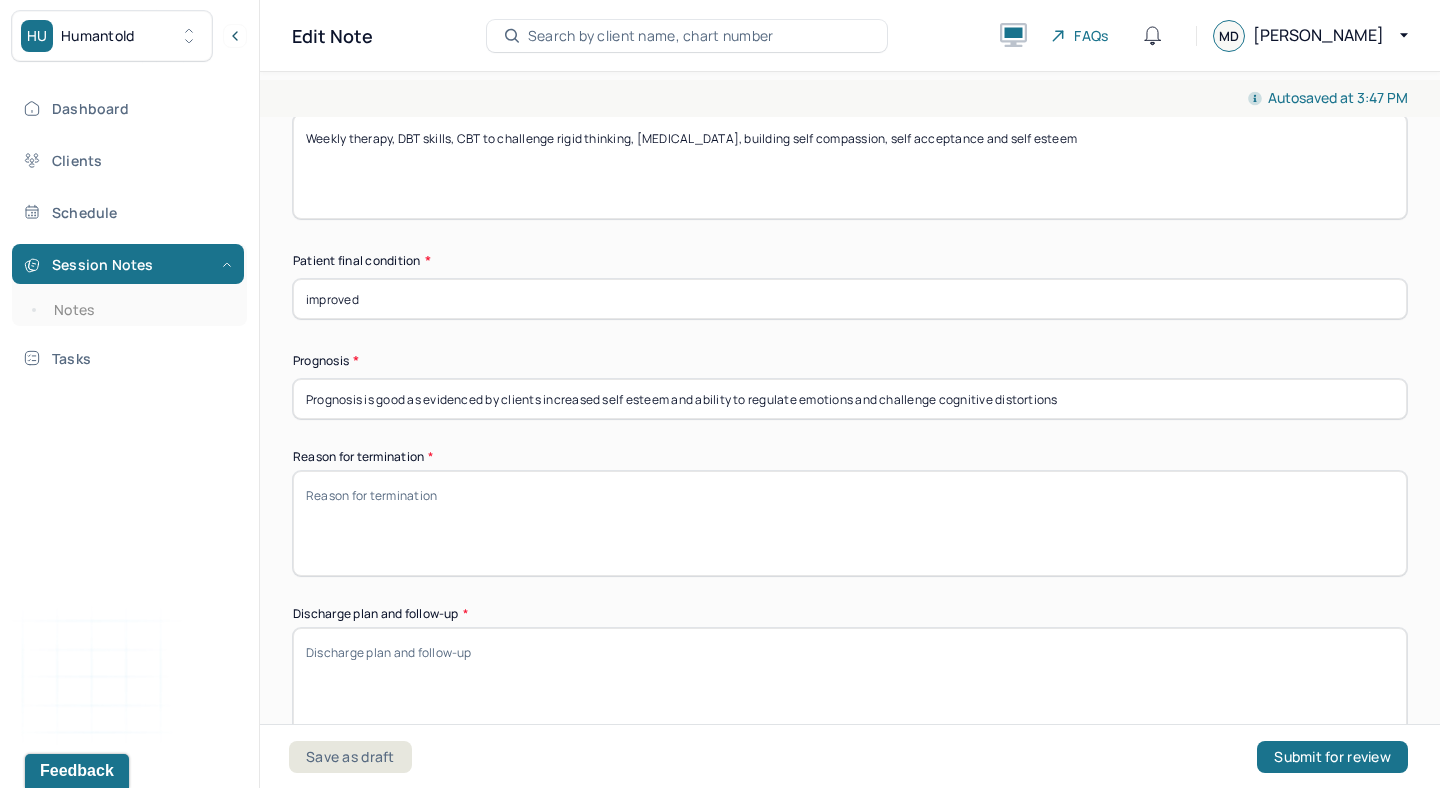 scroll, scrollTop: 1405, scrollLeft: 0, axis: vertical 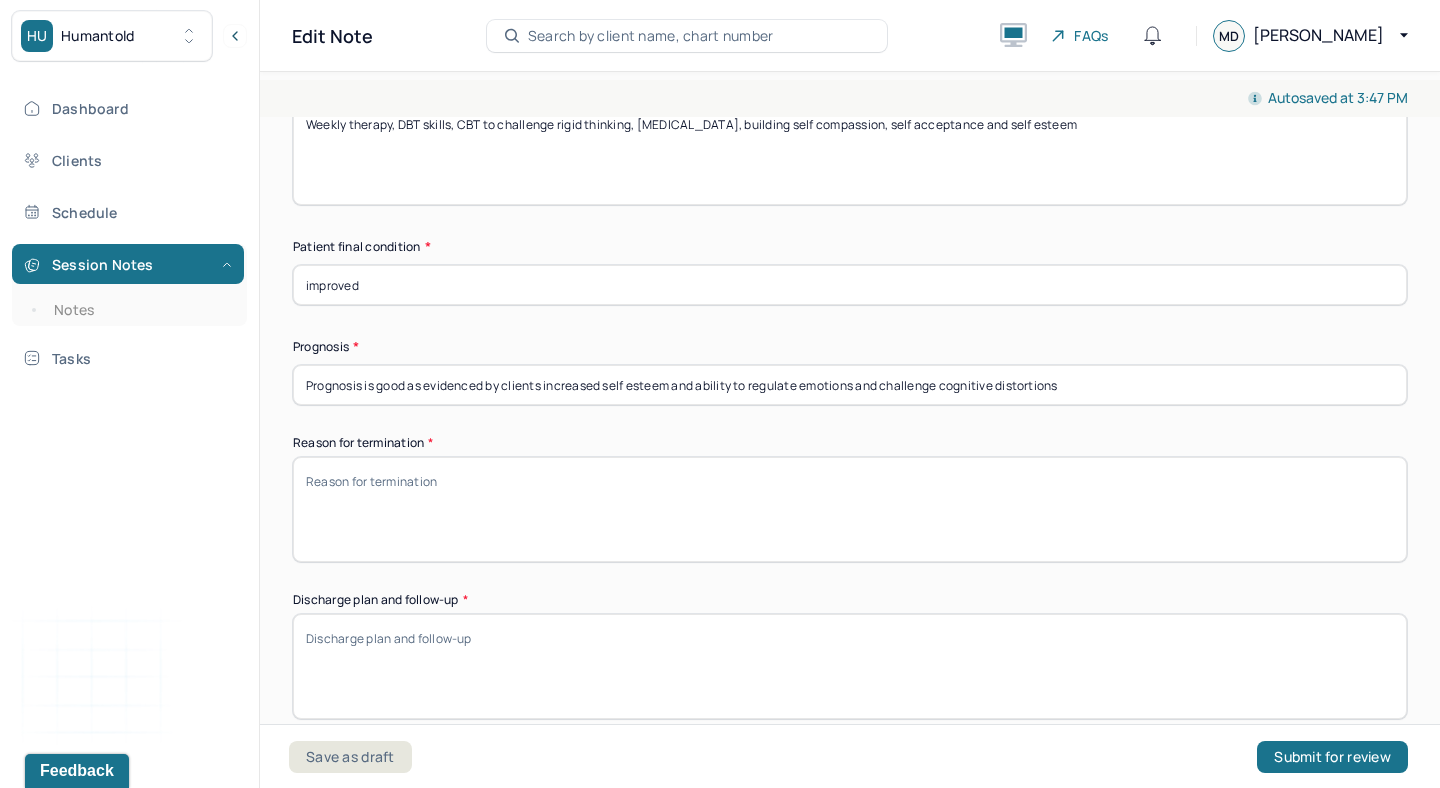 type on "Prognosis is good as evidenced by clients increased self esteem and ability to regulate emotions and challenge cognitive distortions" 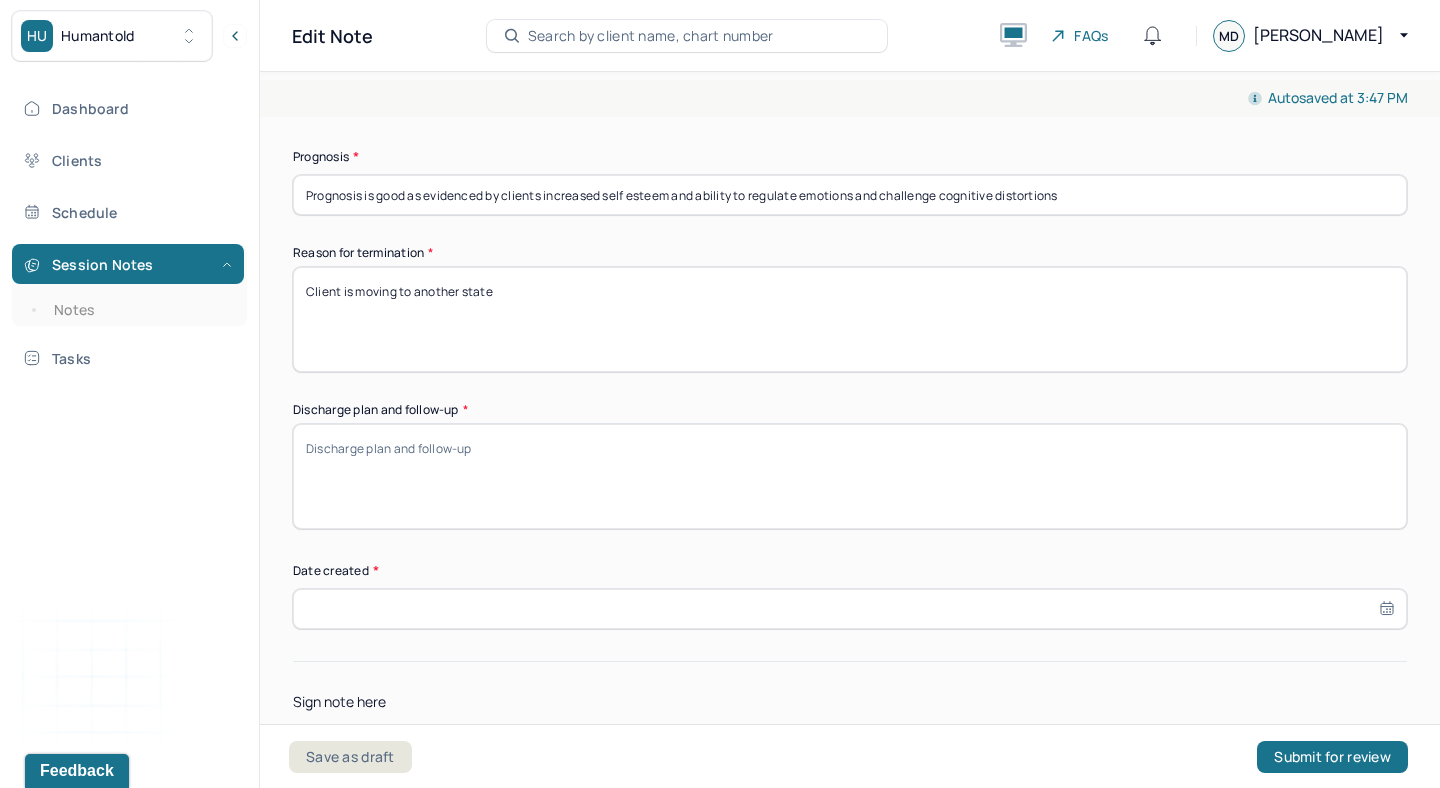 scroll, scrollTop: 1604, scrollLeft: 0, axis: vertical 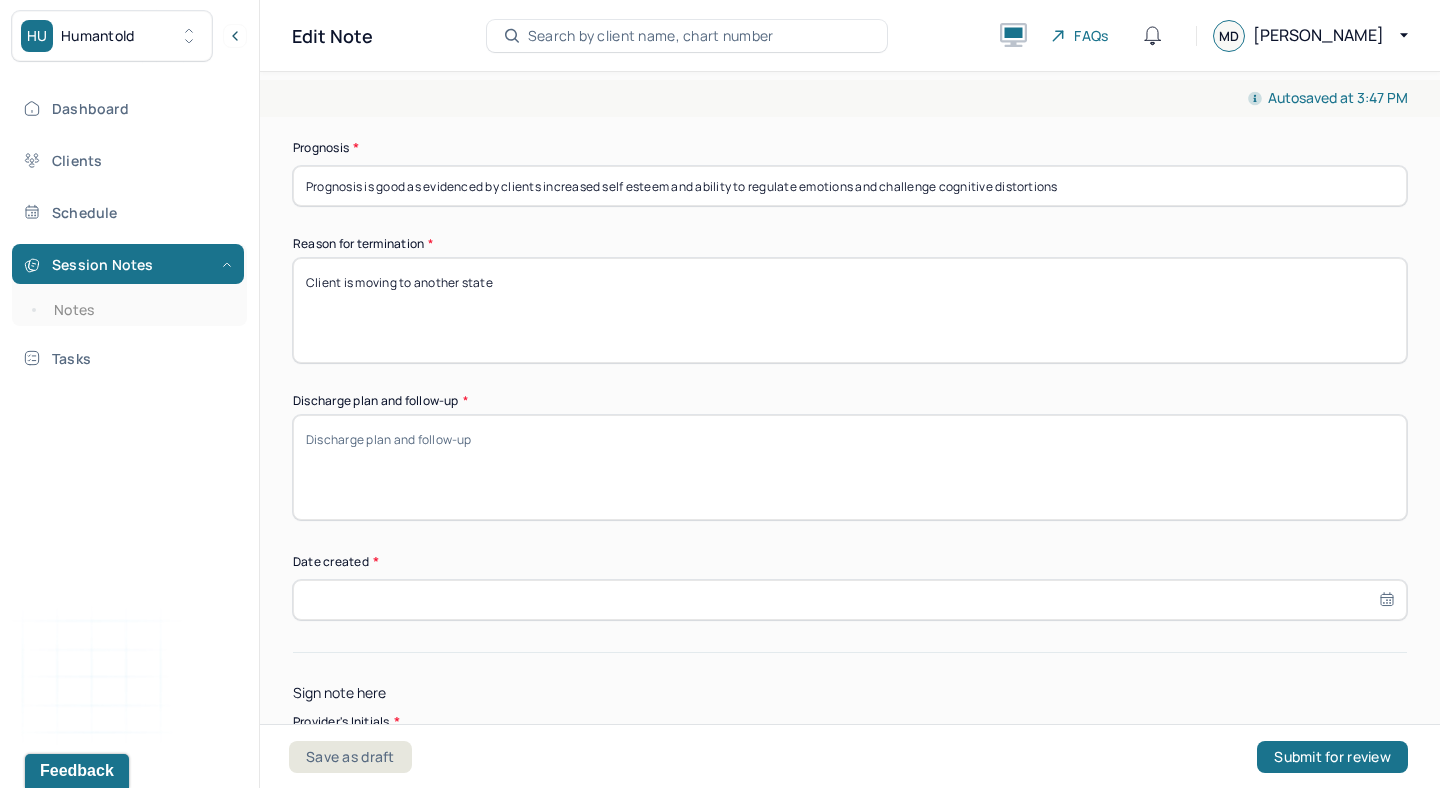 type on "Client is moving to another state" 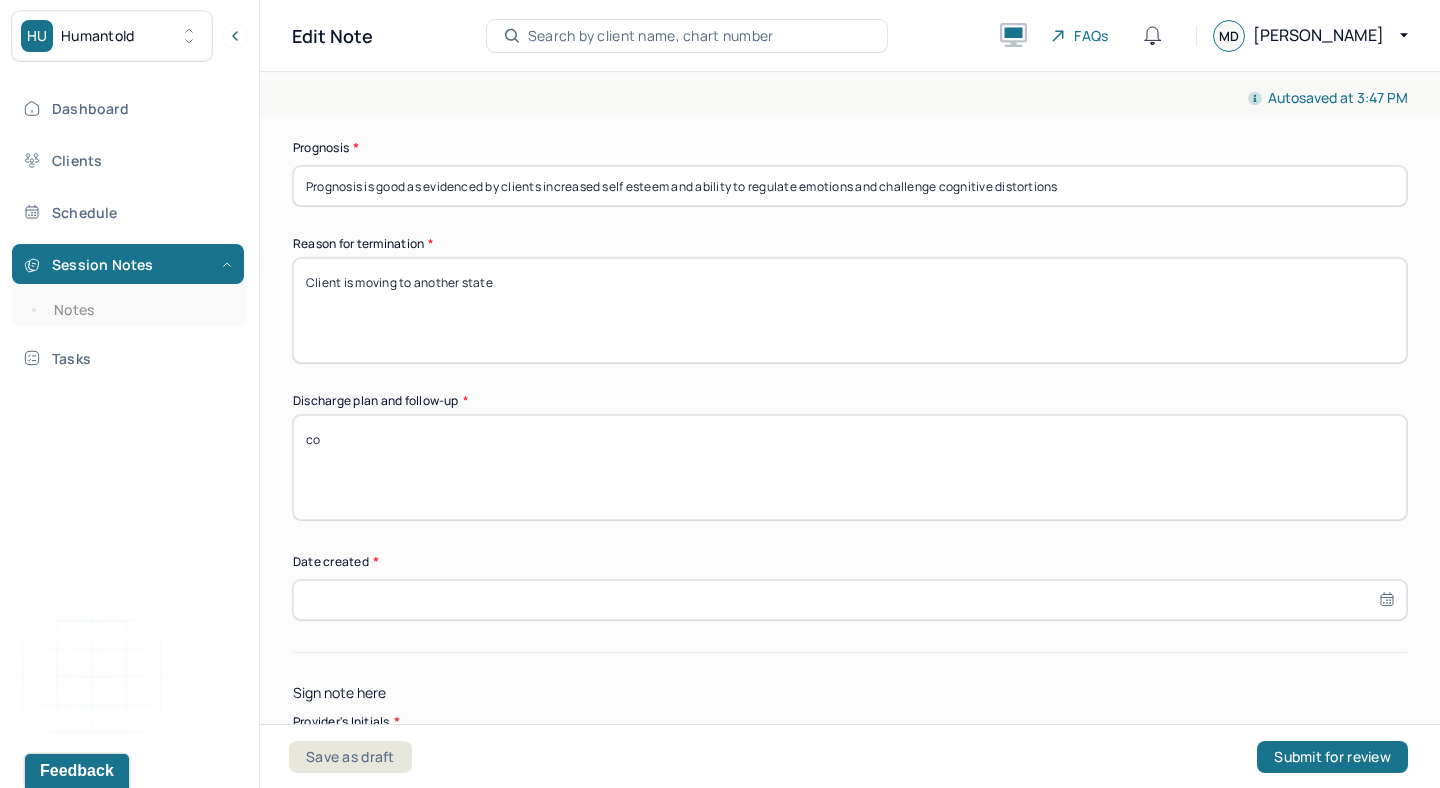 type on "c" 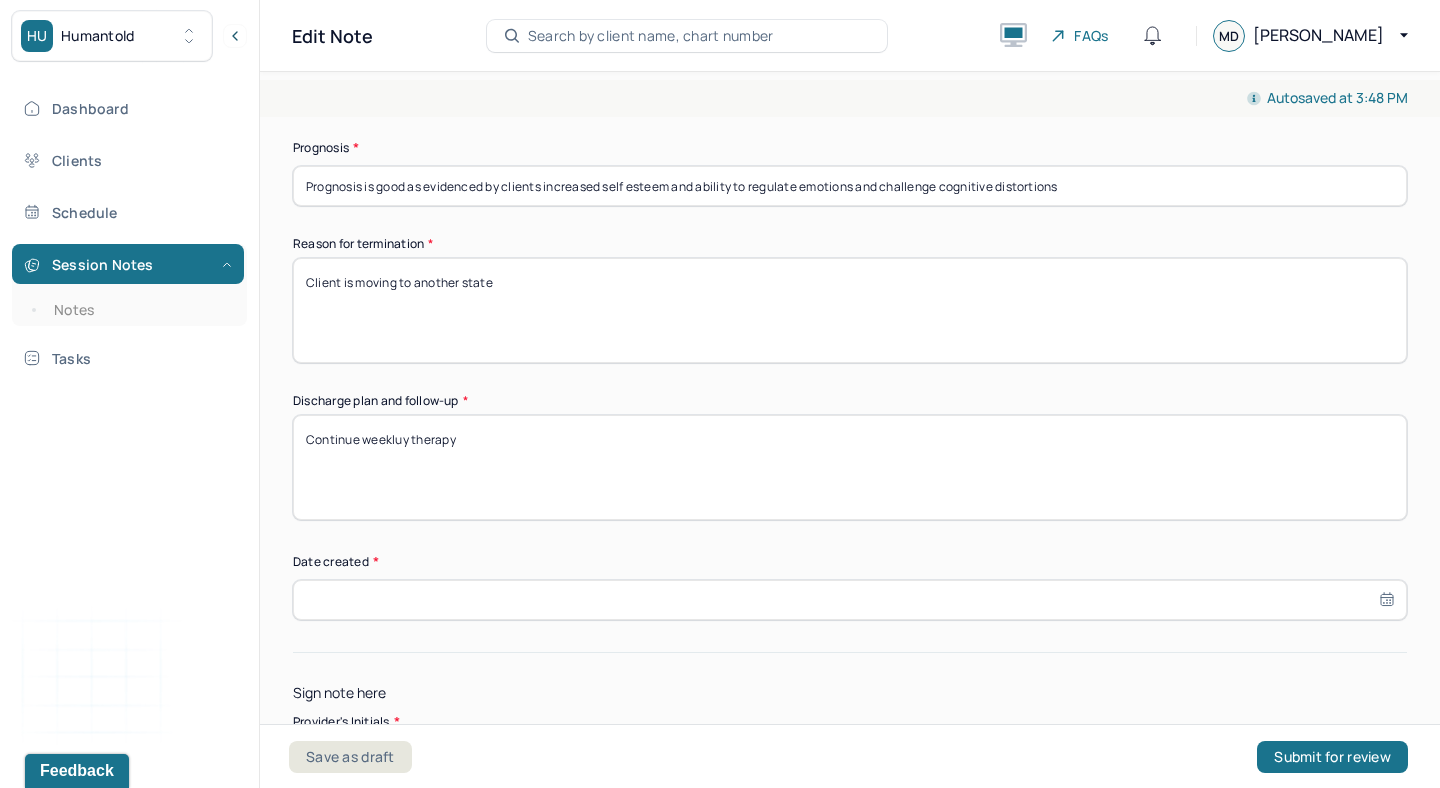 click on "Continue weekluy therapy" at bounding box center [850, 467] 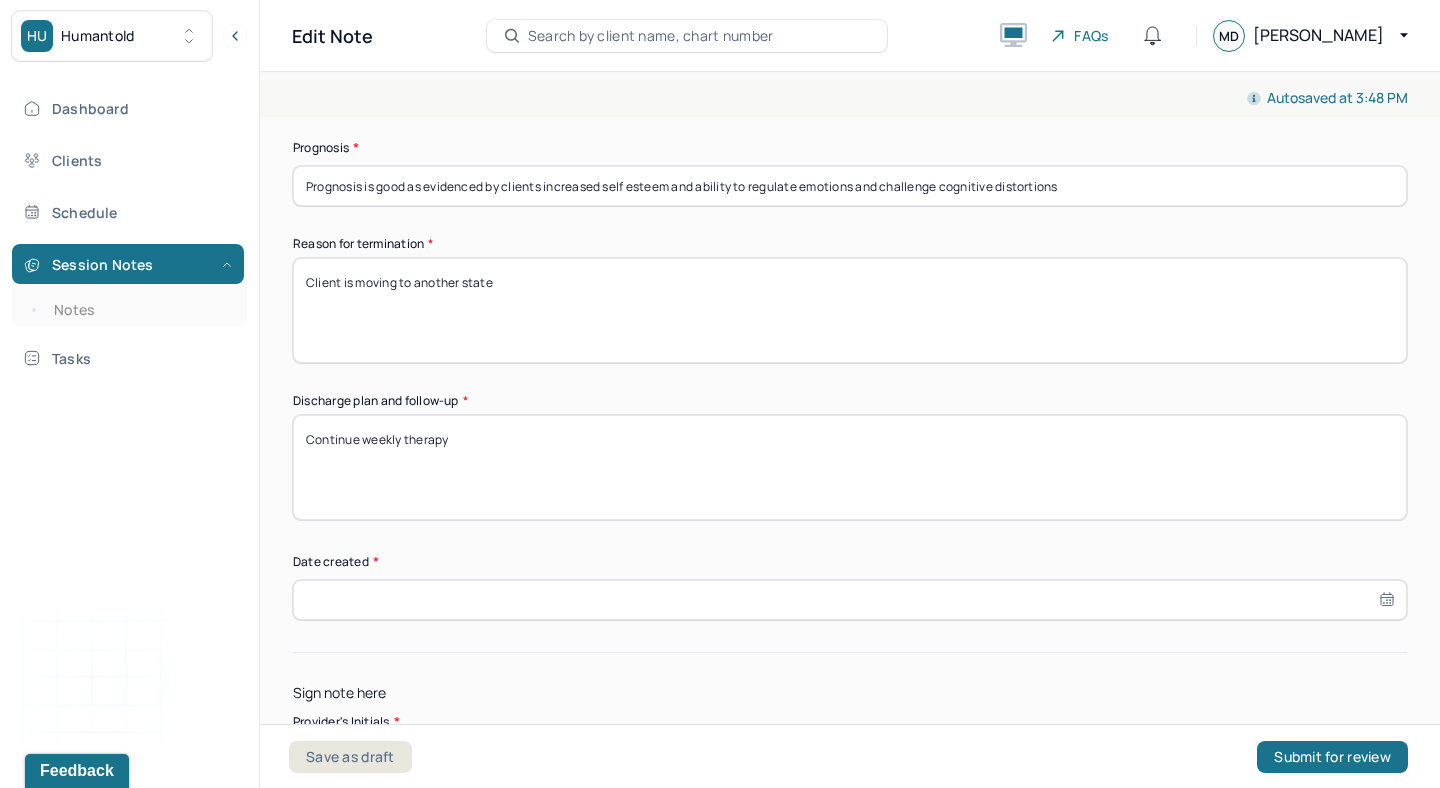 click on "Continue weekly therapy" at bounding box center [850, 467] 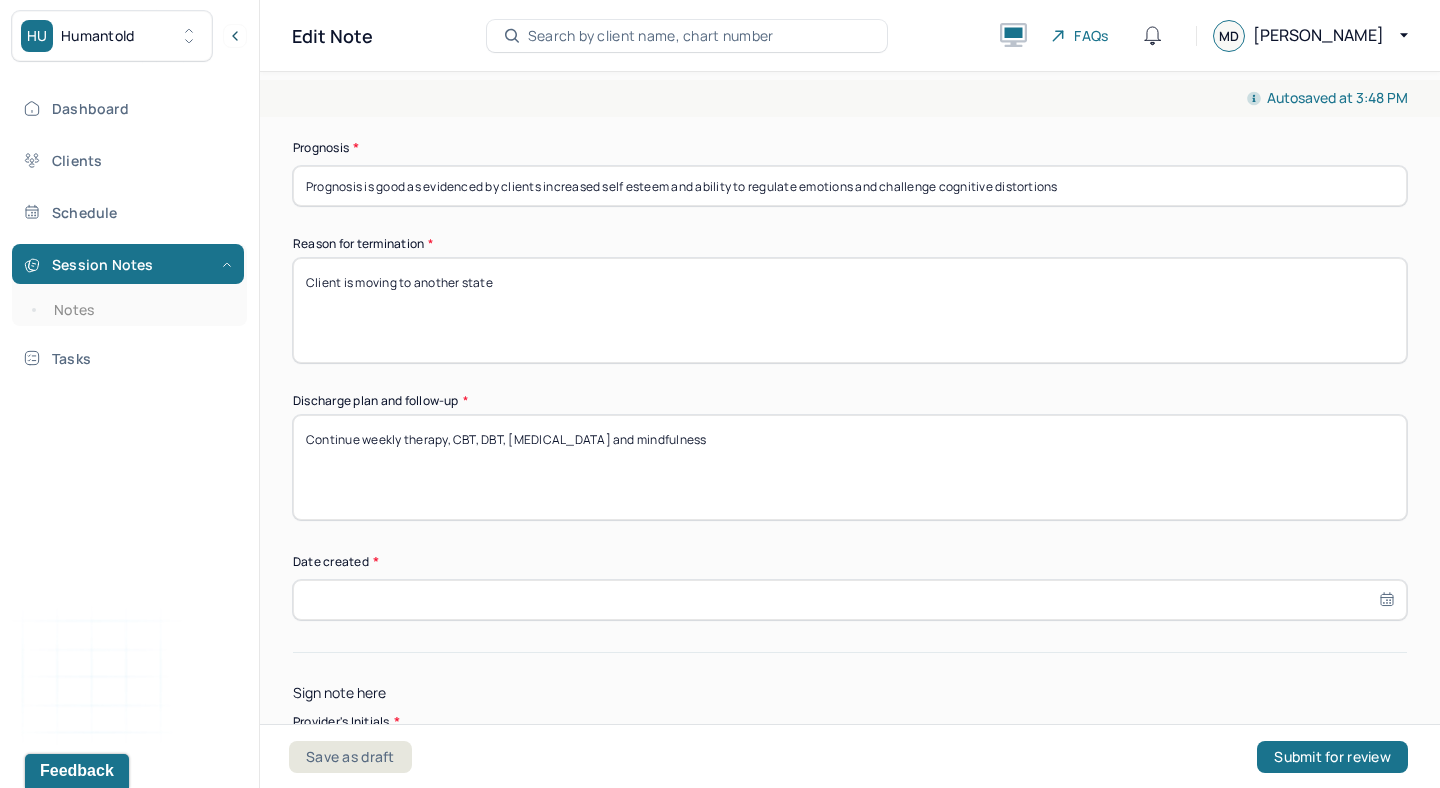 scroll, scrollTop: 1718, scrollLeft: 0, axis: vertical 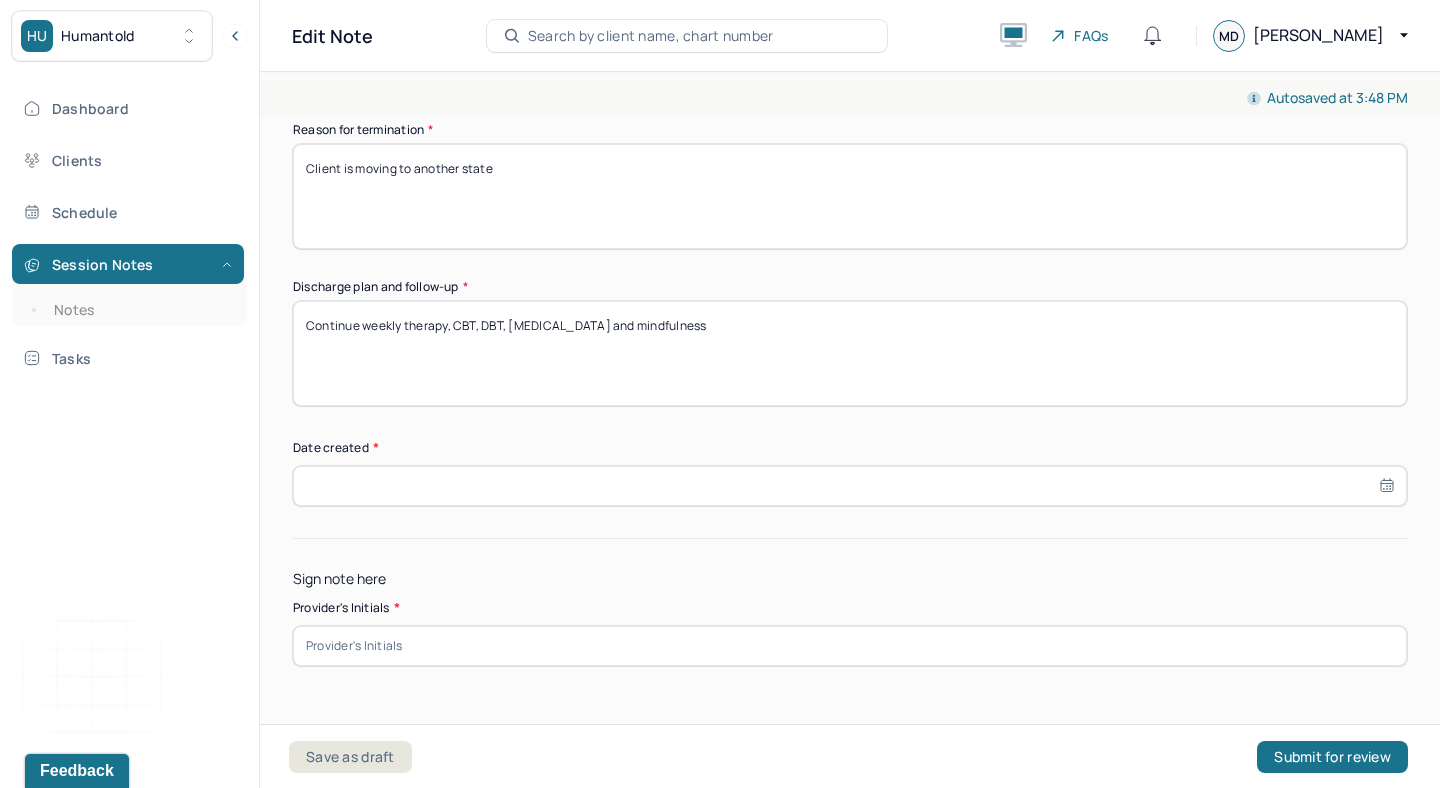 type on "Continue weekly therapy, CBT, DBT, [MEDICAL_DATA] and mindfulness" 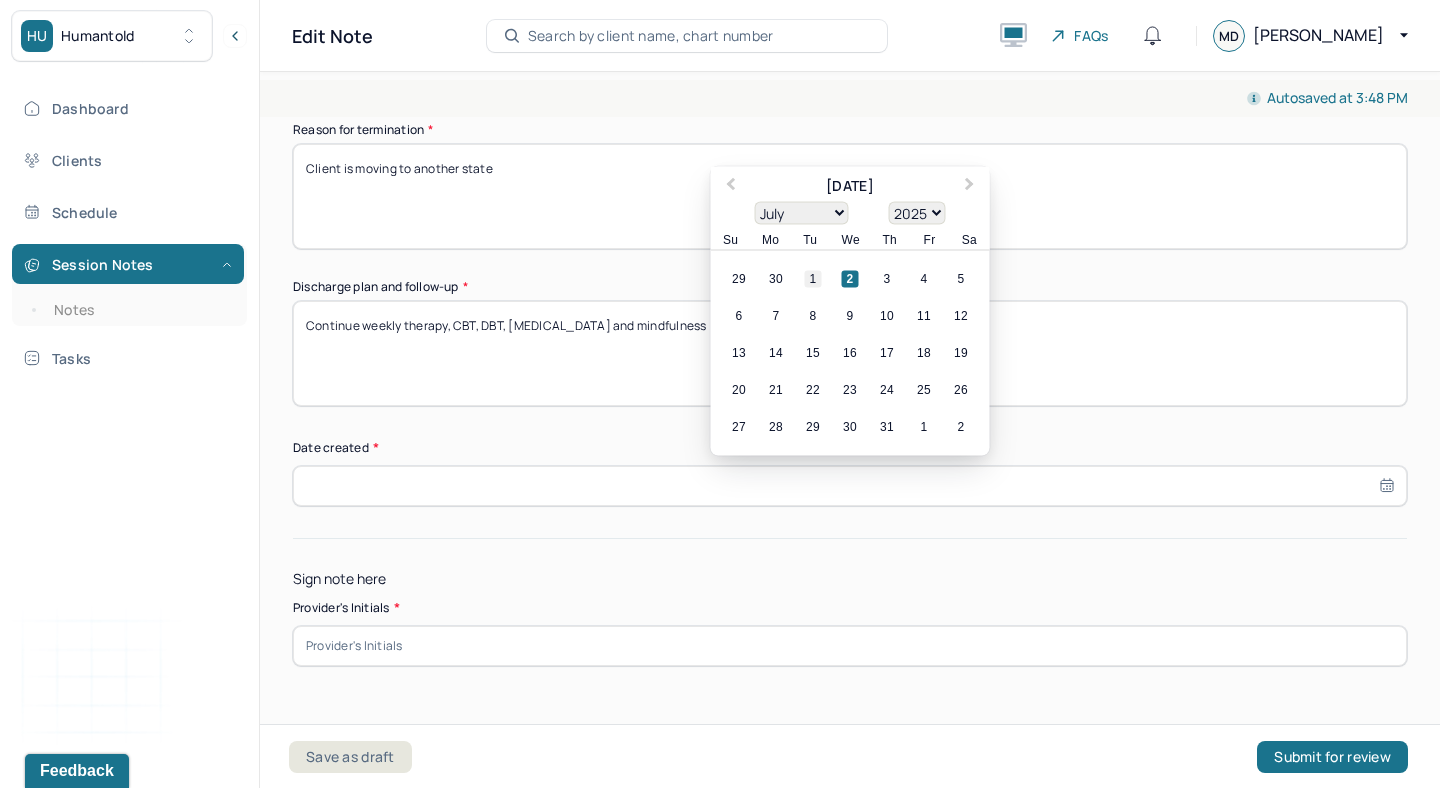 click on "1" at bounding box center (813, 279) 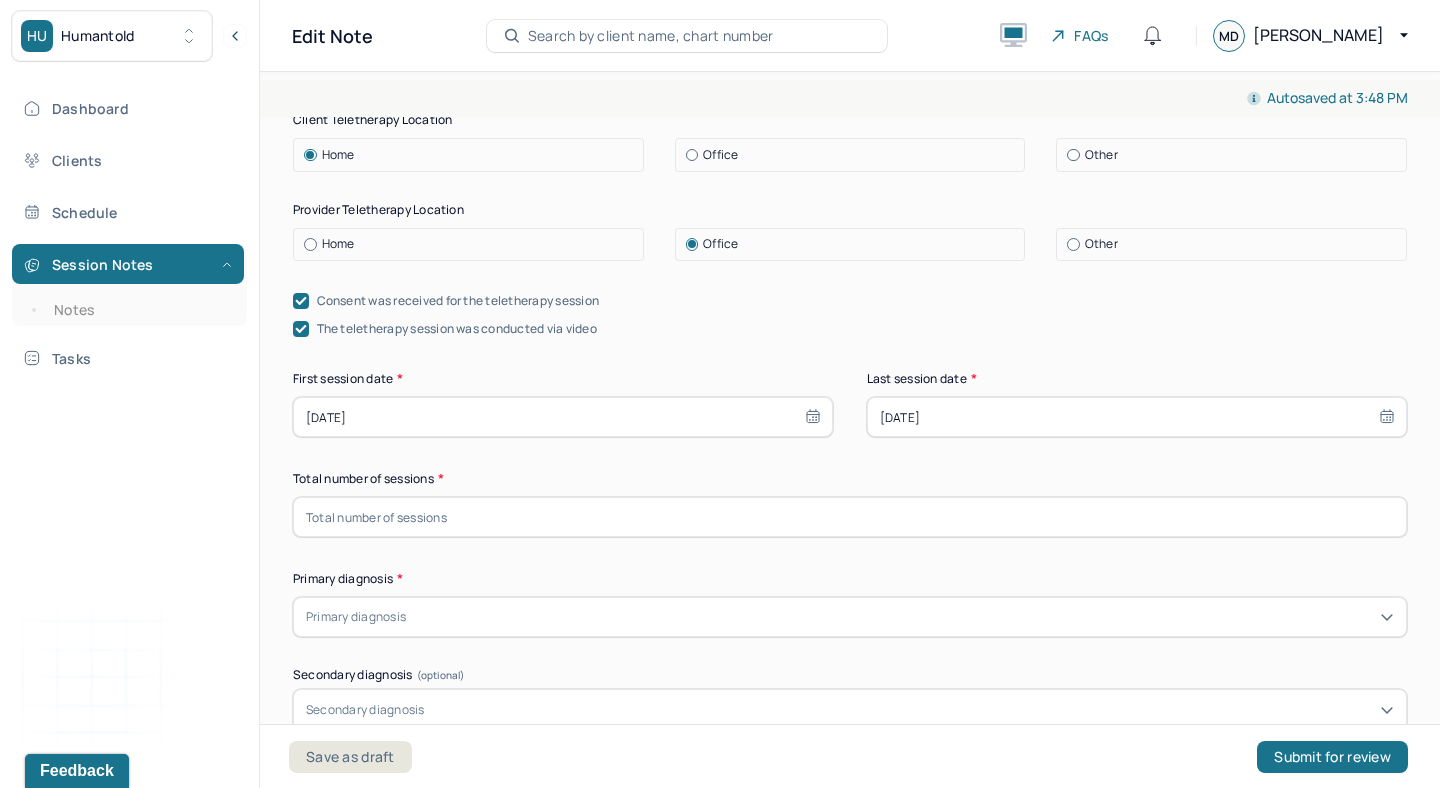scroll, scrollTop: 0, scrollLeft: 0, axis: both 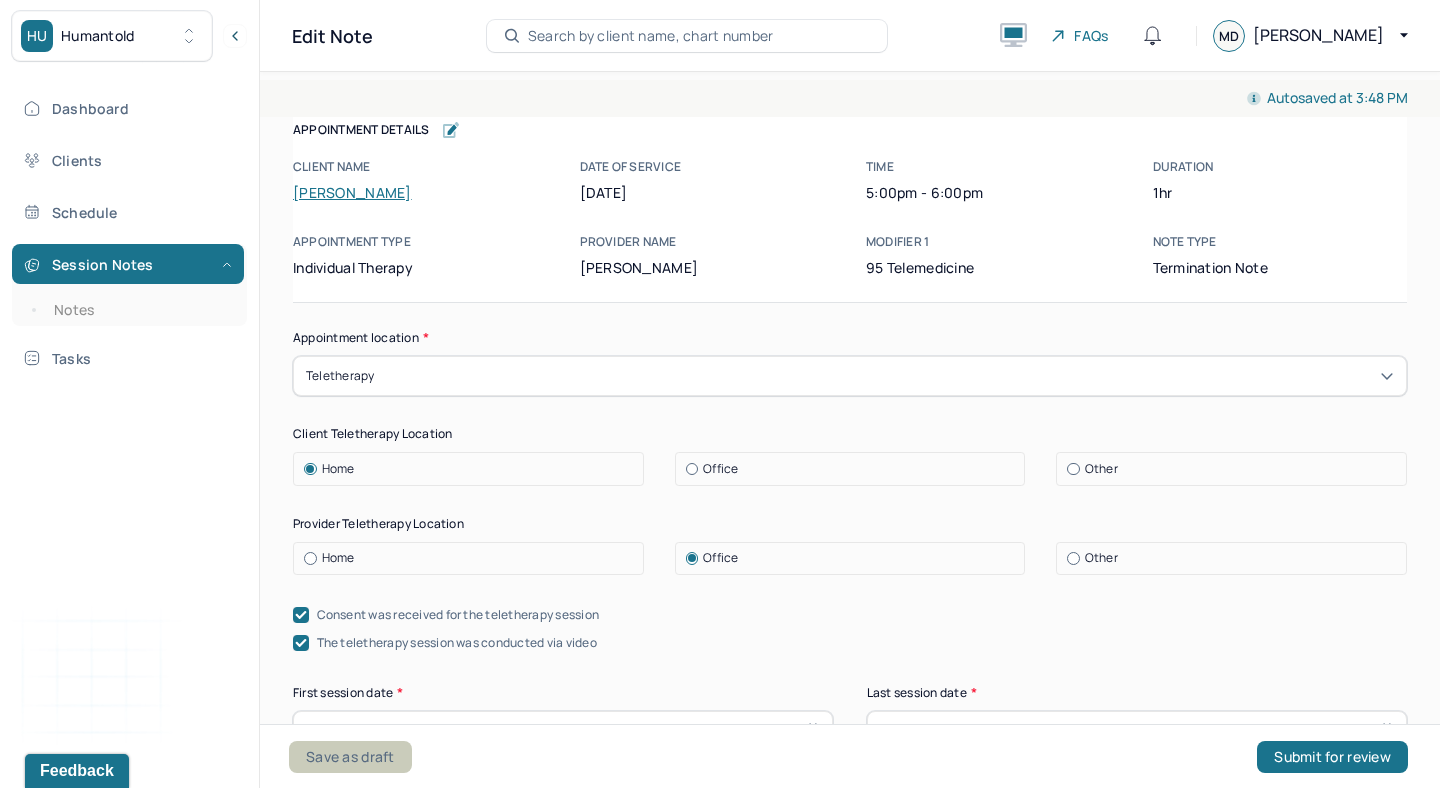 click on "Save as draft" at bounding box center [350, 757] 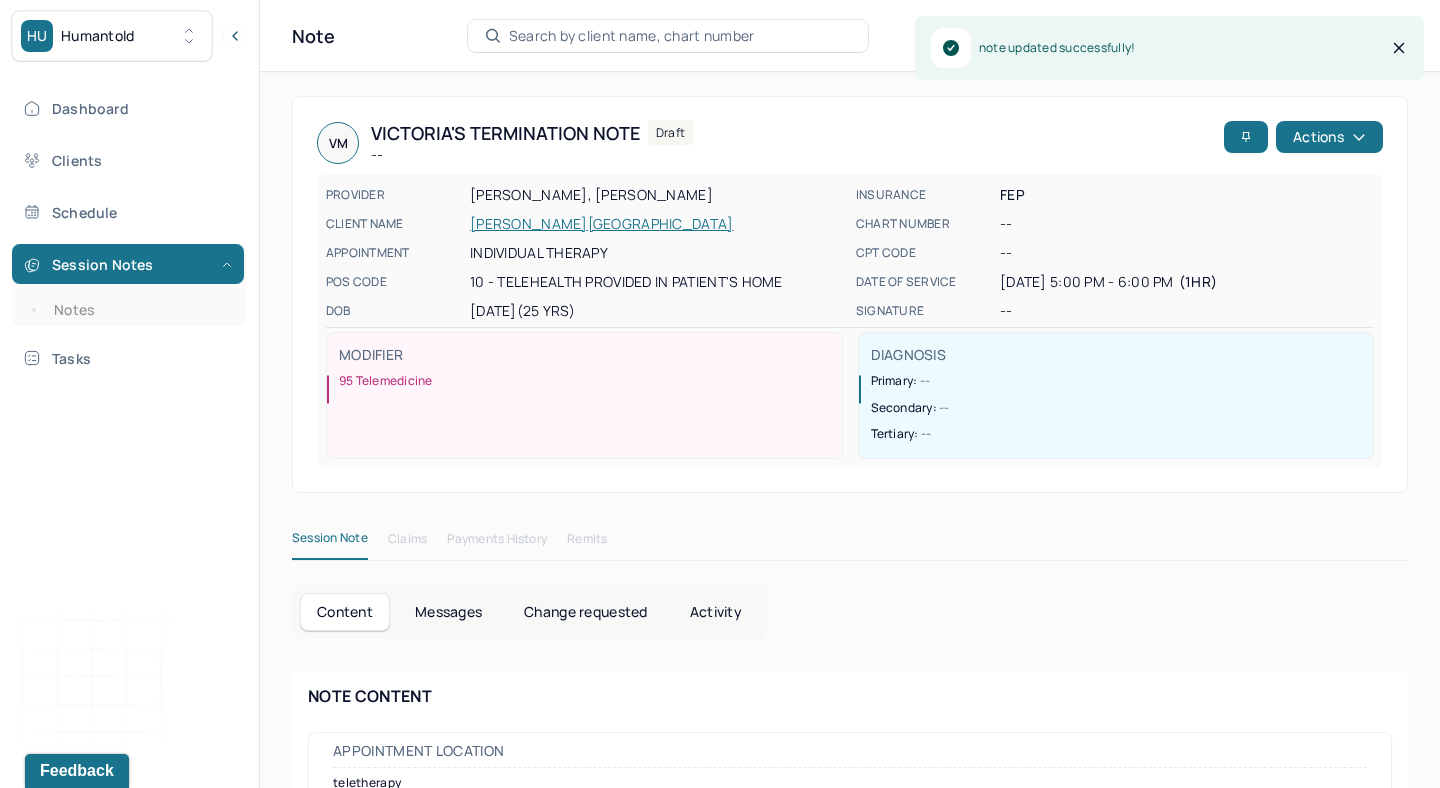 click on "[PERSON_NAME][GEOGRAPHIC_DATA]" at bounding box center [657, 224] 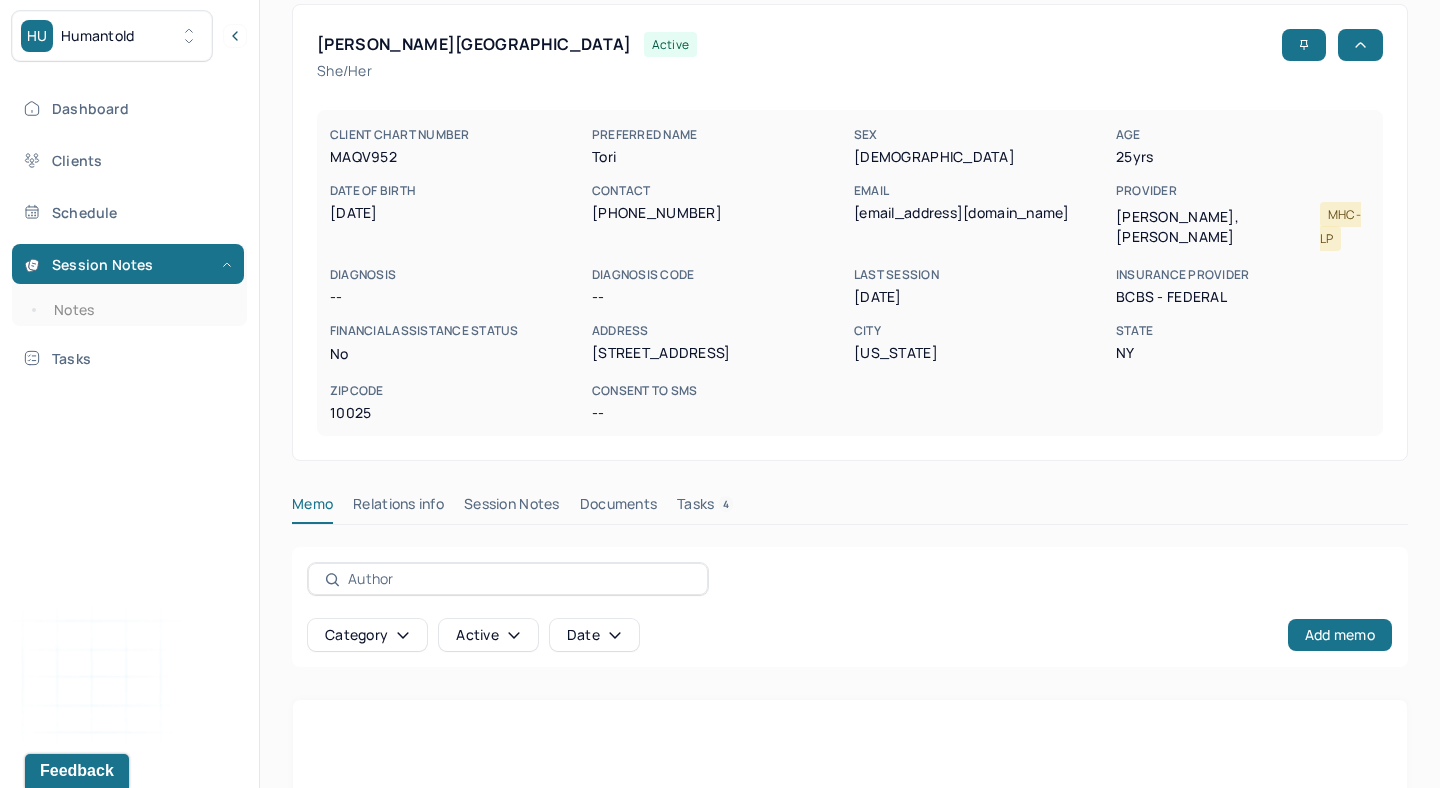 scroll, scrollTop: 113, scrollLeft: 0, axis: vertical 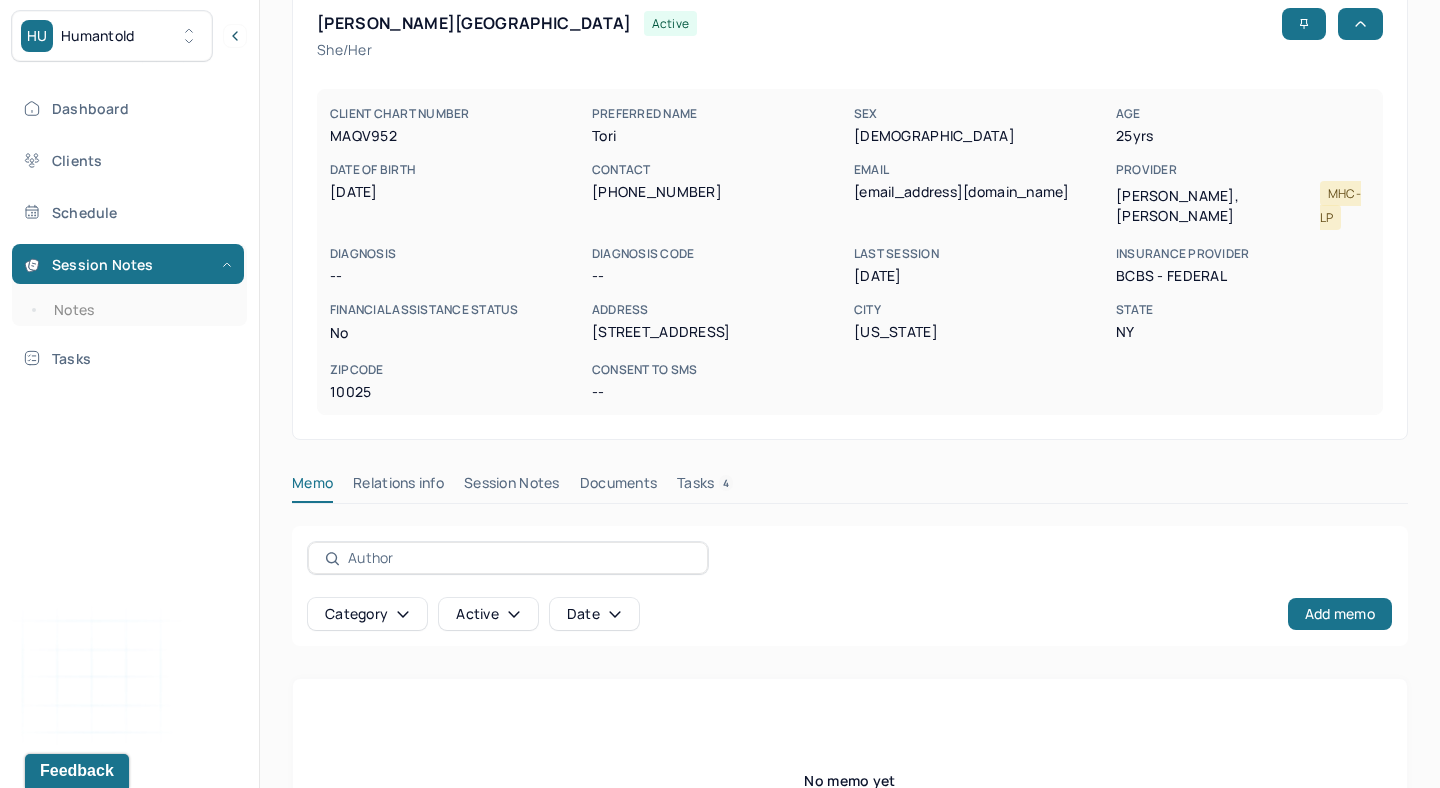 click on "Session Notes" at bounding box center (512, 487) 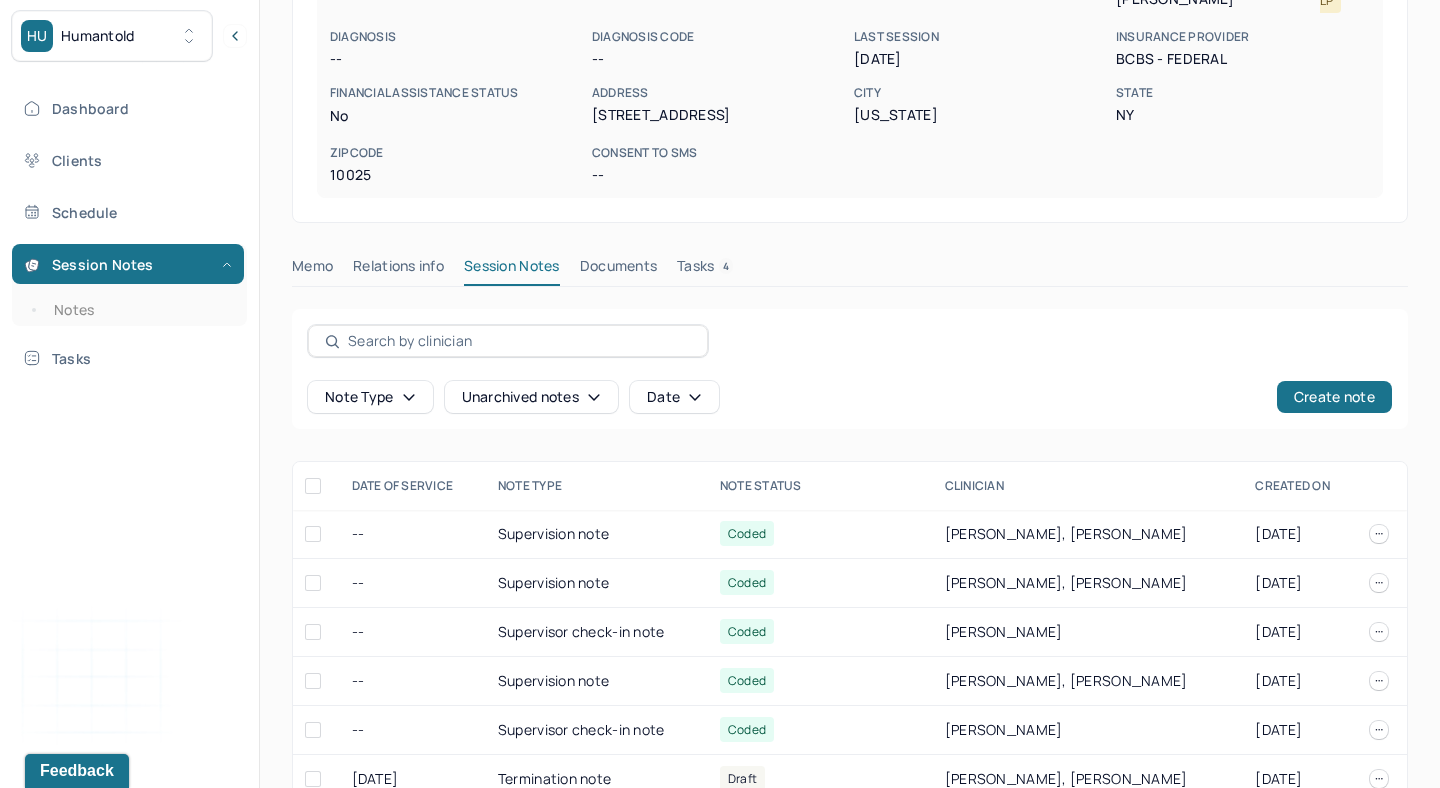 scroll, scrollTop: 338, scrollLeft: 0, axis: vertical 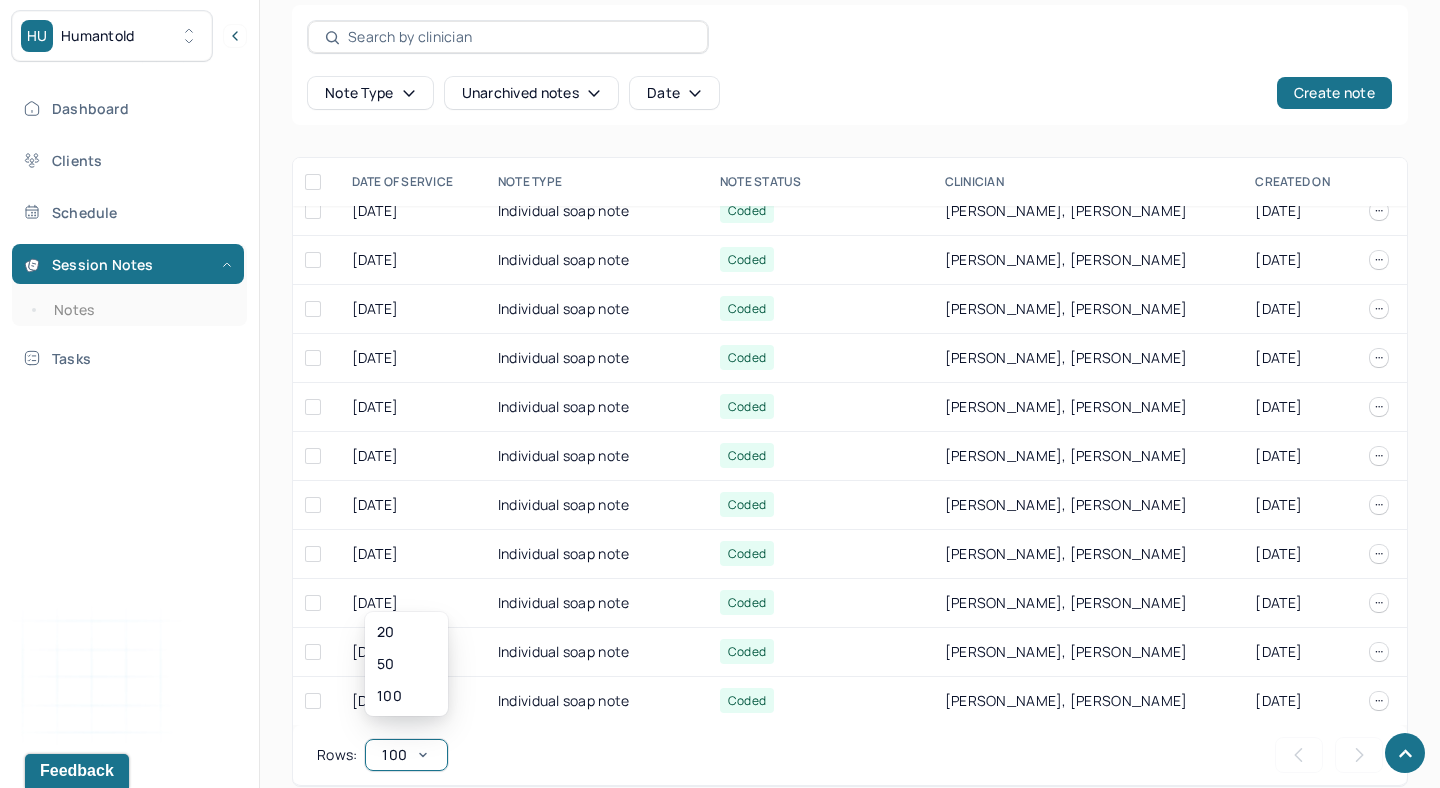 click on "100" at bounding box center (406, 755) 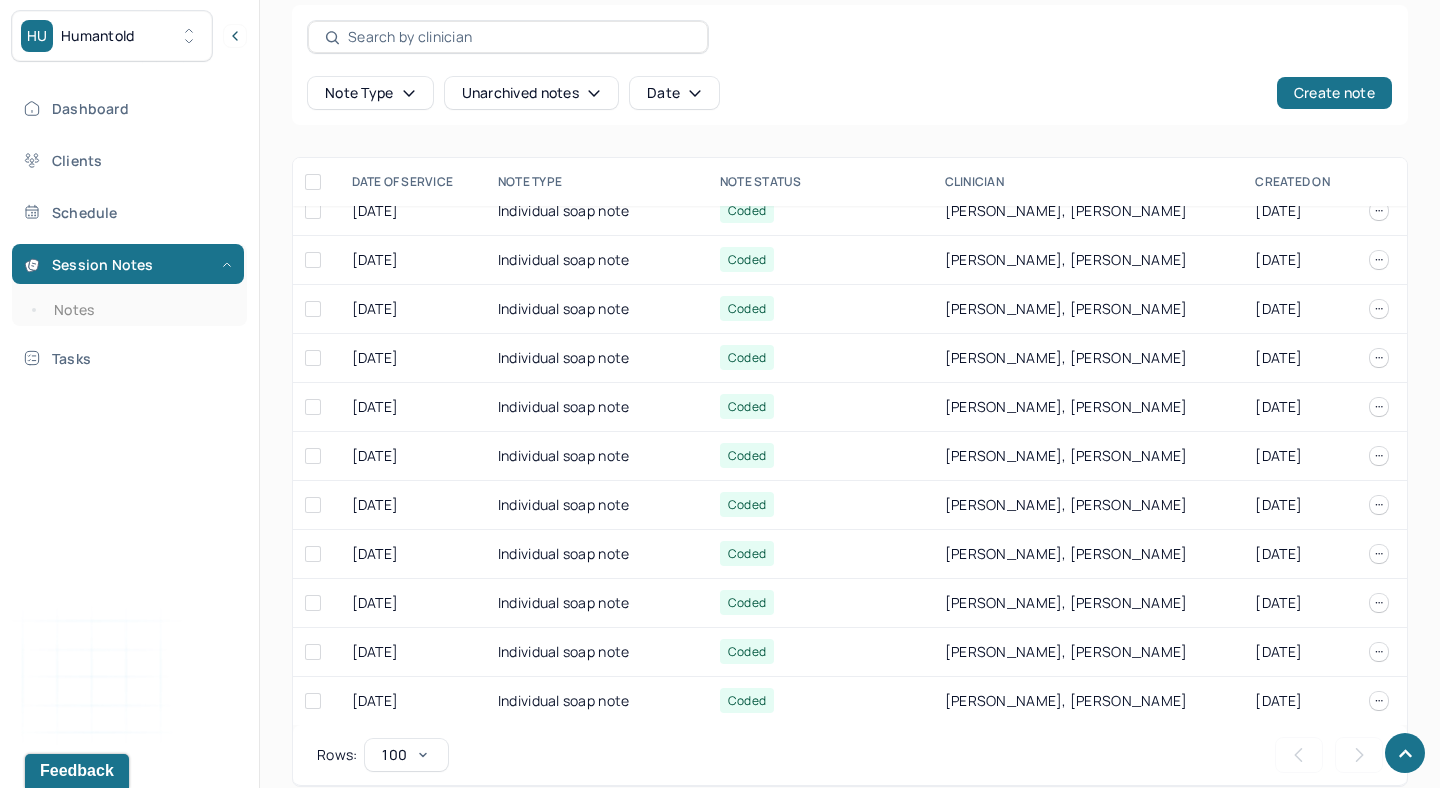 click on "100" at bounding box center (406, 755) 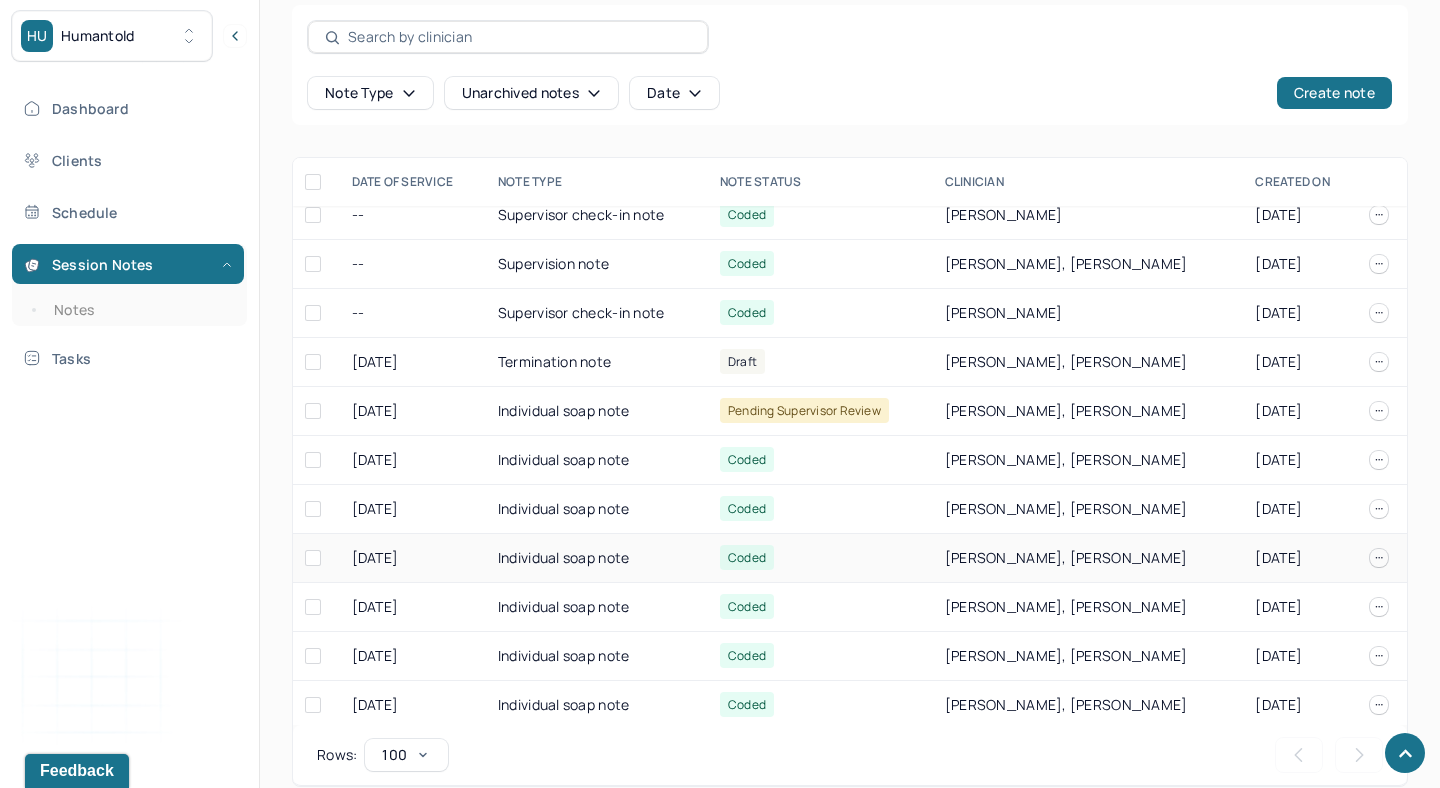 scroll, scrollTop: 118, scrollLeft: 0, axis: vertical 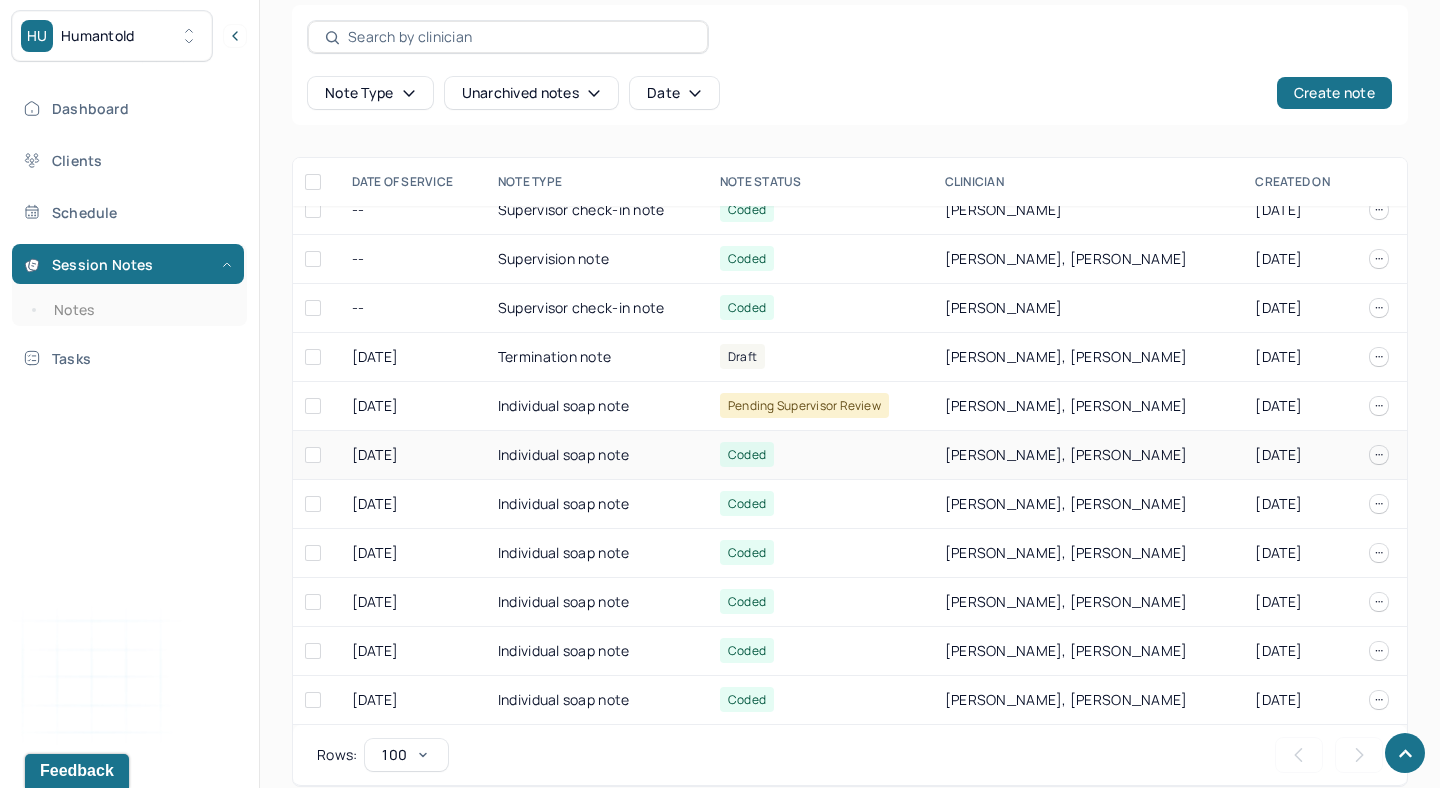 click on "Coded" at bounding box center [820, 455] 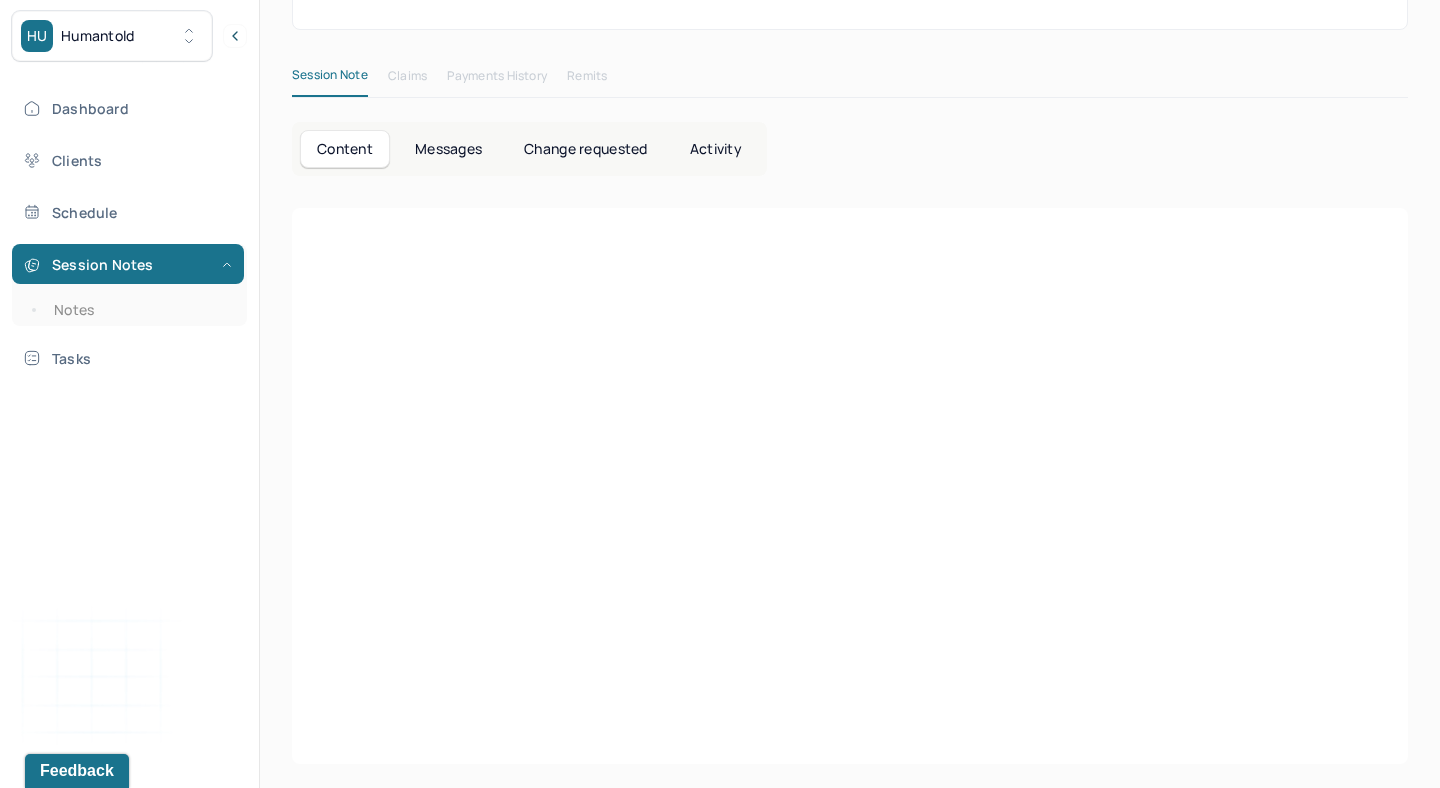 scroll, scrollTop: 634, scrollLeft: 0, axis: vertical 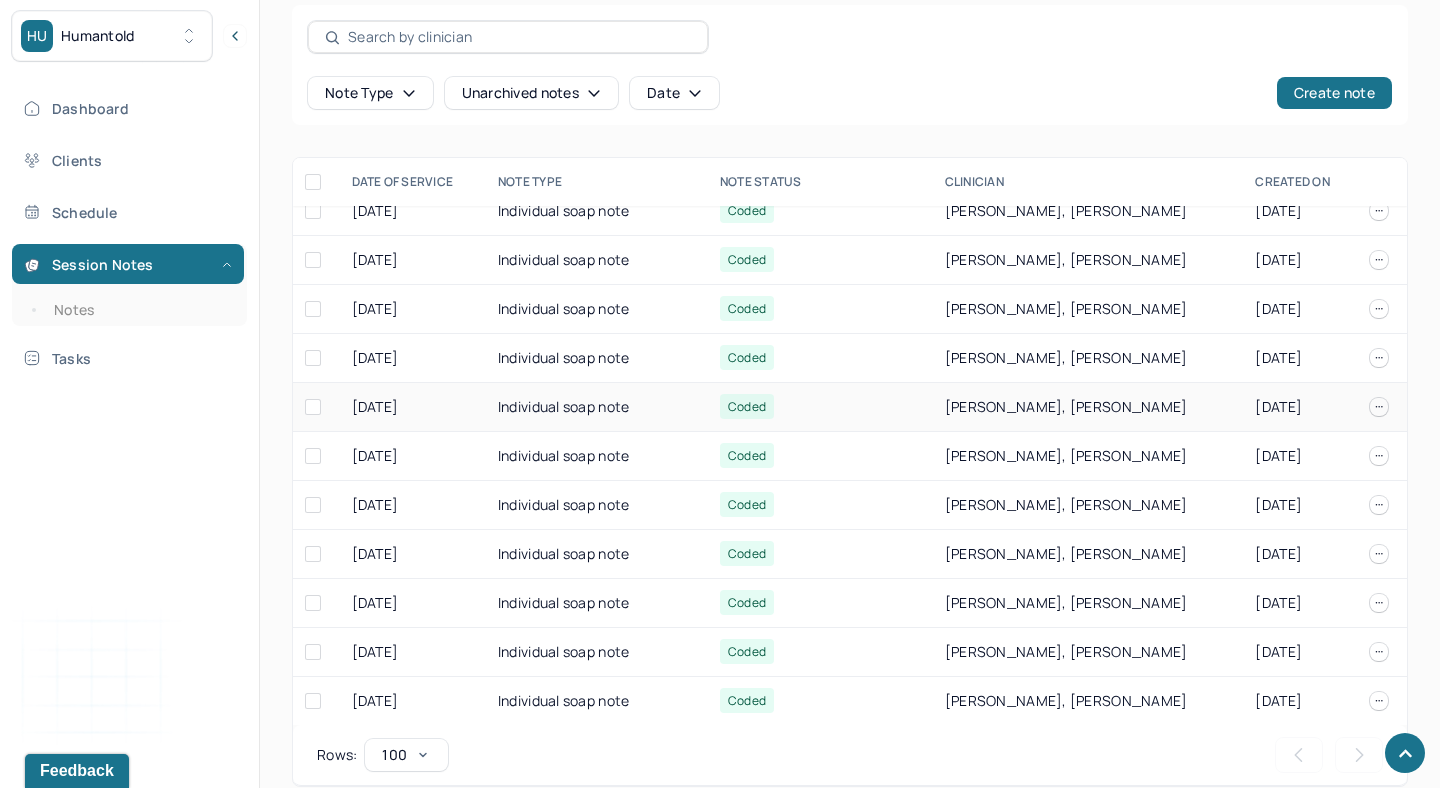 click on "Individual soap note" at bounding box center [597, 407] 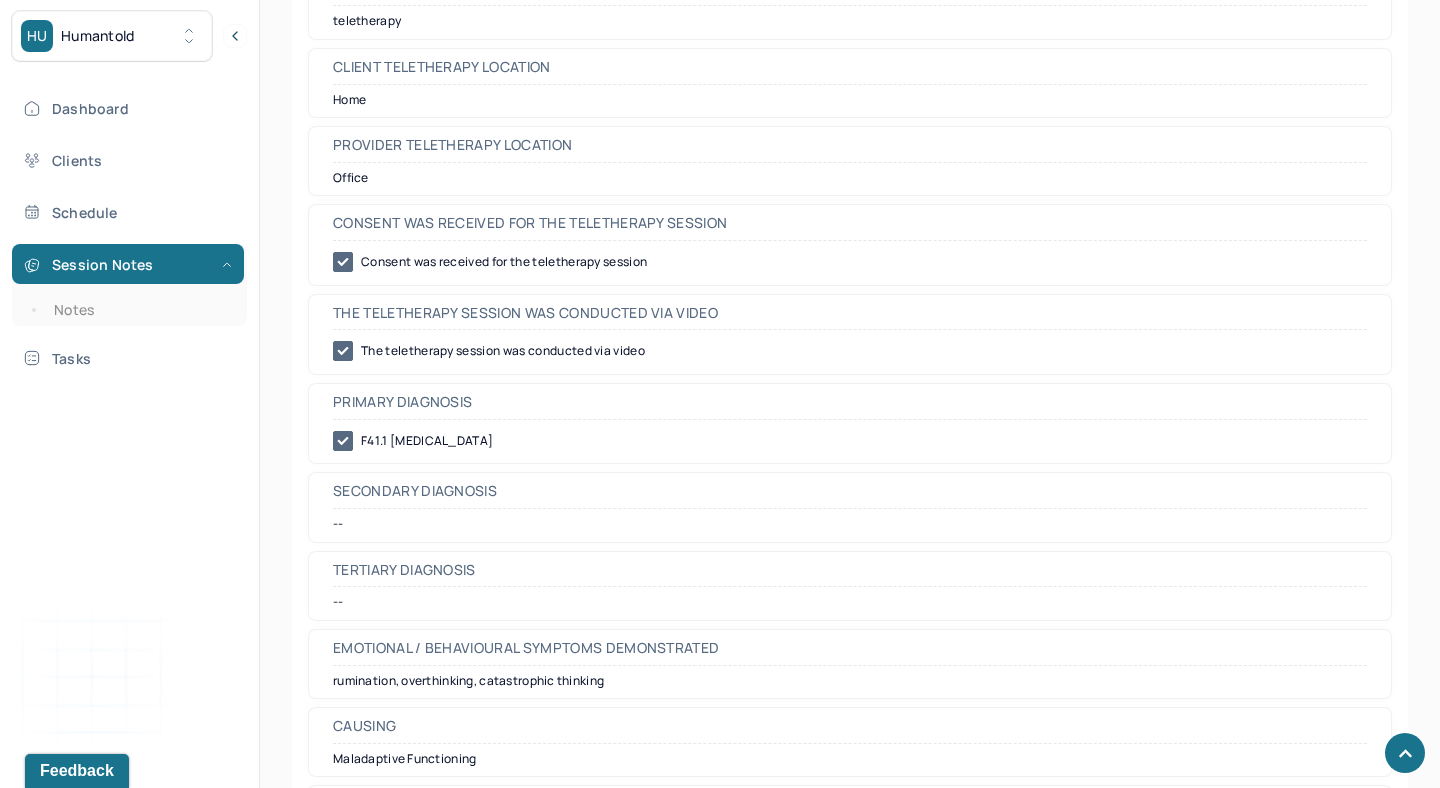 scroll, scrollTop: 892, scrollLeft: 0, axis: vertical 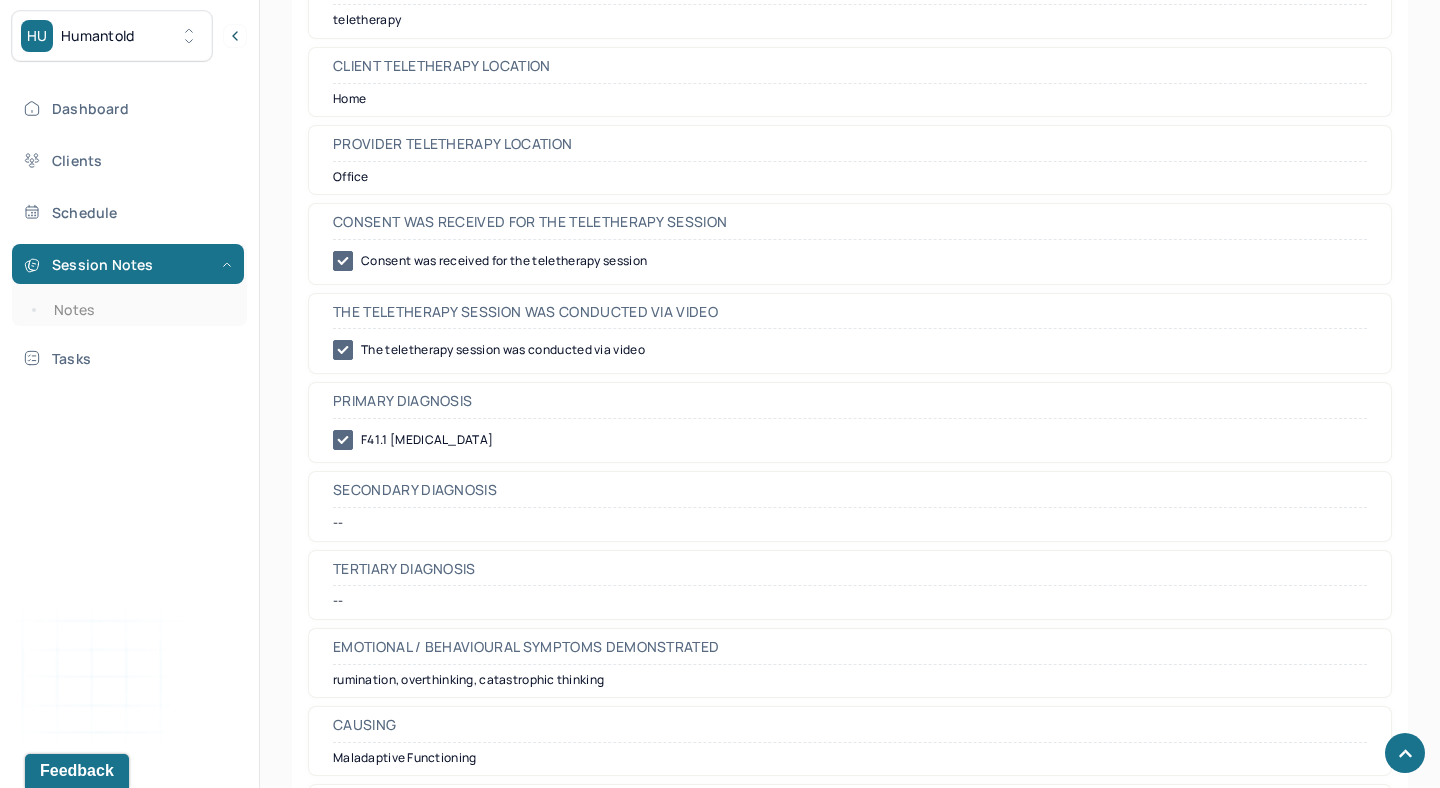 drag, startPoint x: 611, startPoint y: 439, endPoint x: 328, endPoint y: 443, distance: 283.02826 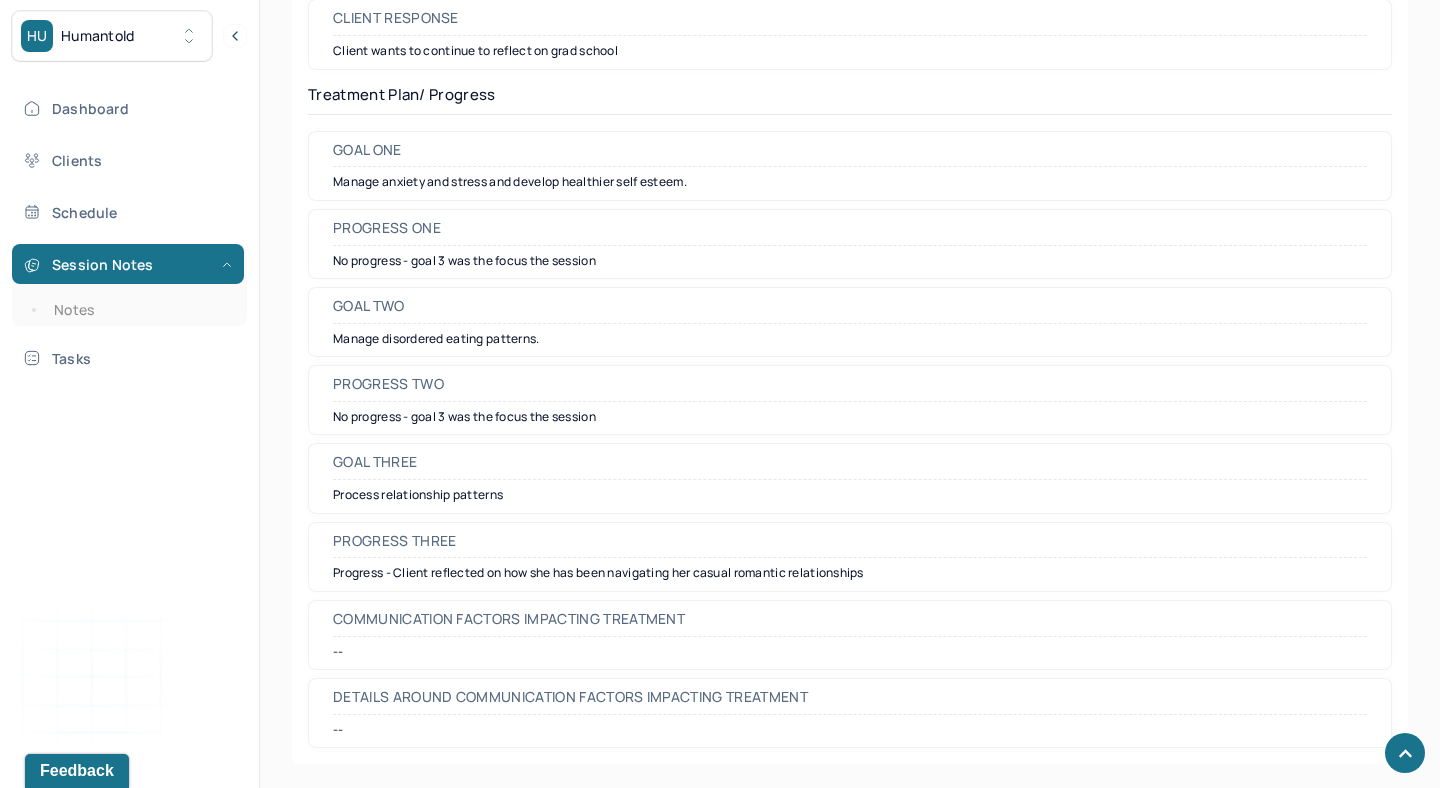 scroll, scrollTop: 2705, scrollLeft: 0, axis: vertical 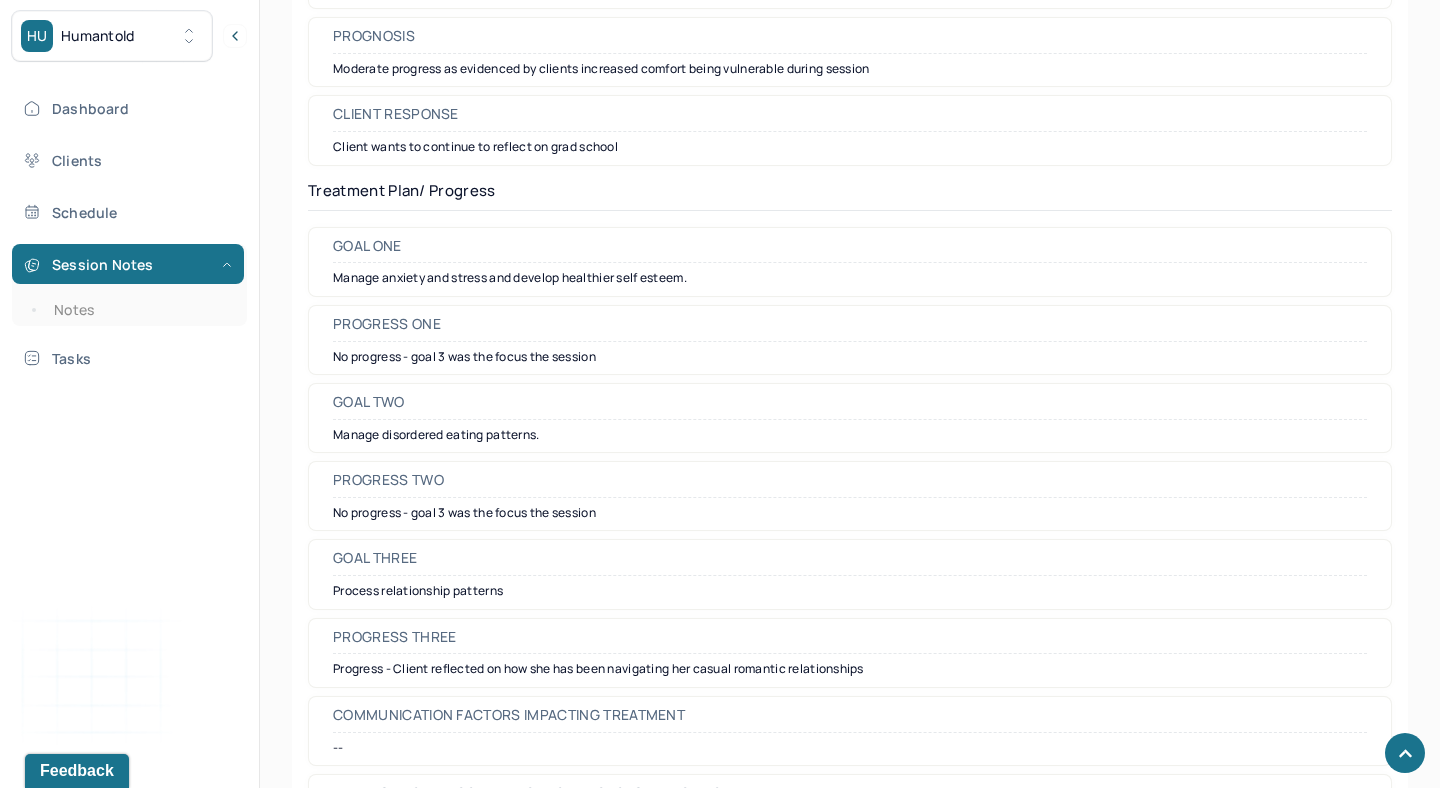 click on "Manage anxiety and stress and develop healthier self esteem." at bounding box center [850, 278] 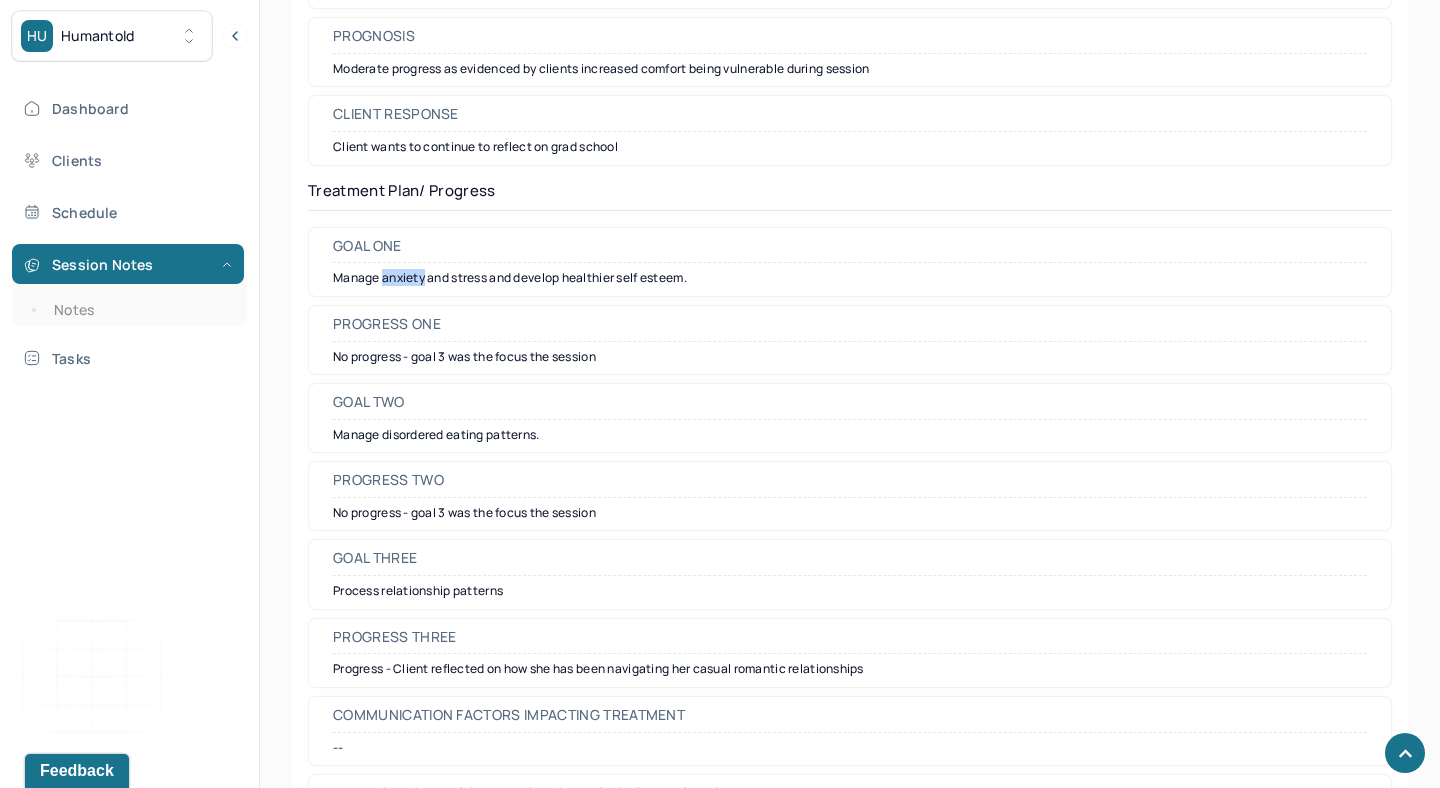 click on "Manage anxiety and stress and develop healthier self esteem." at bounding box center [850, 278] 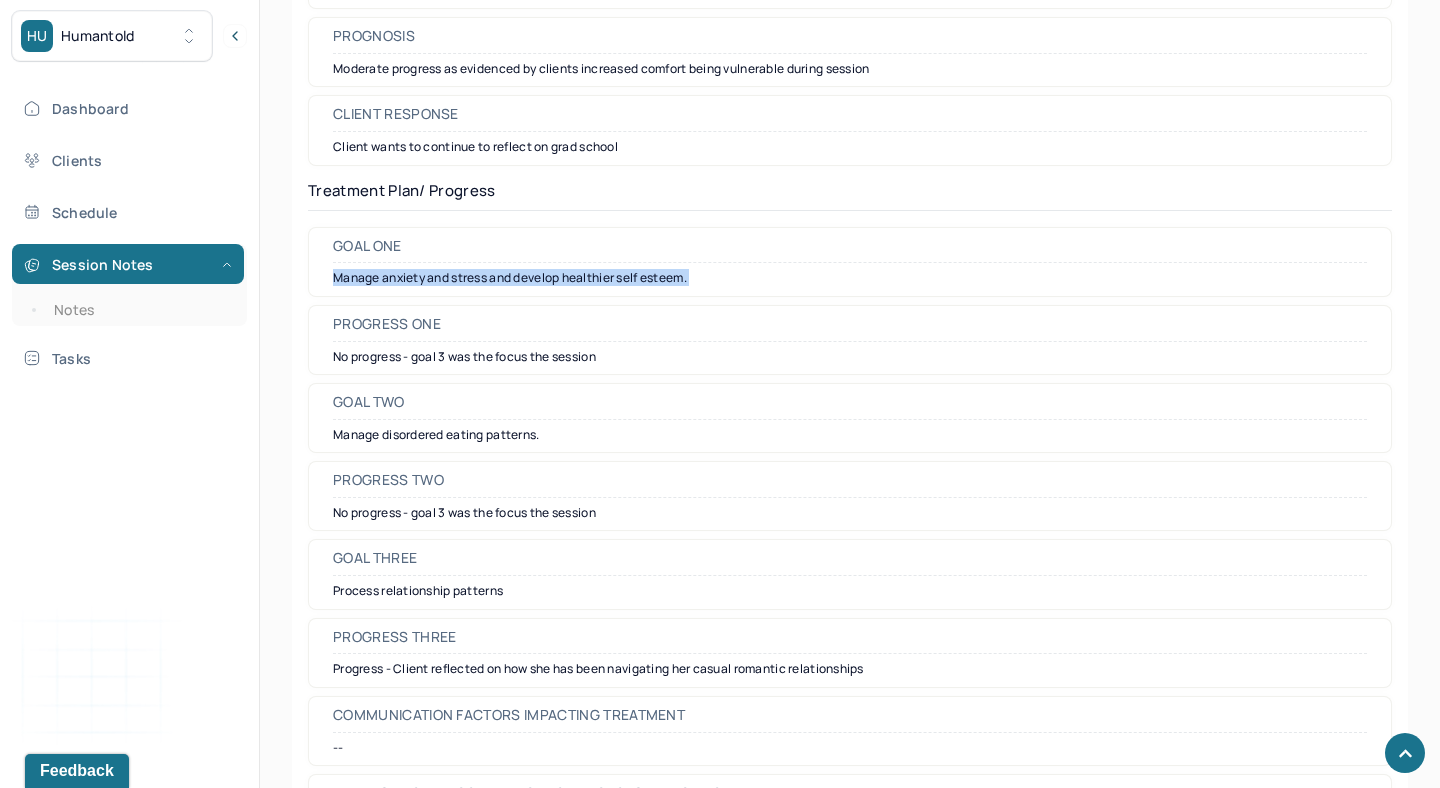 click on "Manage anxiety and stress and develop healthier self esteem." at bounding box center (850, 278) 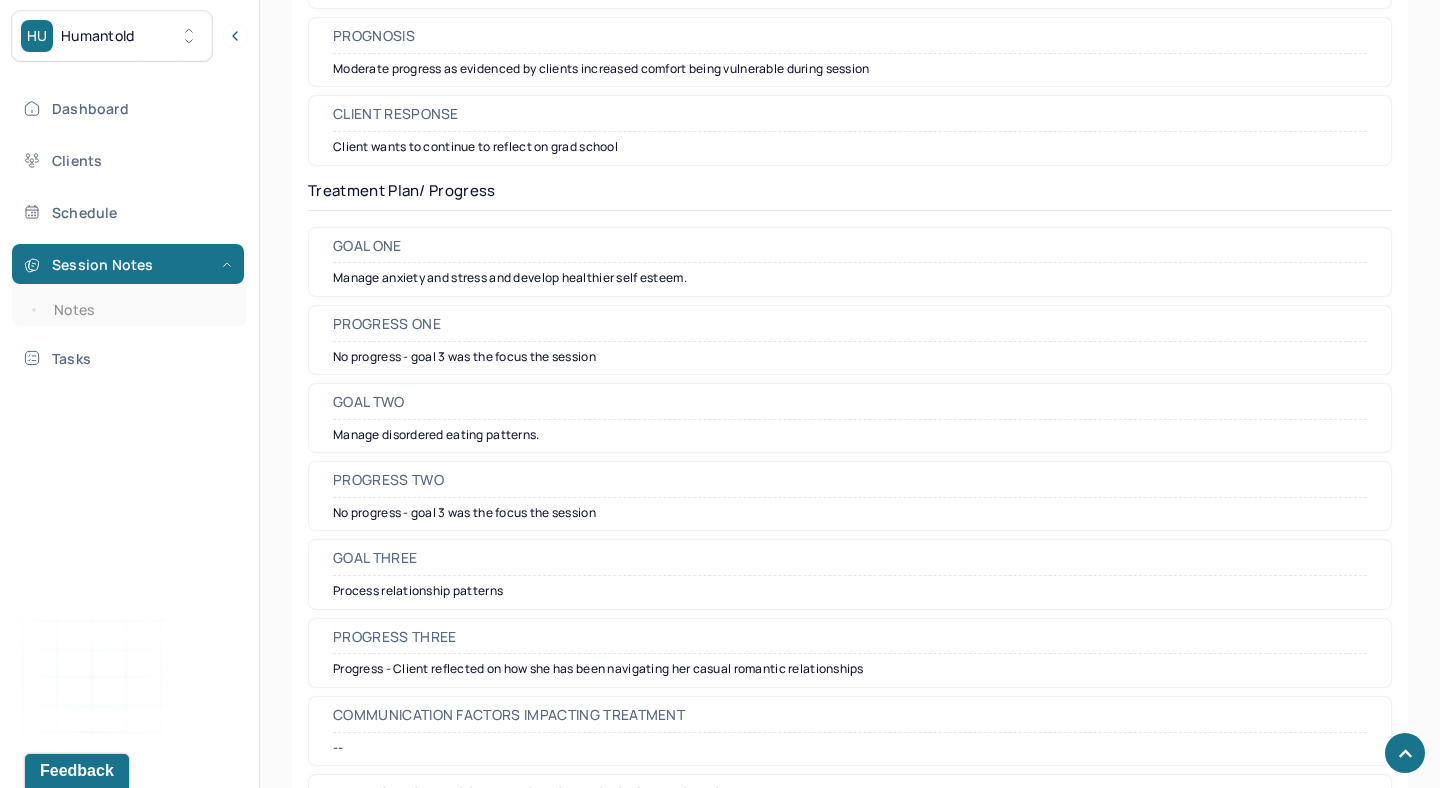 click on "Manage disordered eating patterns." at bounding box center [850, 435] 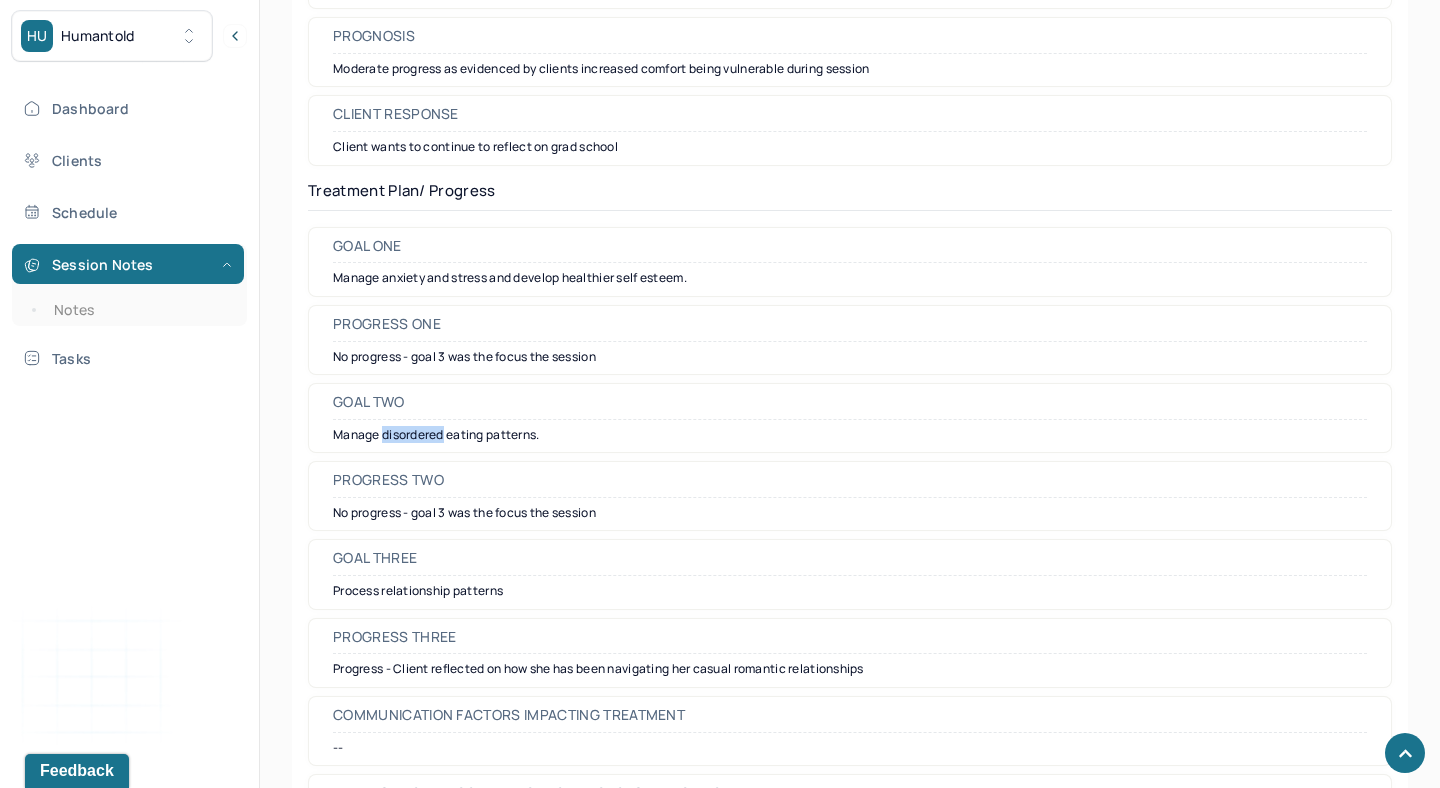 click on "Manage disordered eating patterns." at bounding box center (850, 435) 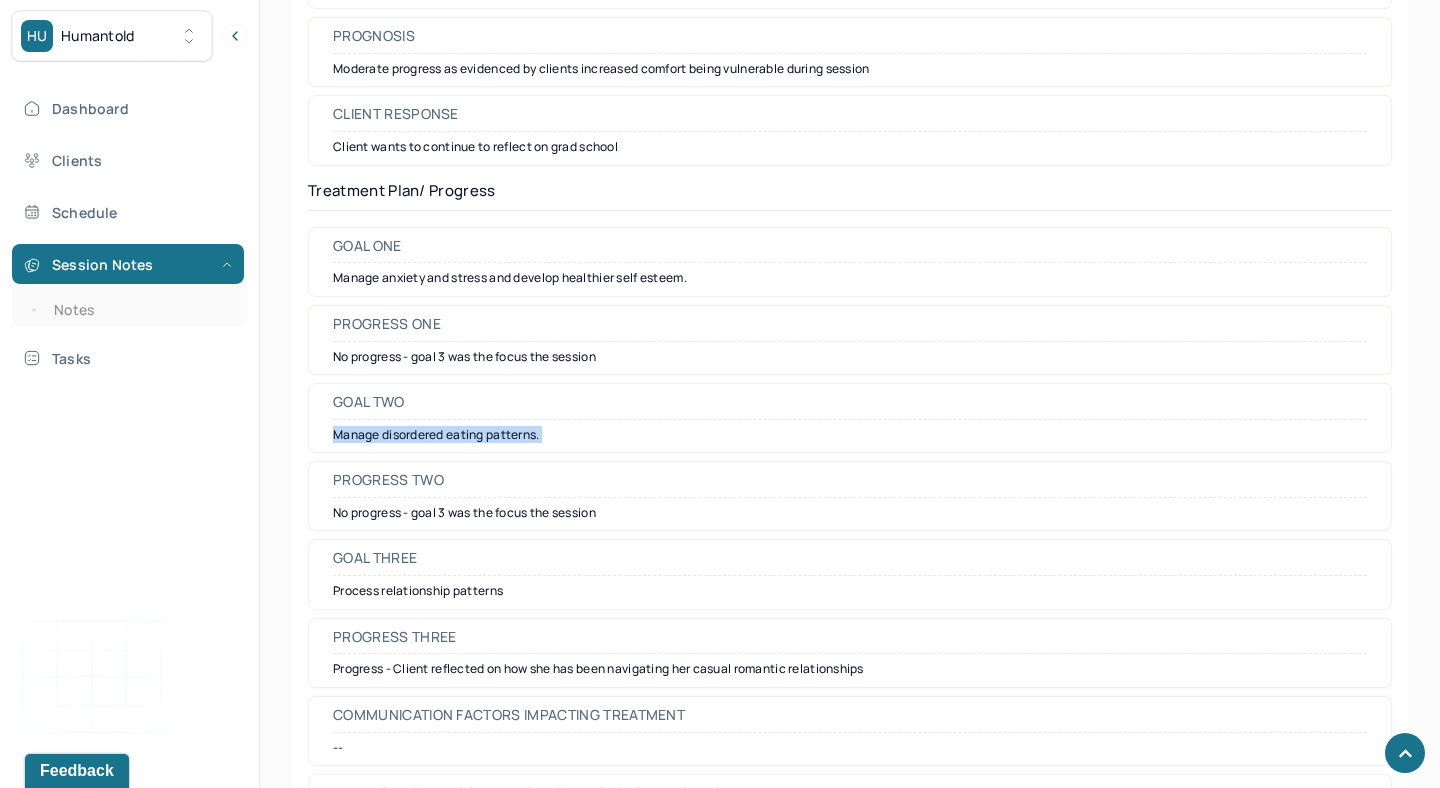 click on "Manage disordered eating patterns." at bounding box center (850, 435) 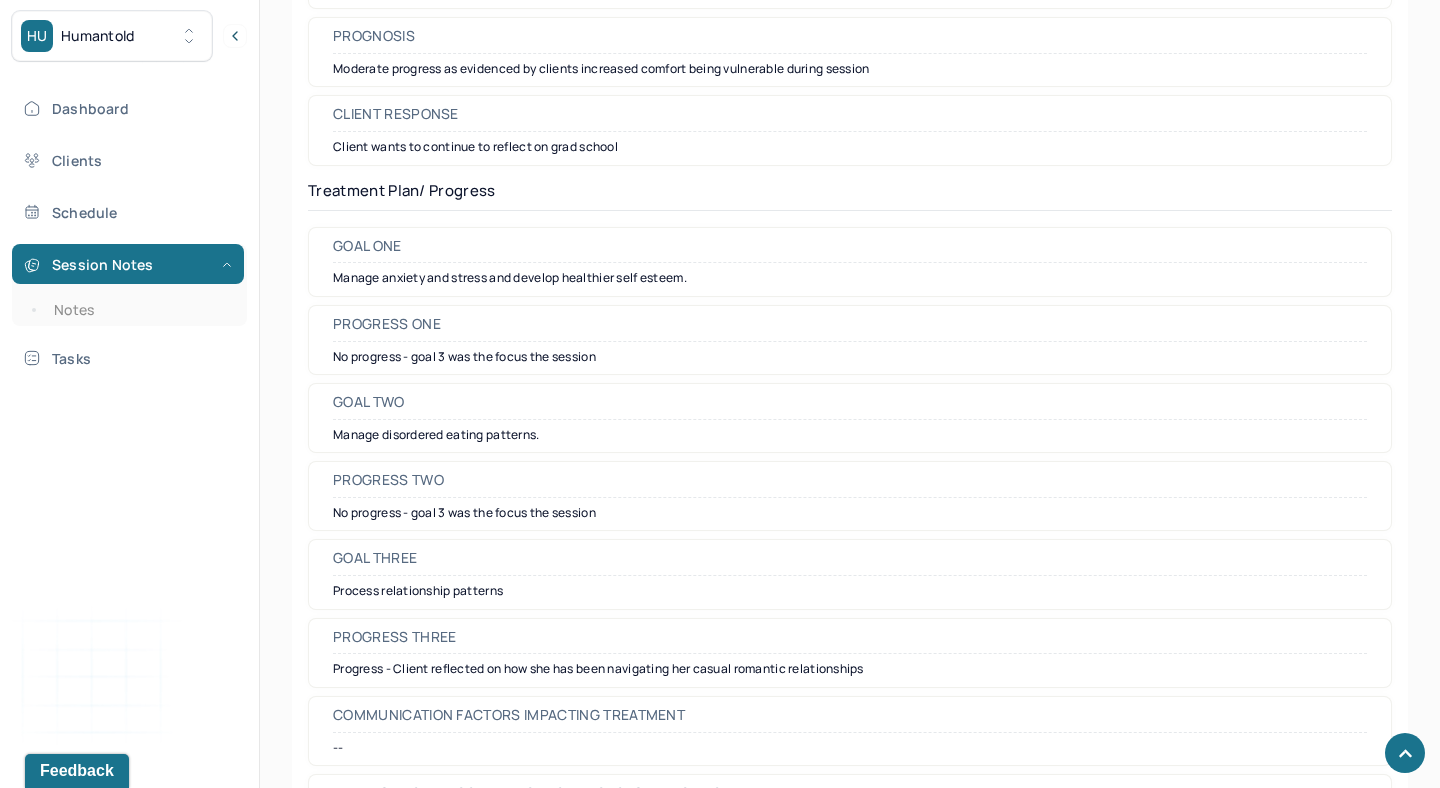 click on "Process relationship patterns" at bounding box center (850, 591) 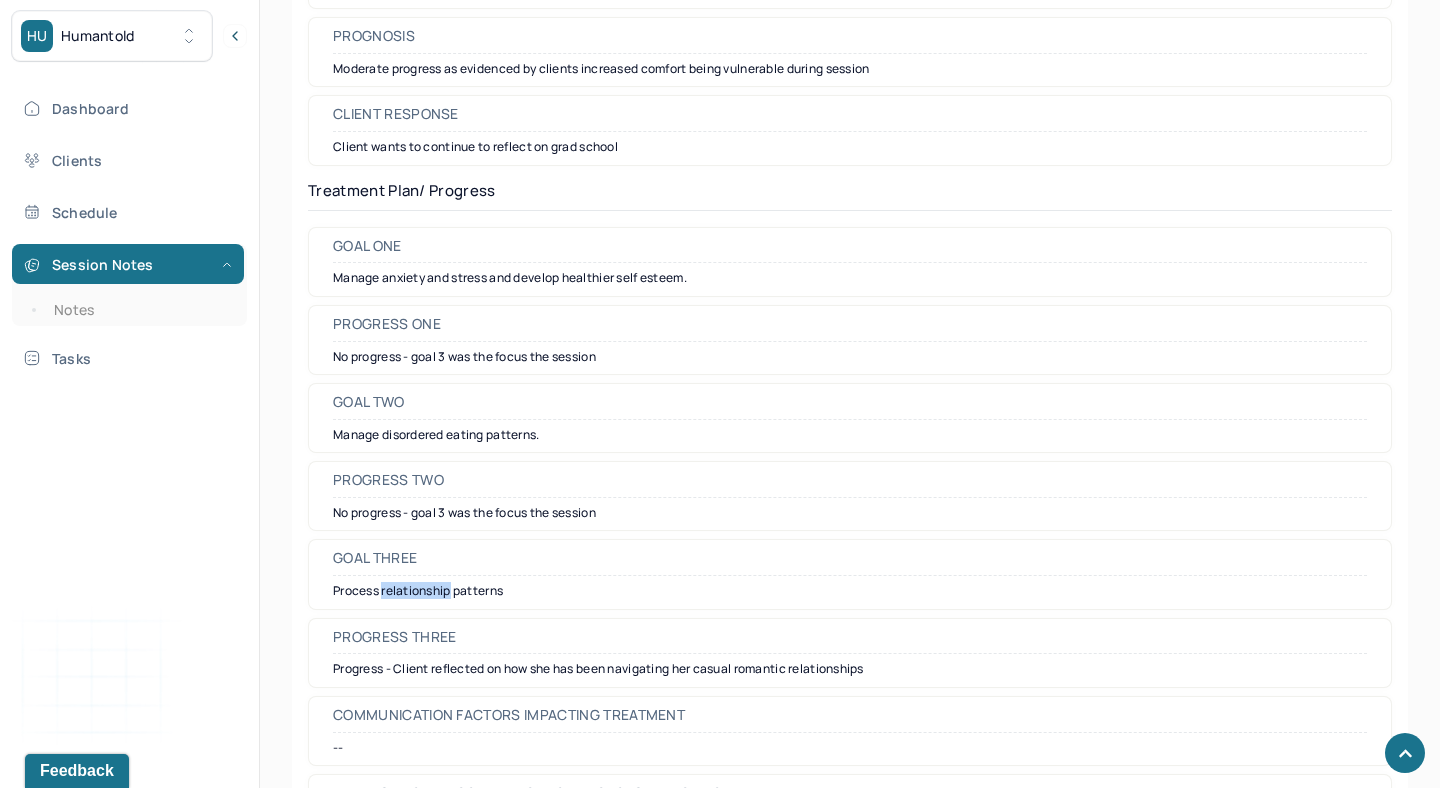 click on "Process relationship patterns" at bounding box center [850, 591] 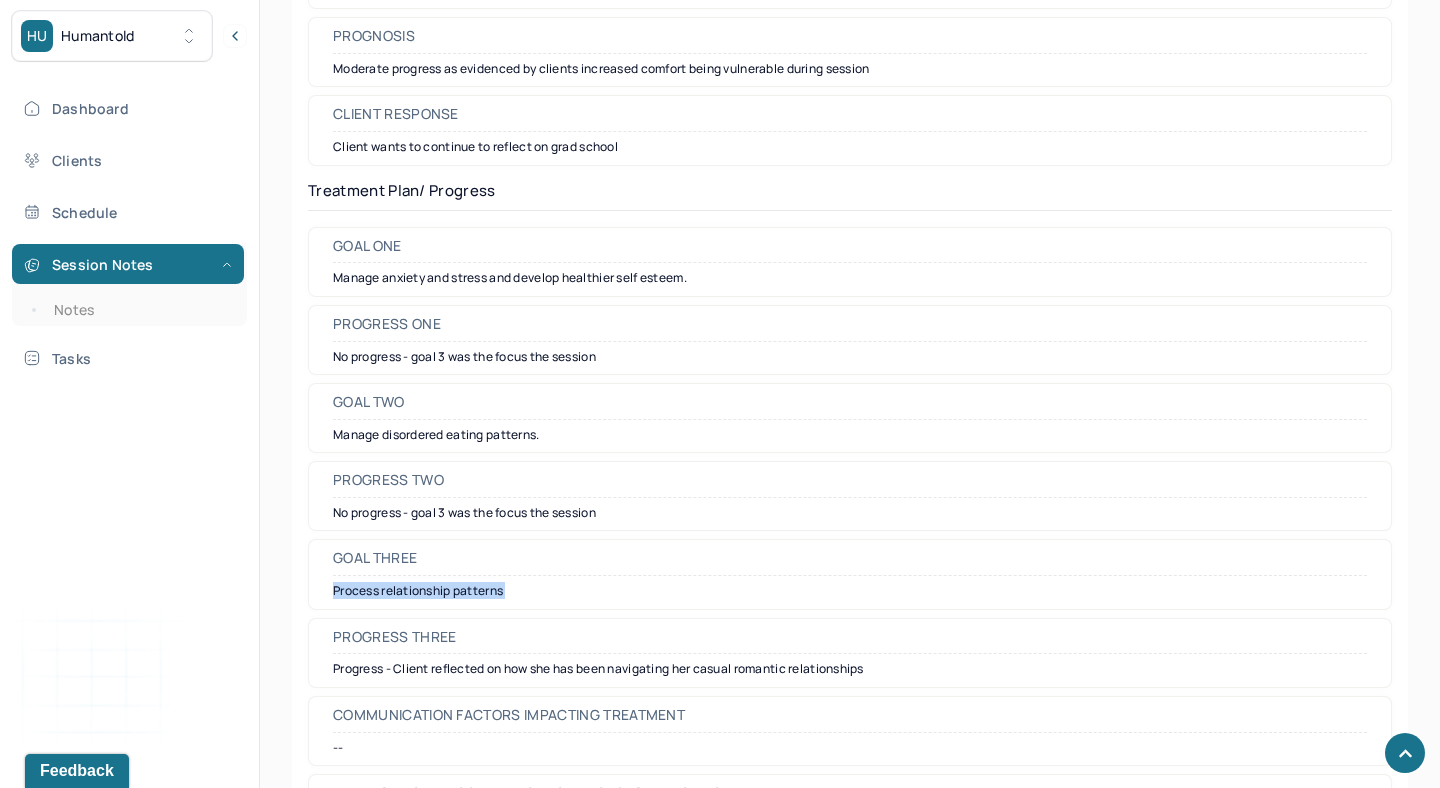 click on "Process relationship patterns" at bounding box center [850, 591] 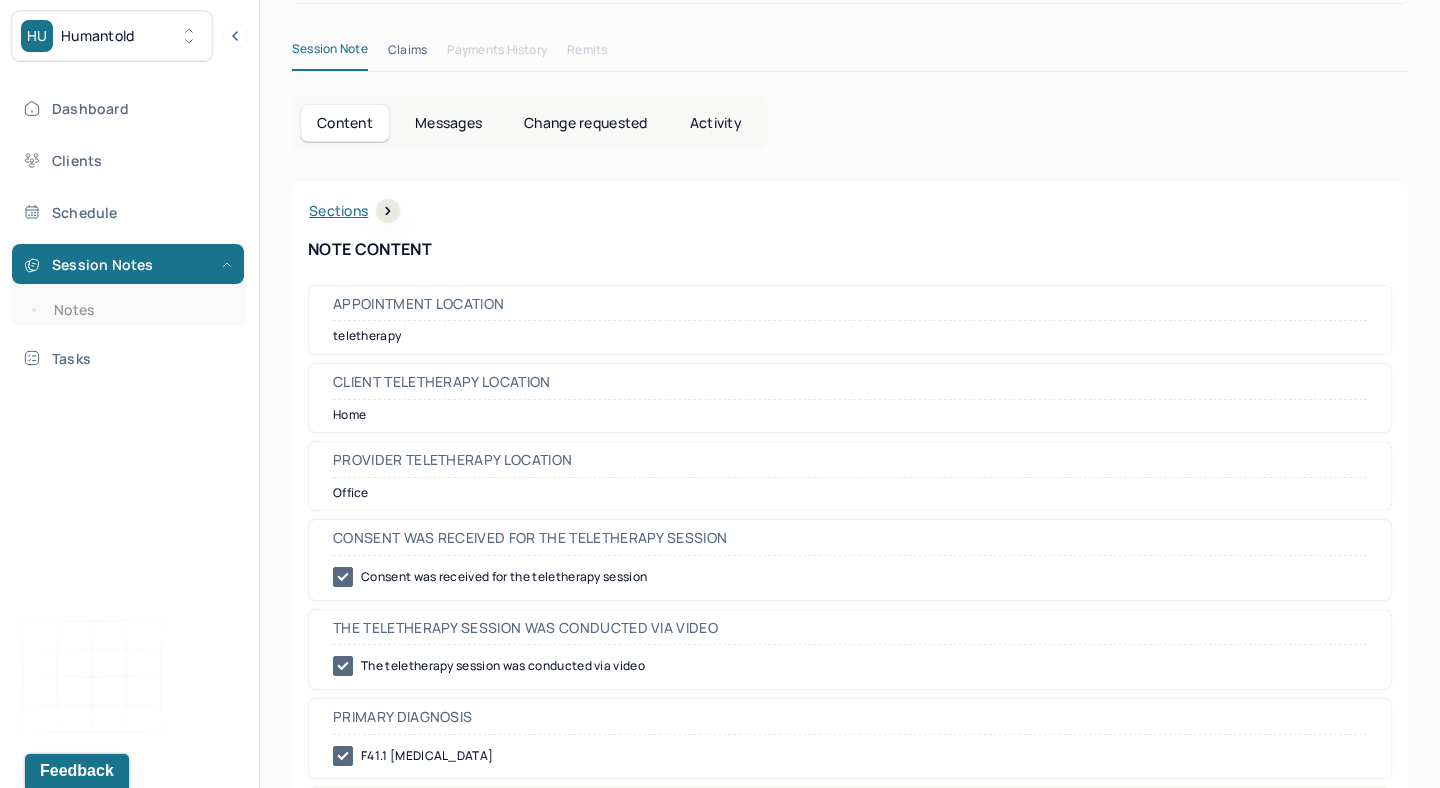 scroll, scrollTop: 0, scrollLeft: 0, axis: both 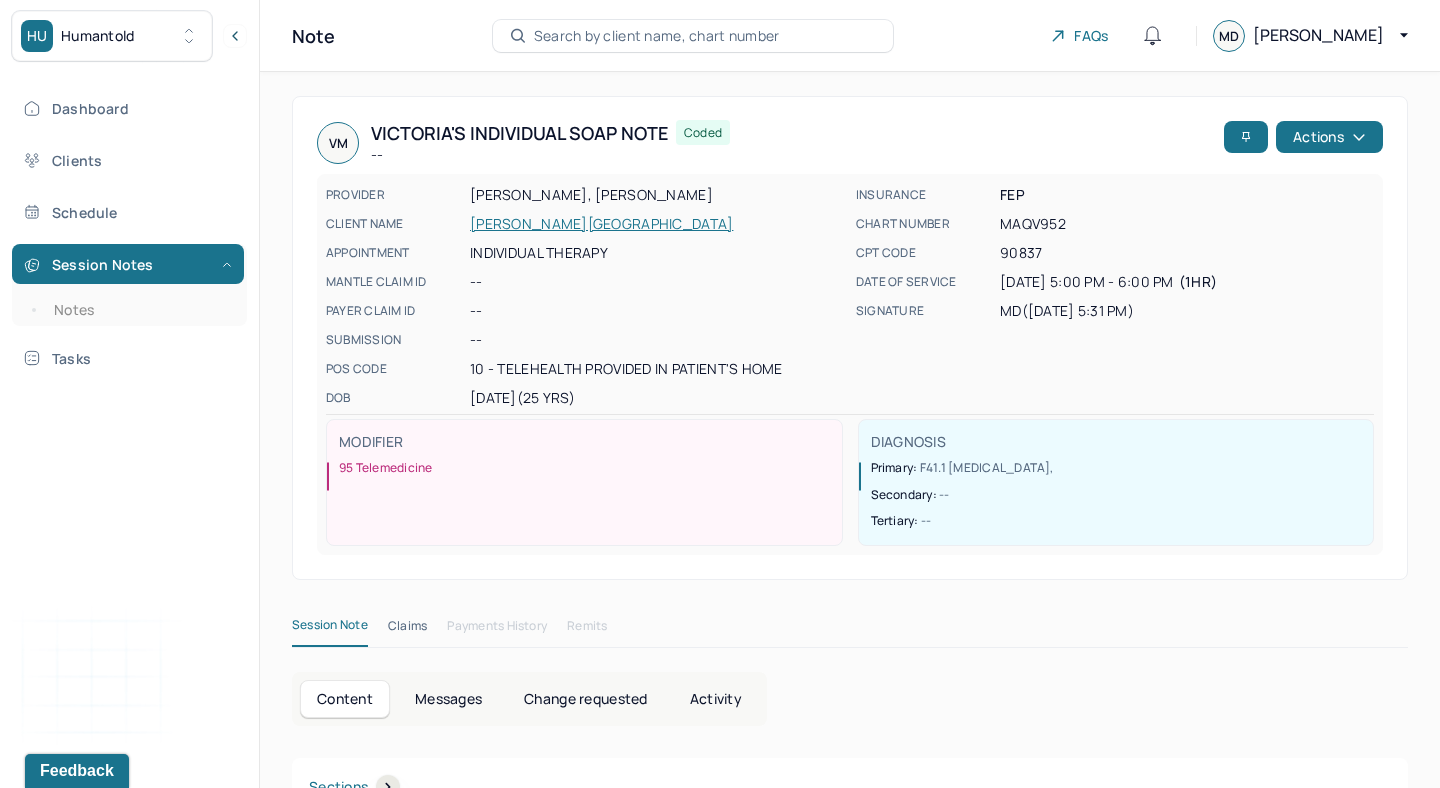 click on "[PERSON_NAME][GEOGRAPHIC_DATA]" at bounding box center (657, 224) 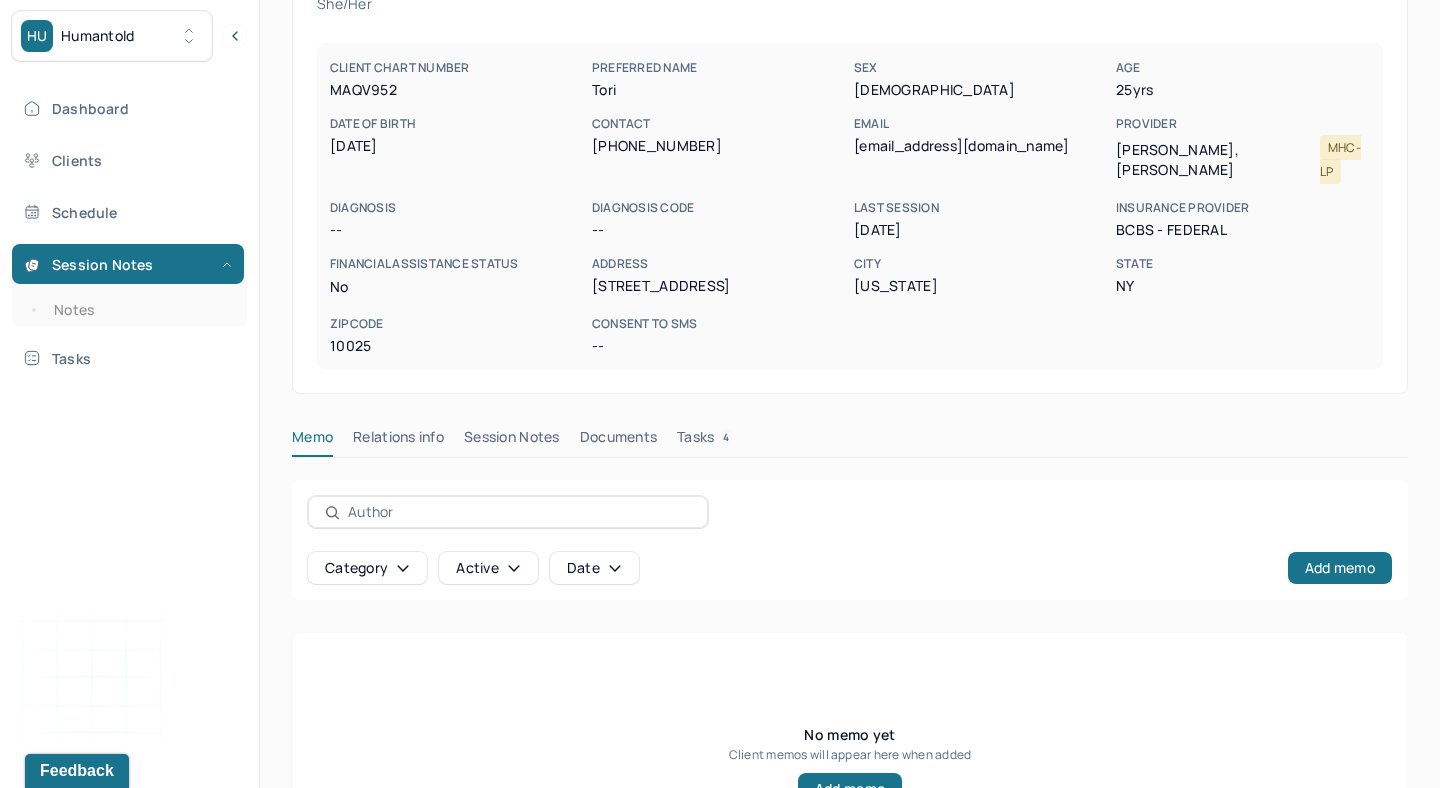 scroll, scrollTop: 269, scrollLeft: 0, axis: vertical 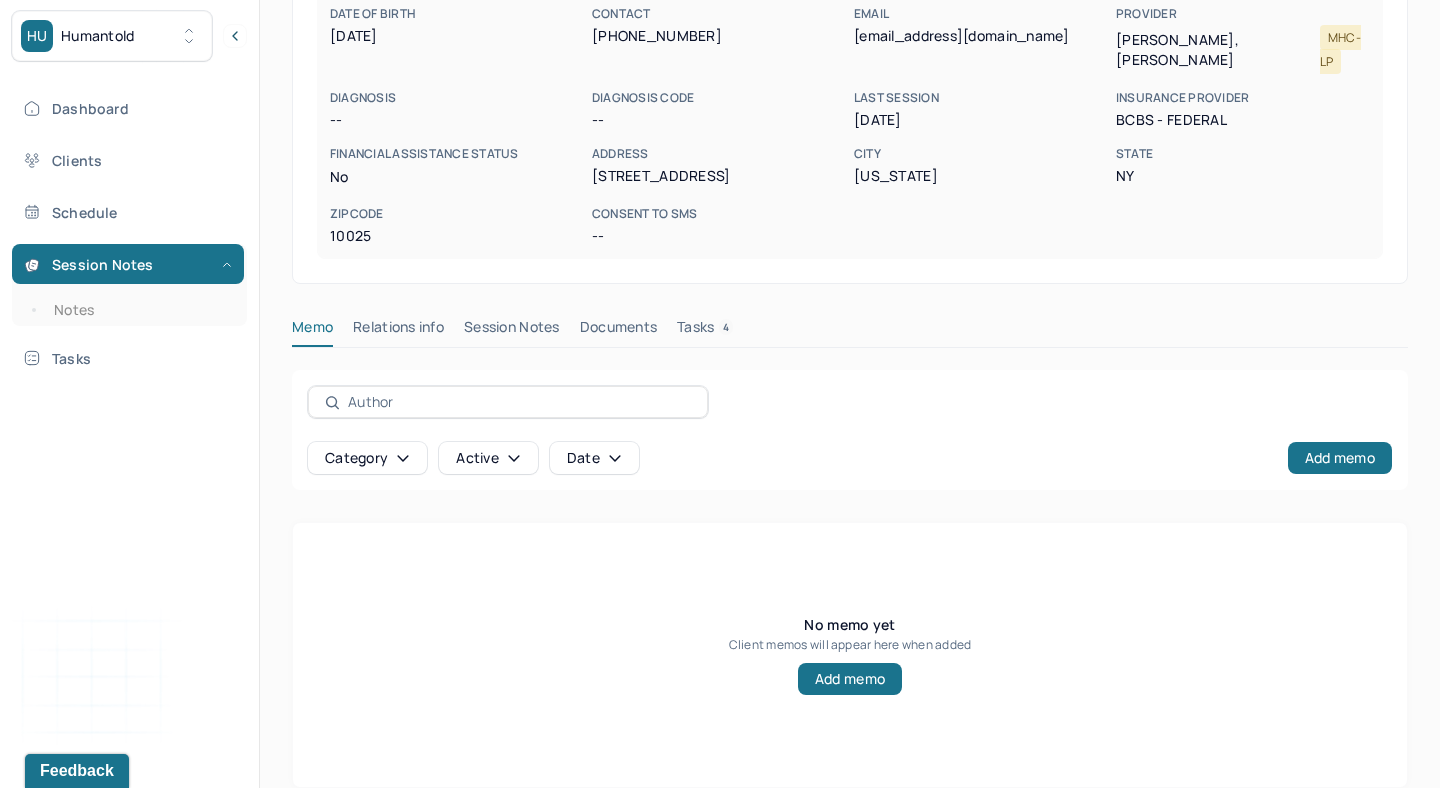 click on "Session Notes" at bounding box center [512, 331] 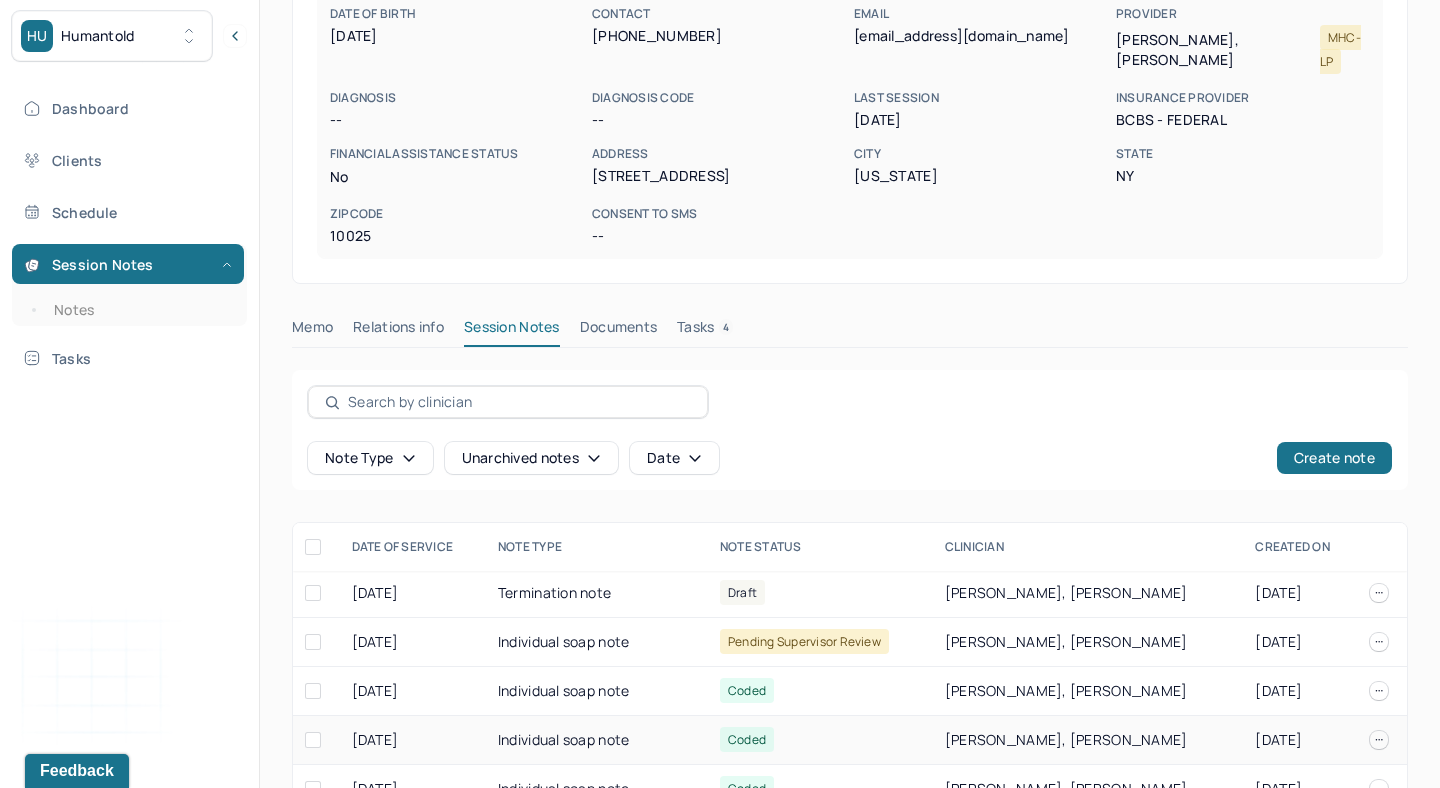 scroll, scrollTop: 244, scrollLeft: 0, axis: vertical 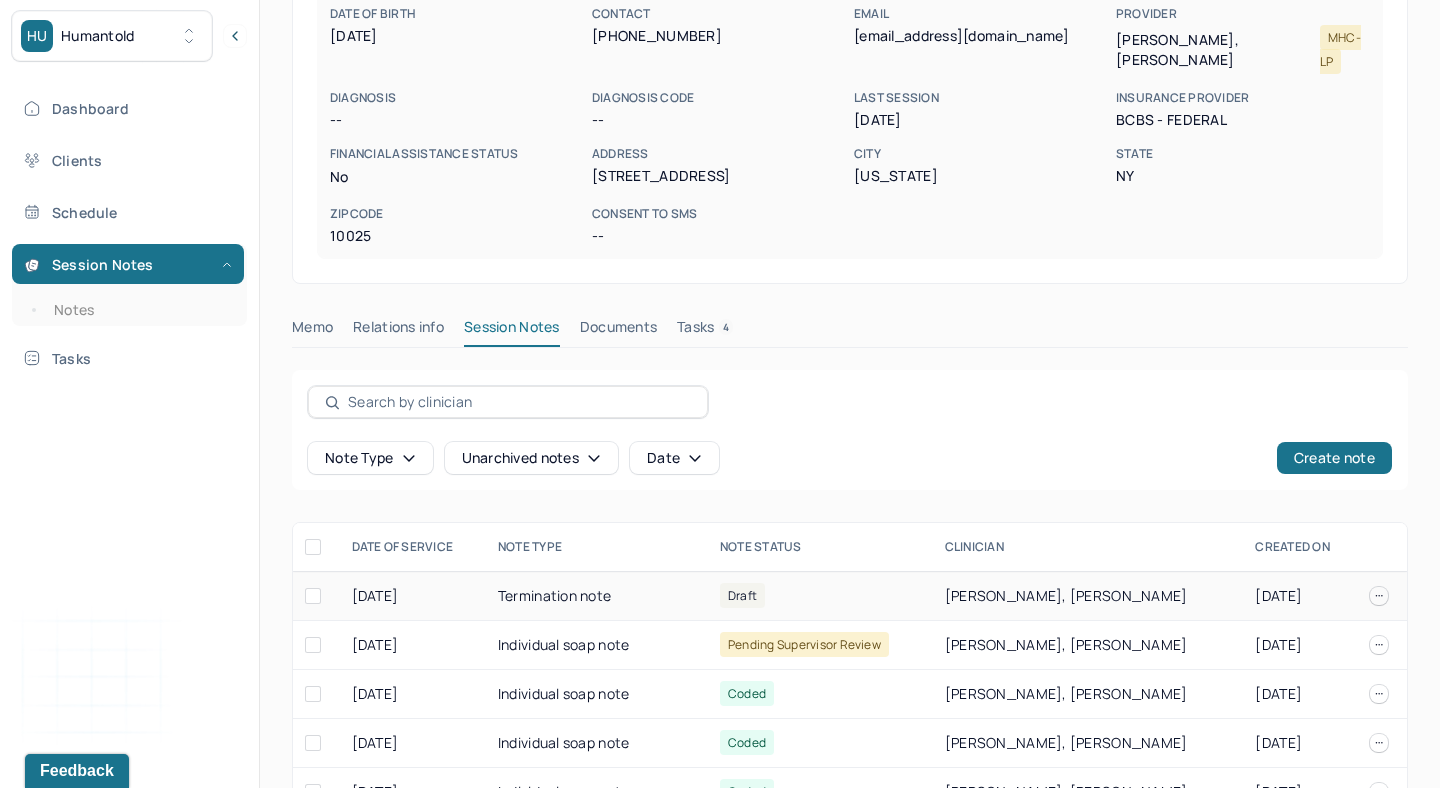 click on "Termination note" at bounding box center [597, 596] 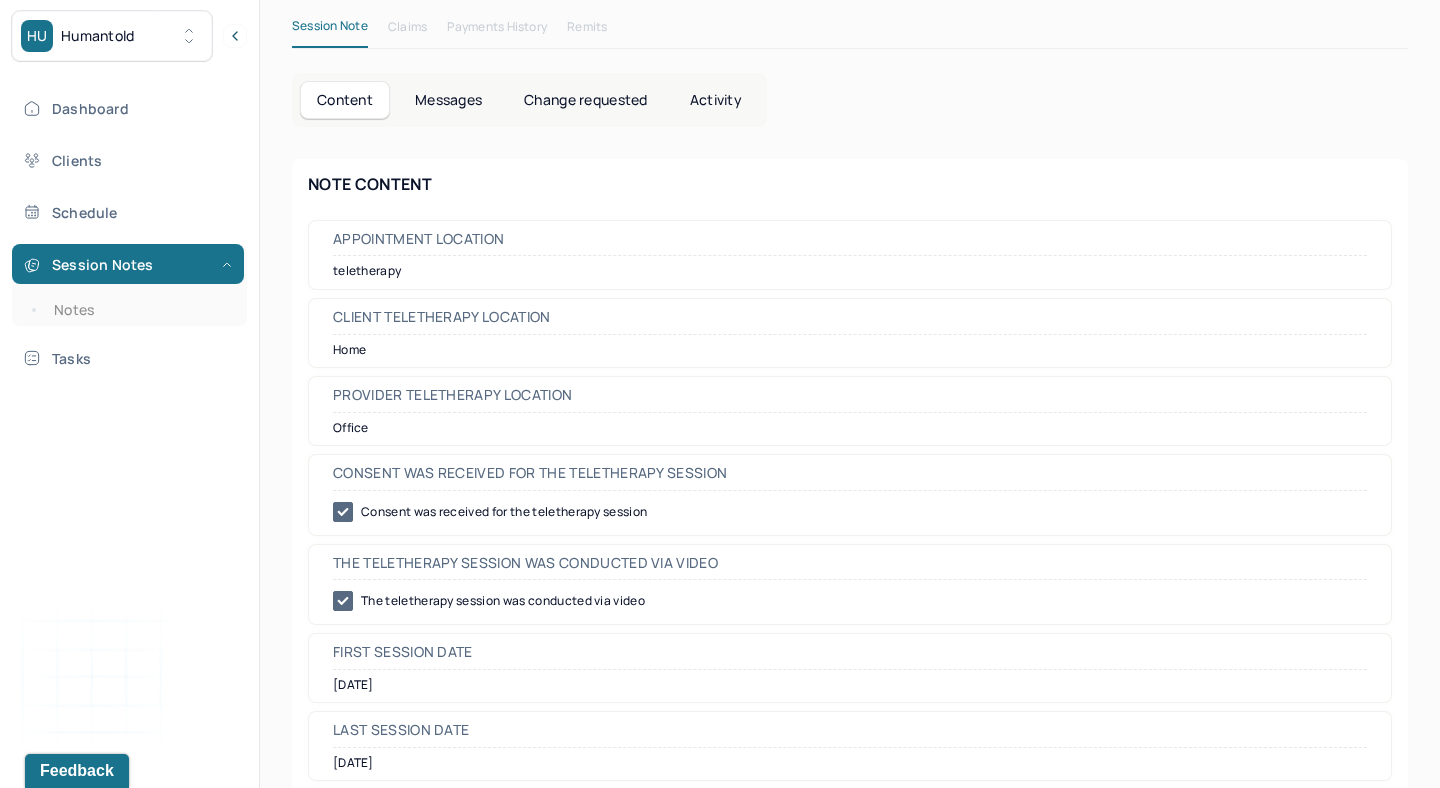 scroll, scrollTop: 598, scrollLeft: 0, axis: vertical 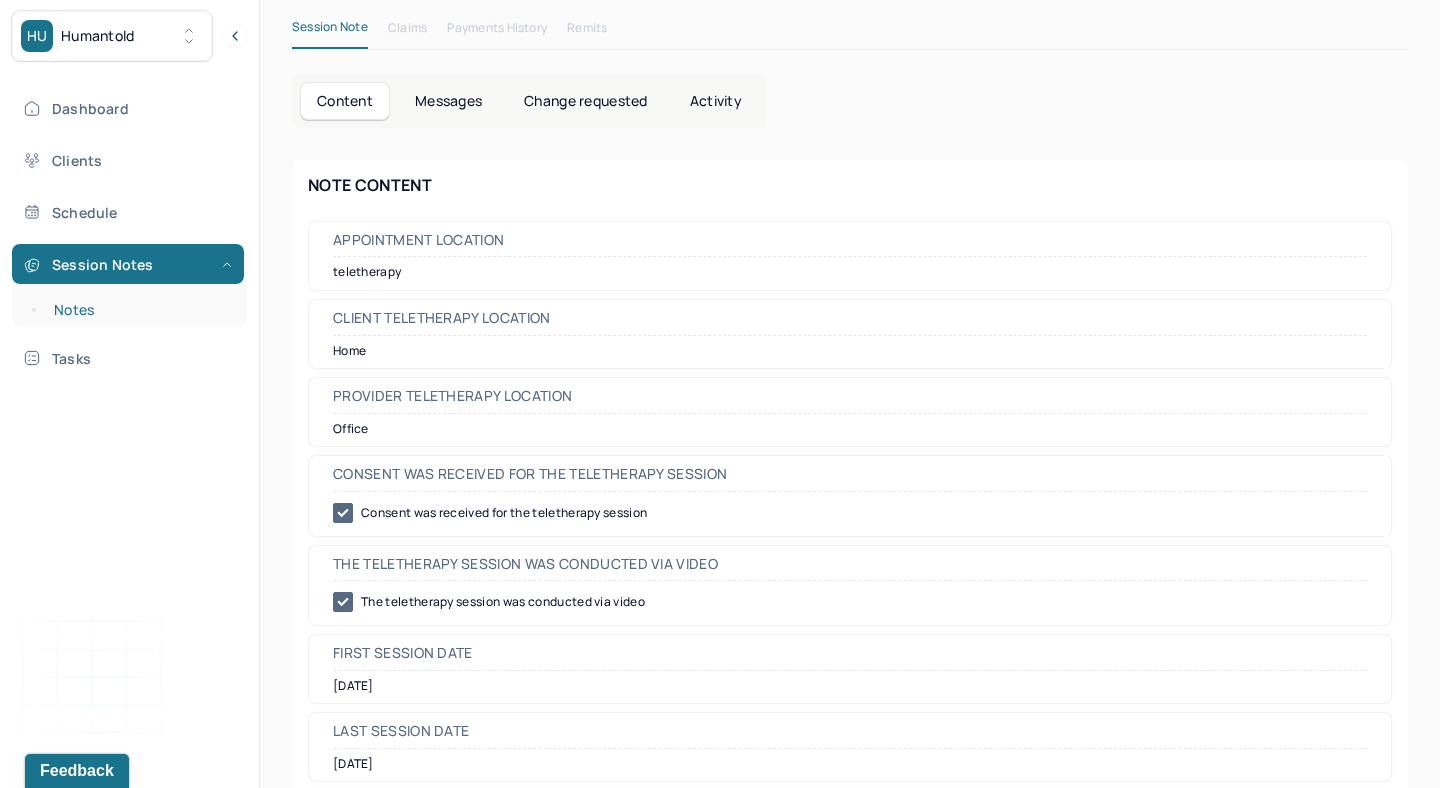 click on "Notes" at bounding box center (139, 310) 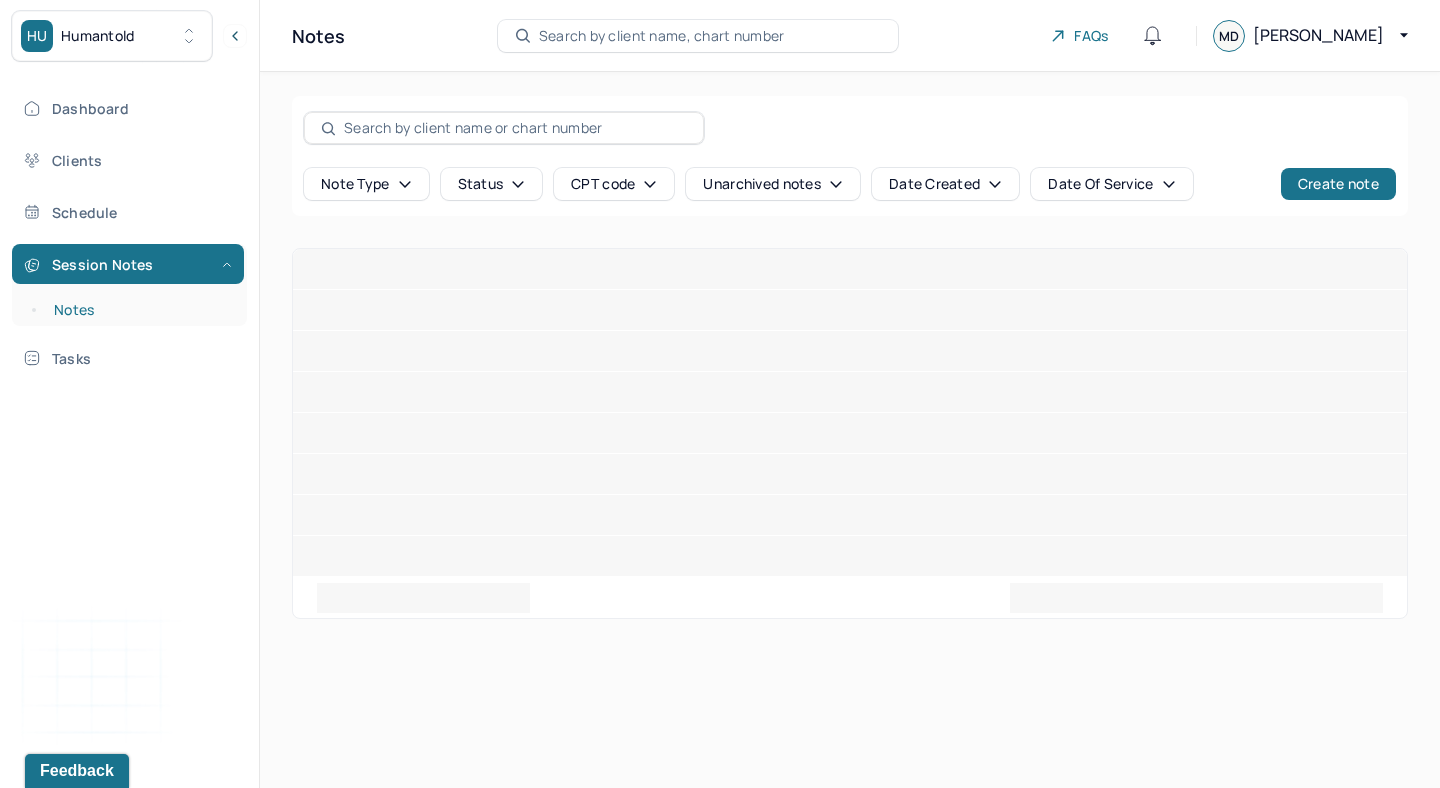 scroll, scrollTop: 0, scrollLeft: 0, axis: both 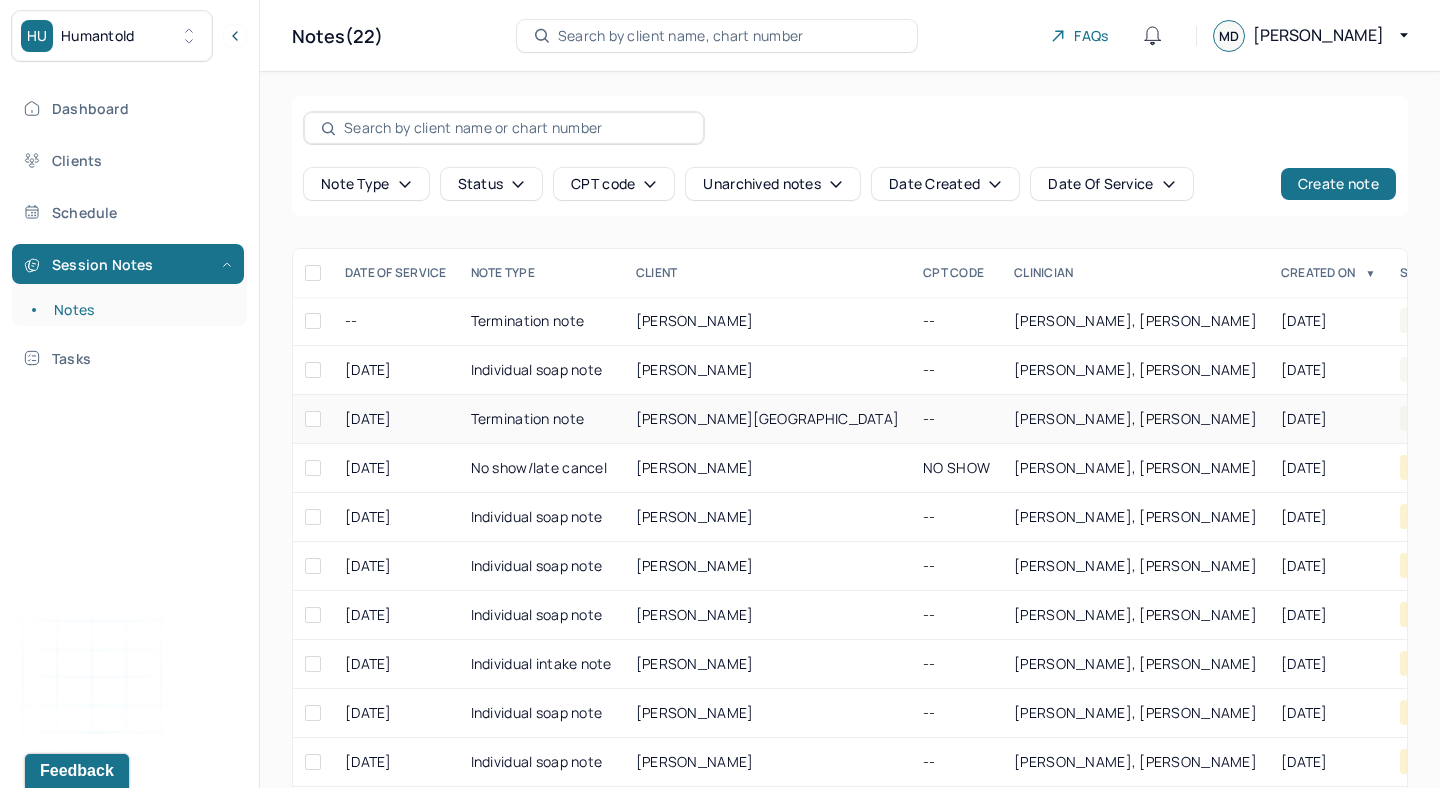 click on "[PERSON_NAME], [PERSON_NAME]" at bounding box center [1135, 418] 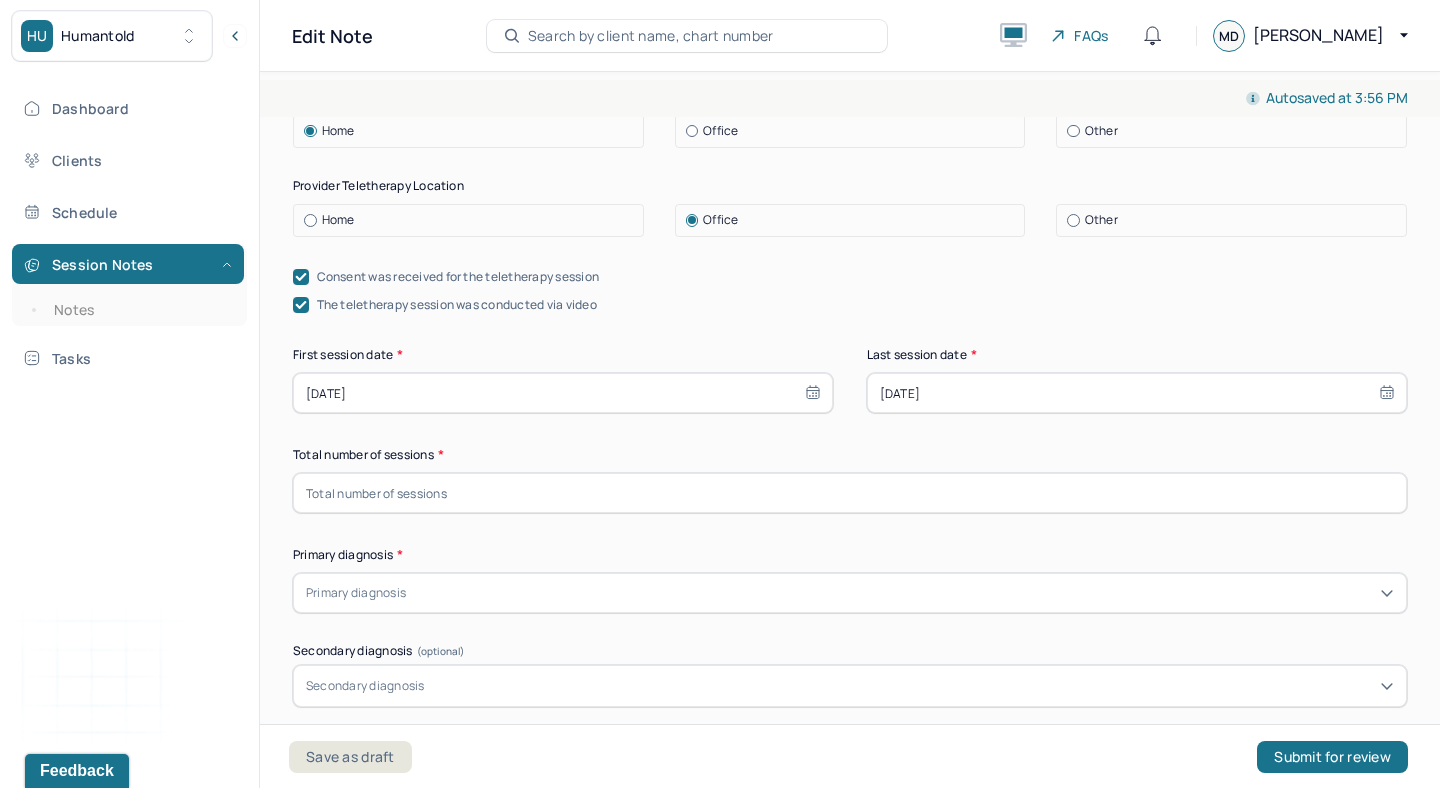 scroll, scrollTop: 352, scrollLeft: 0, axis: vertical 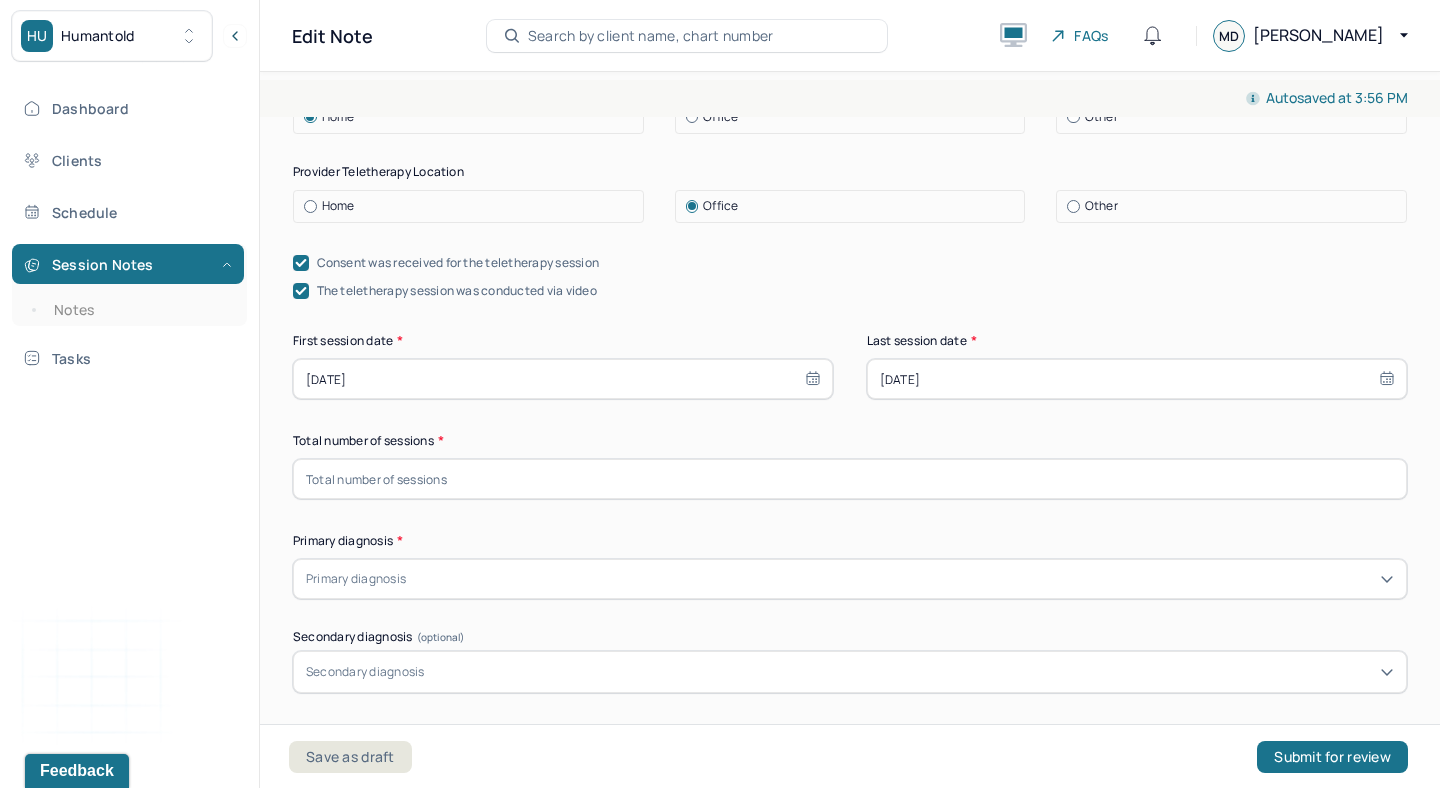 click at bounding box center [850, 479] 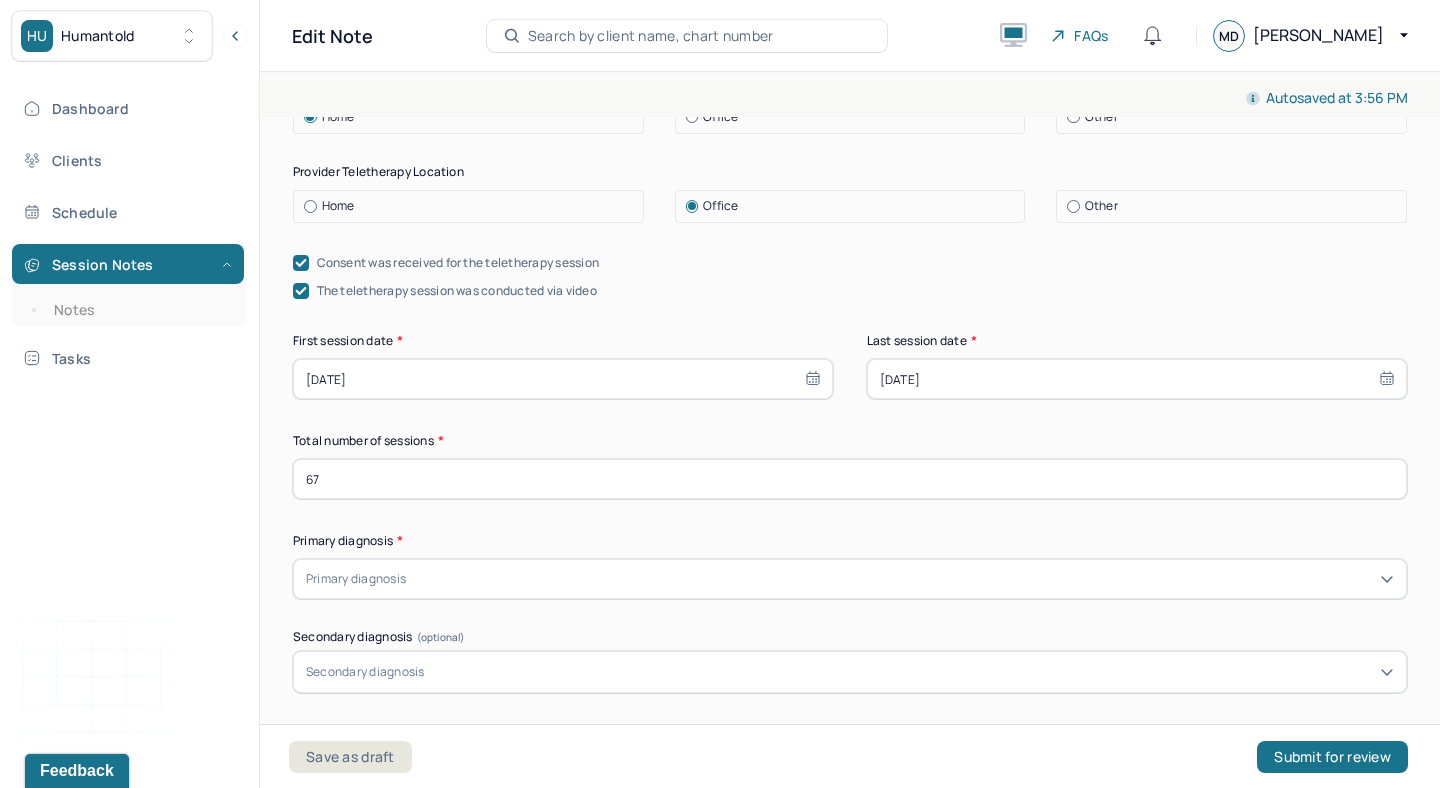 type on "67" 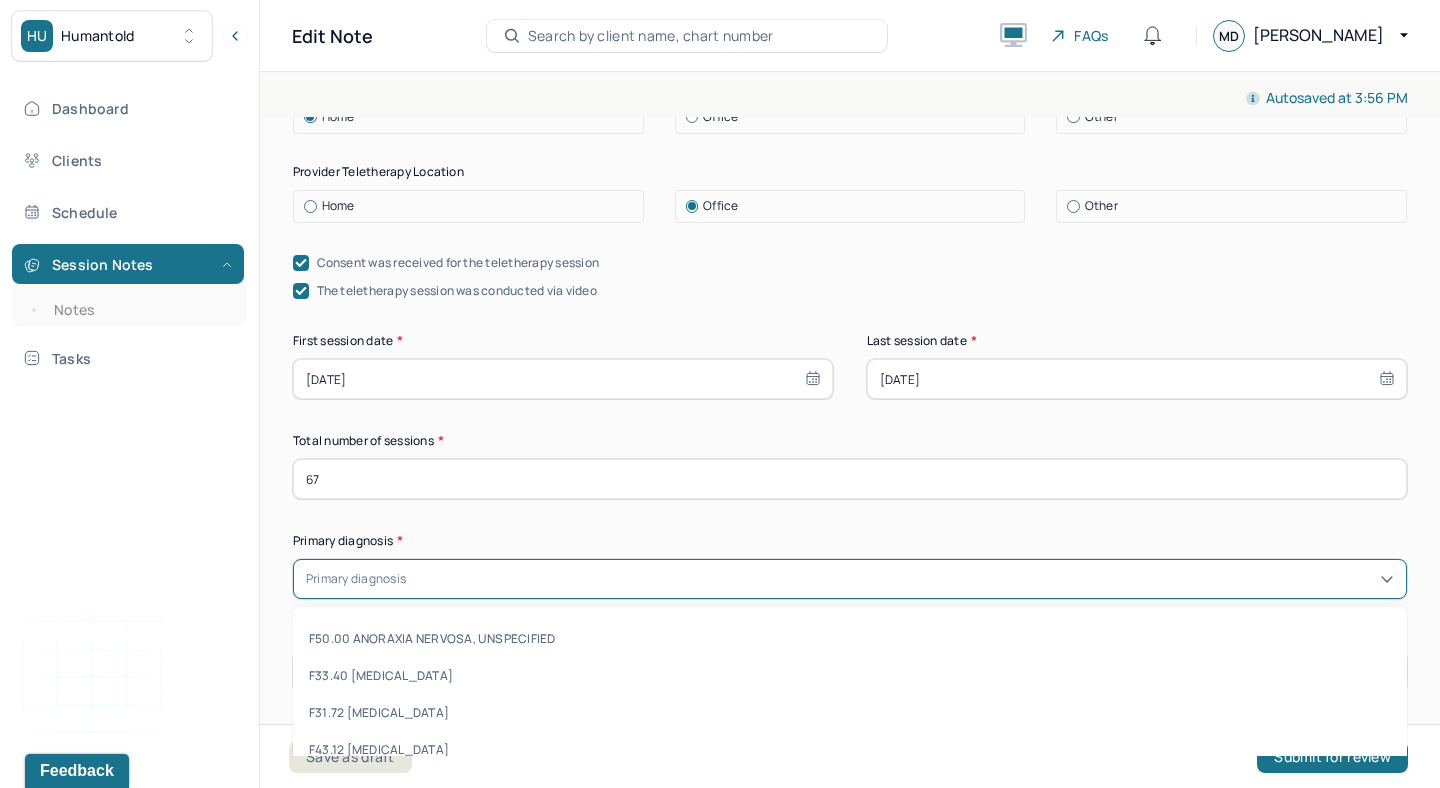 click at bounding box center (902, 579) 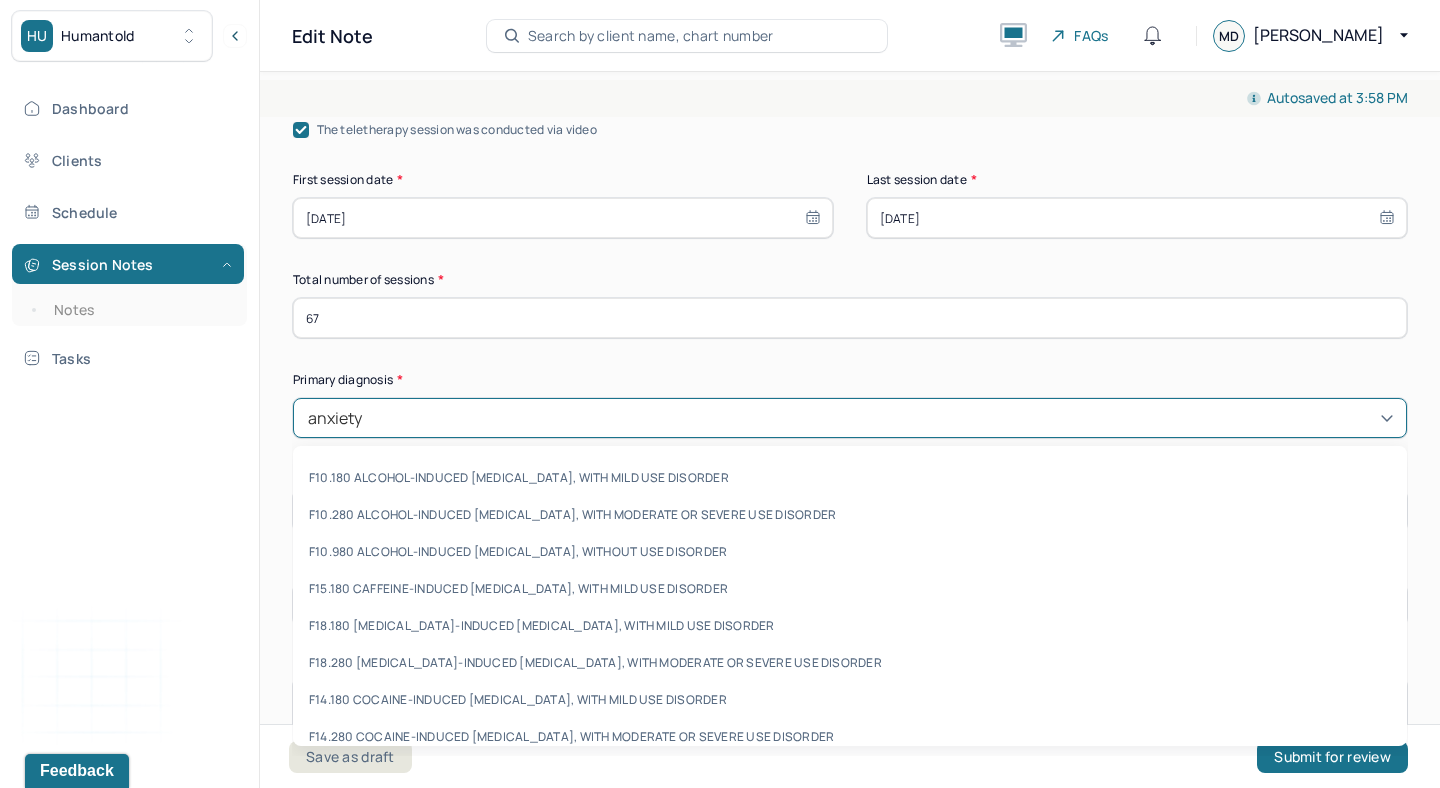 scroll, scrollTop: 514, scrollLeft: 0, axis: vertical 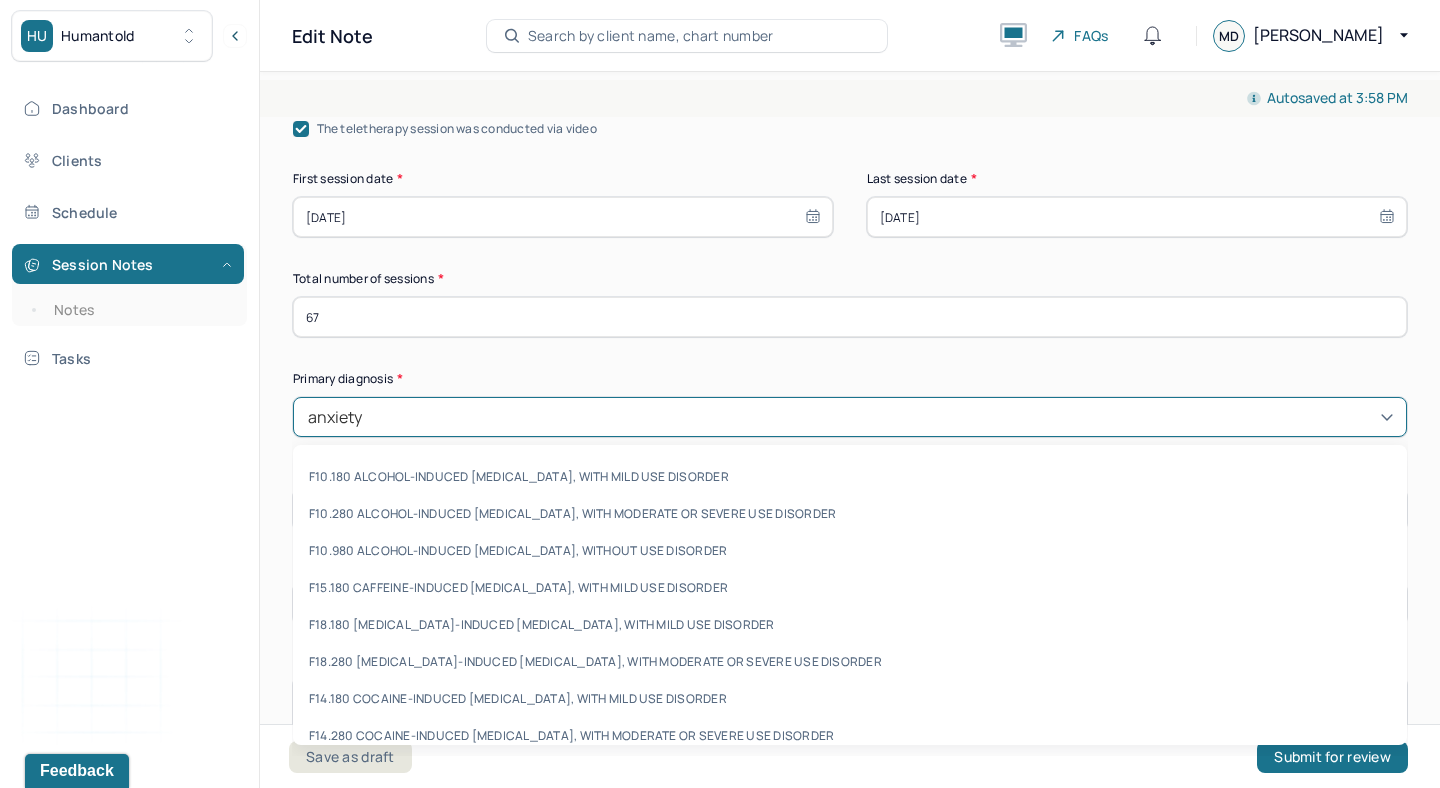 type on "anxiety" 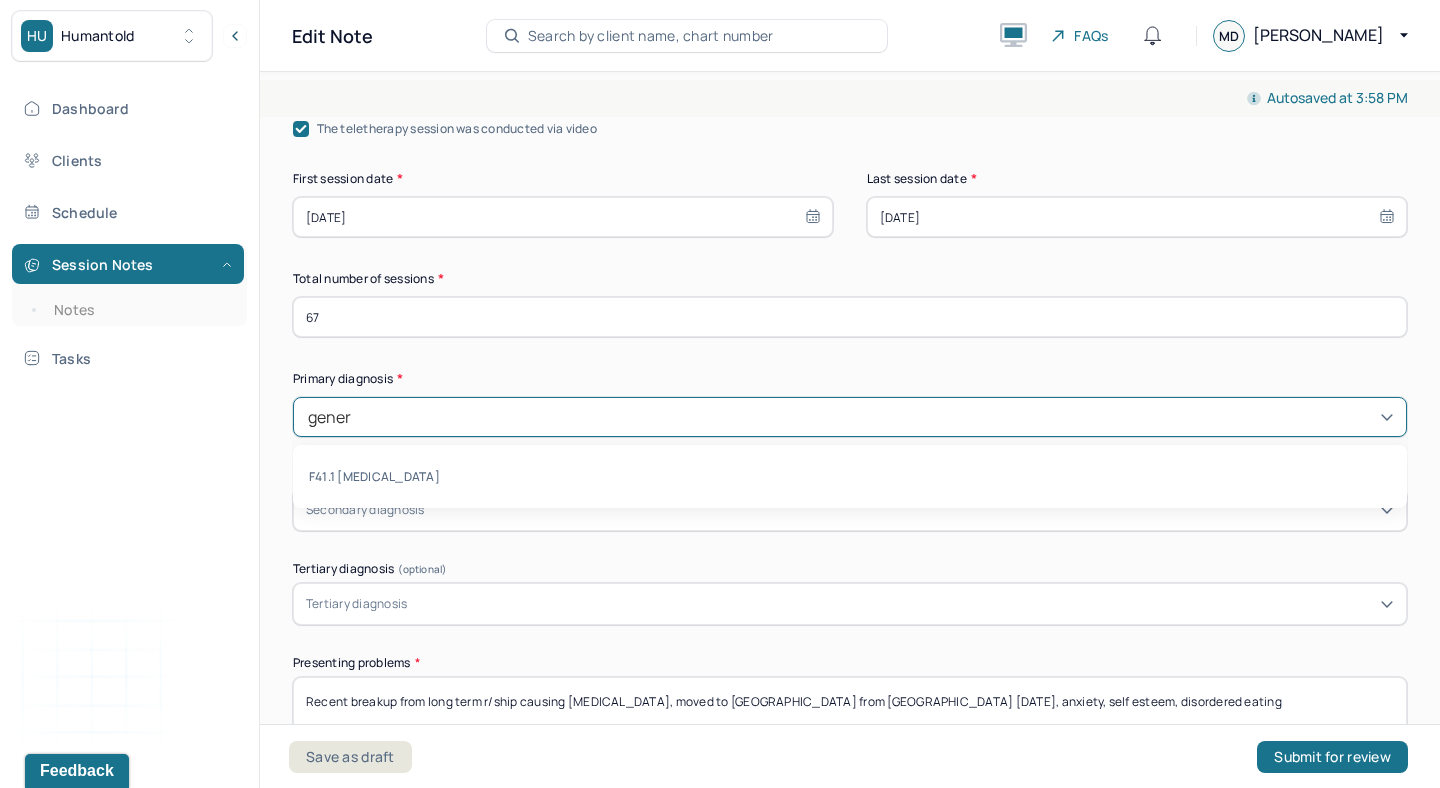 type on "genera" 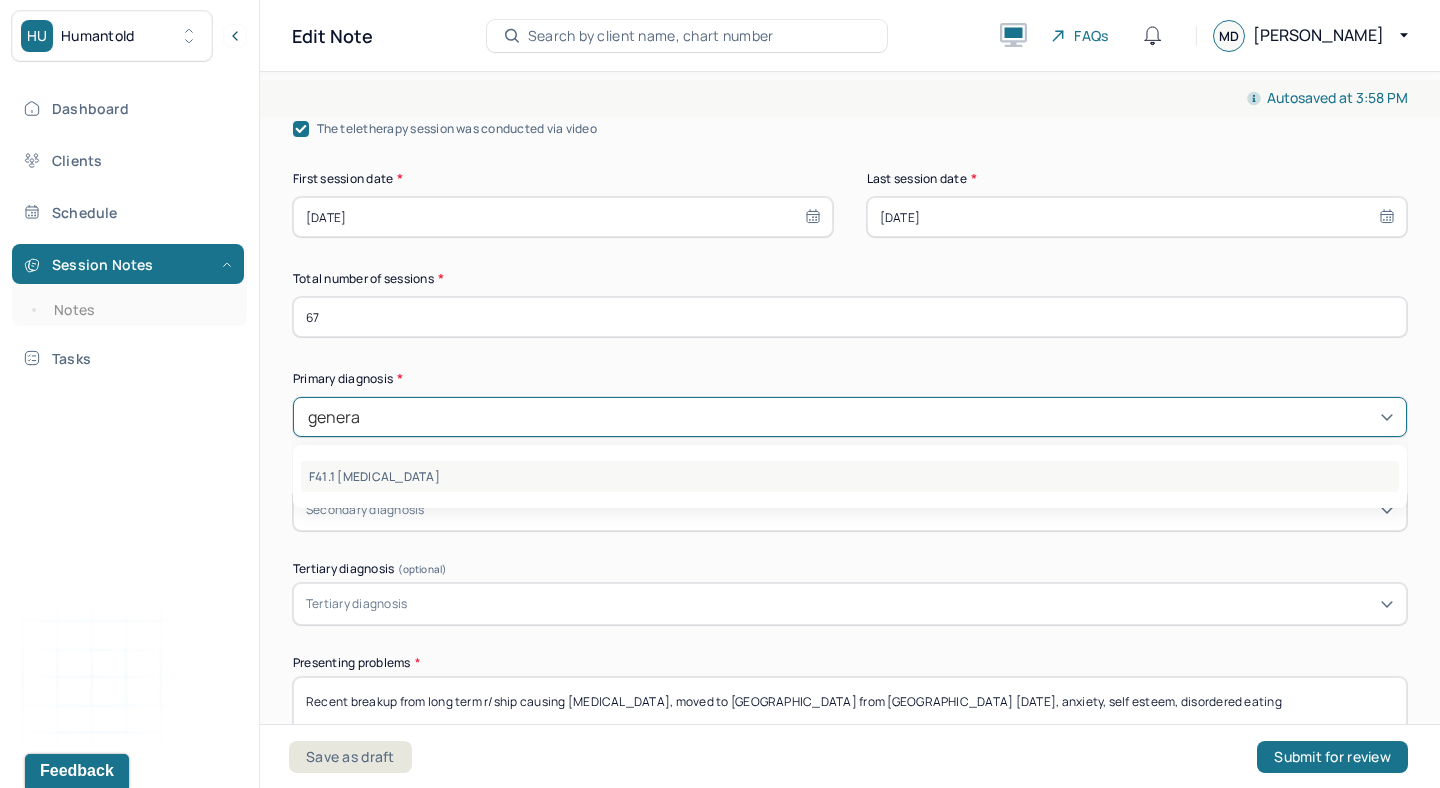 click on "F41.1 [MEDICAL_DATA]" at bounding box center [850, 476] 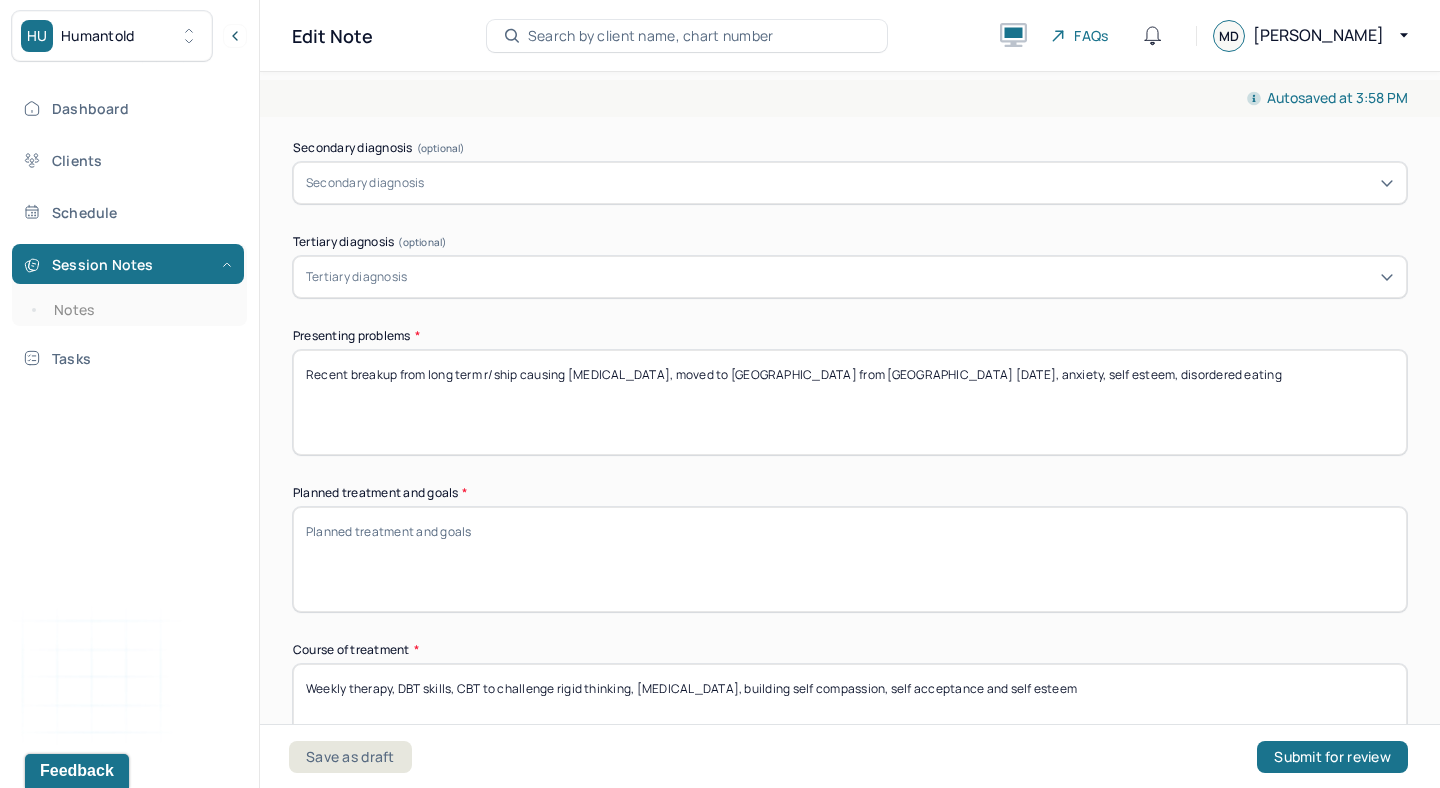 scroll, scrollTop: 872, scrollLeft: 0, axis: vertical 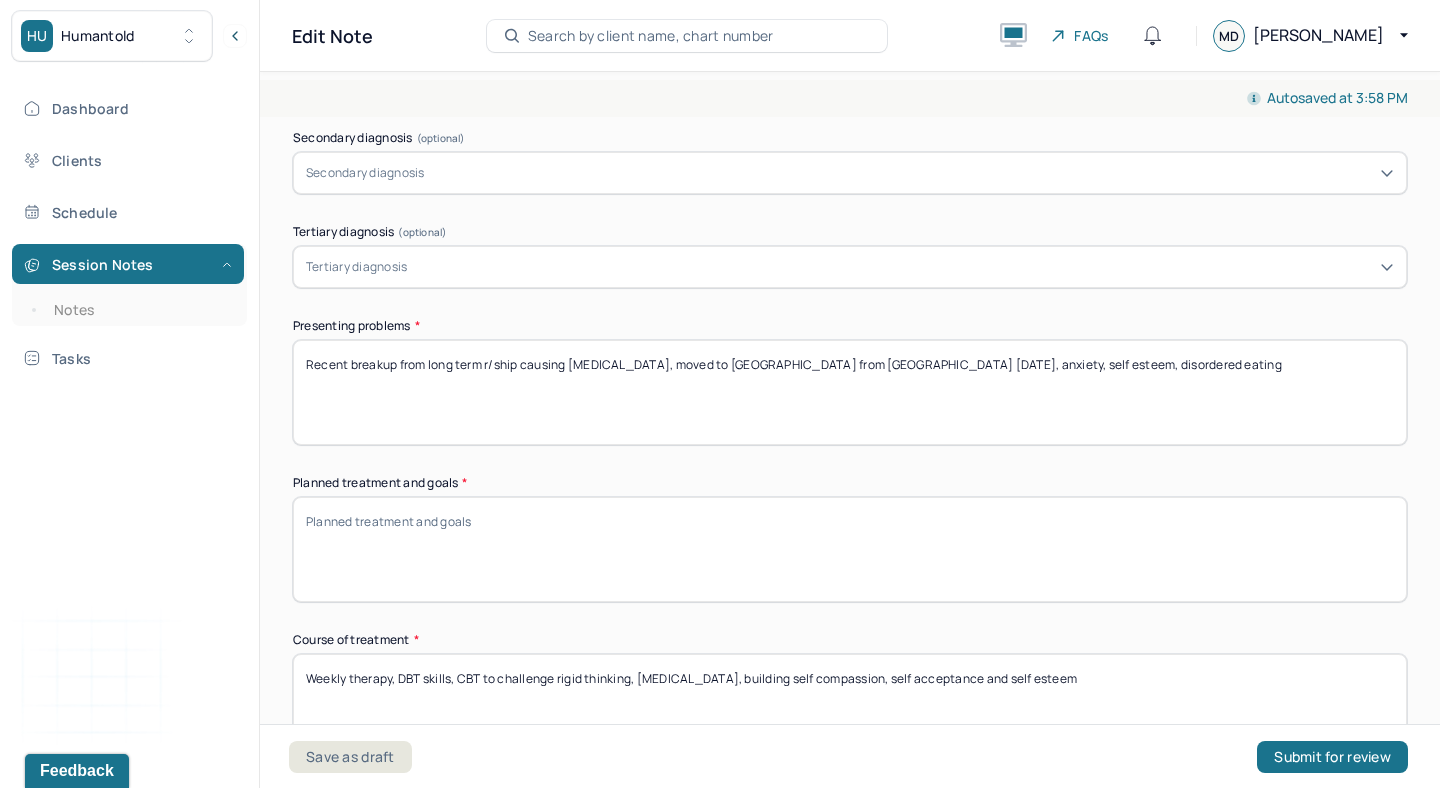 click on "Planned treatment and goals *" at bounding box center [850, 549] 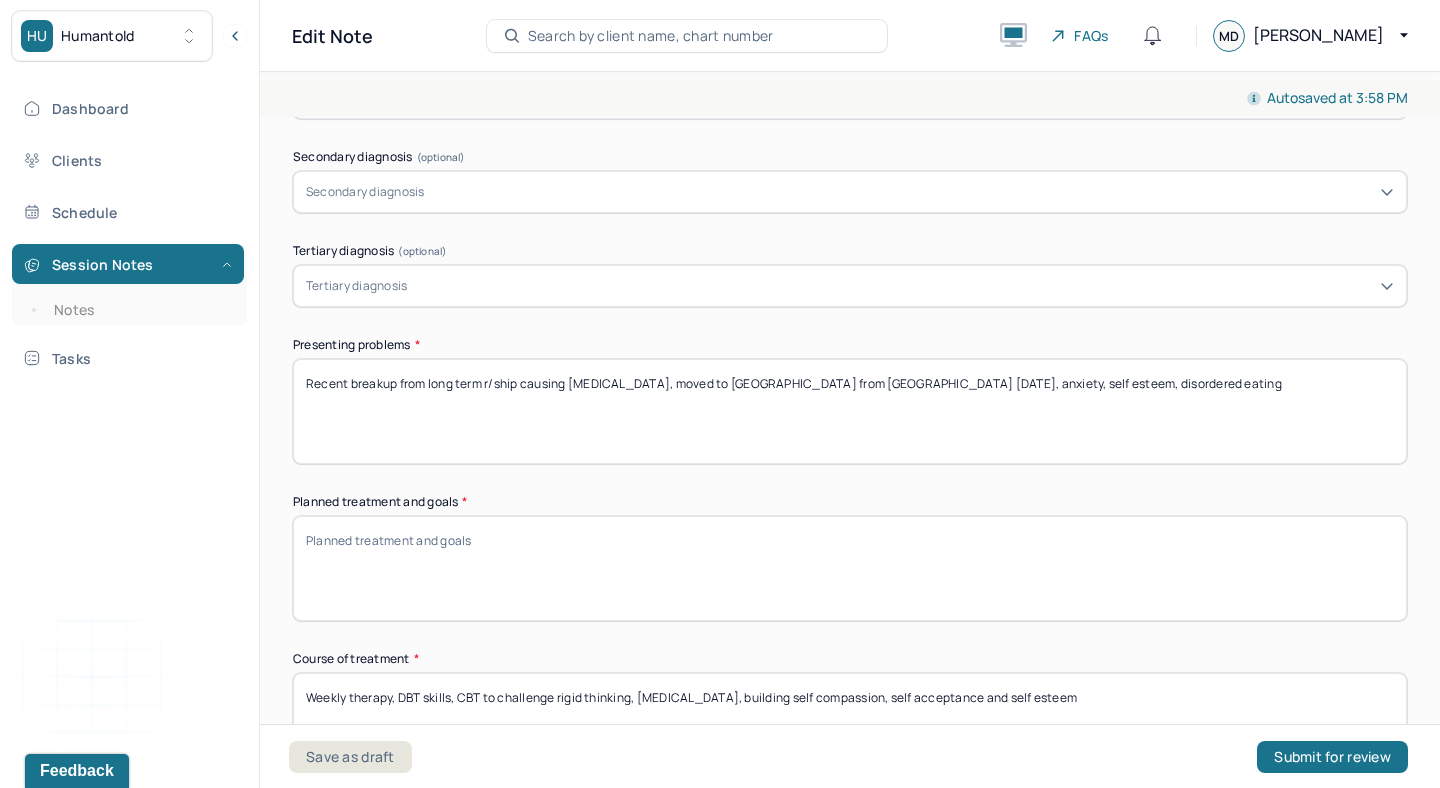 paste on "**Manage anxiety and stress and develop healthier self esteem.**
**Manage disordered eating patterns.**
**Process relationship patterns**" 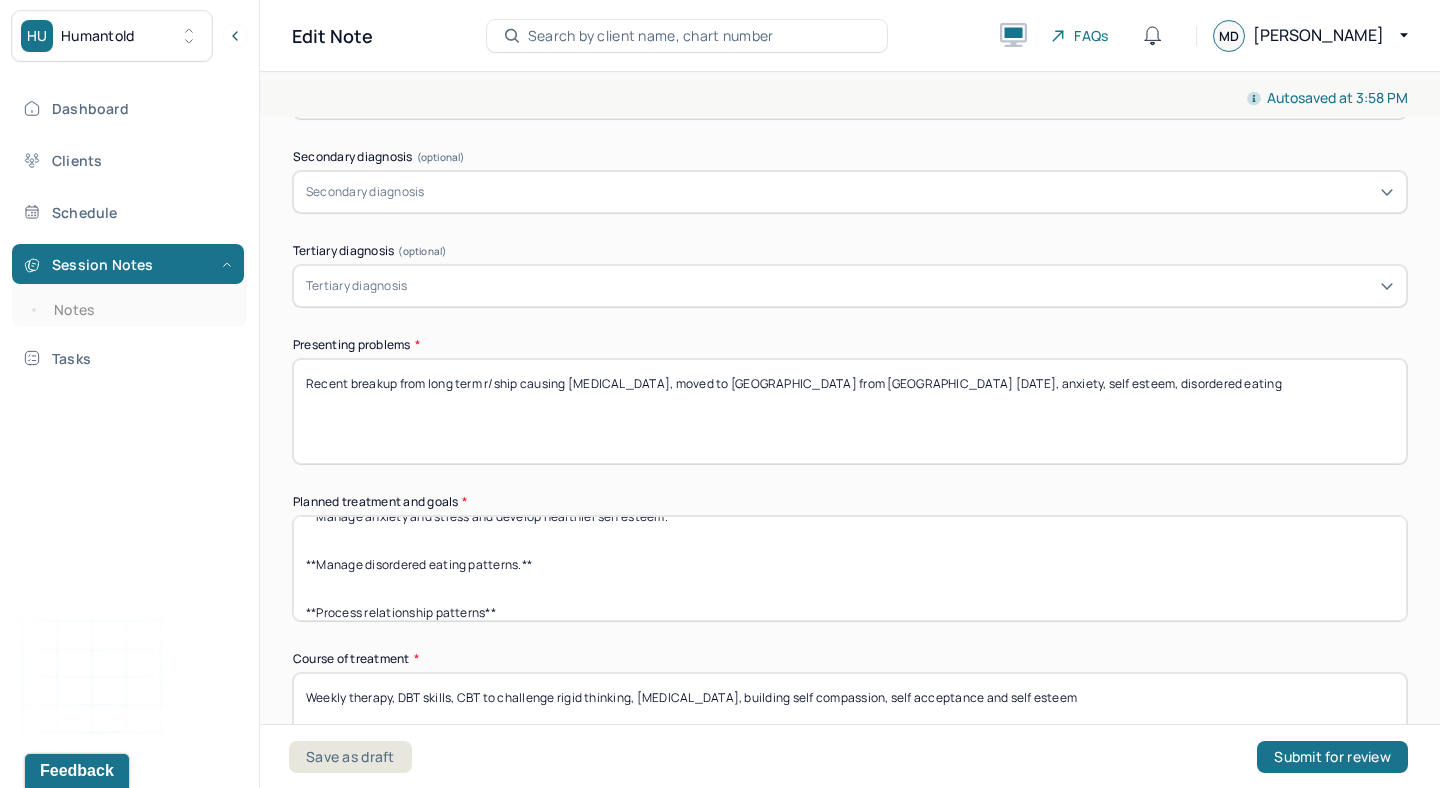 scroll, scrollTop: 0, scrollLeft: 0, axis: both 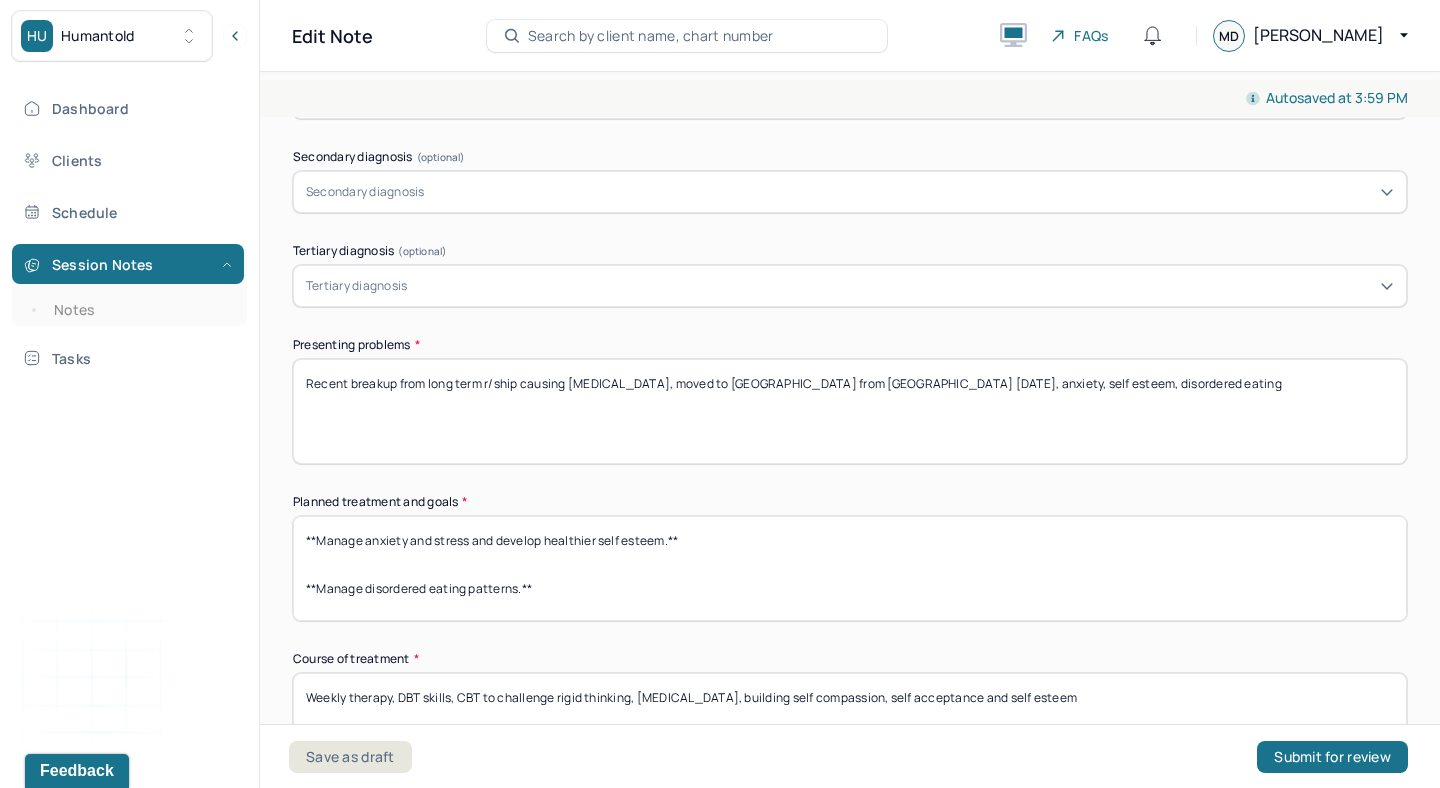 click on "**Manage anxiety and stress and develop healthier self esteem.**
**Manage disordered eating patterns.**
**Process relationship patterns**" at bounding box center [850, 568] 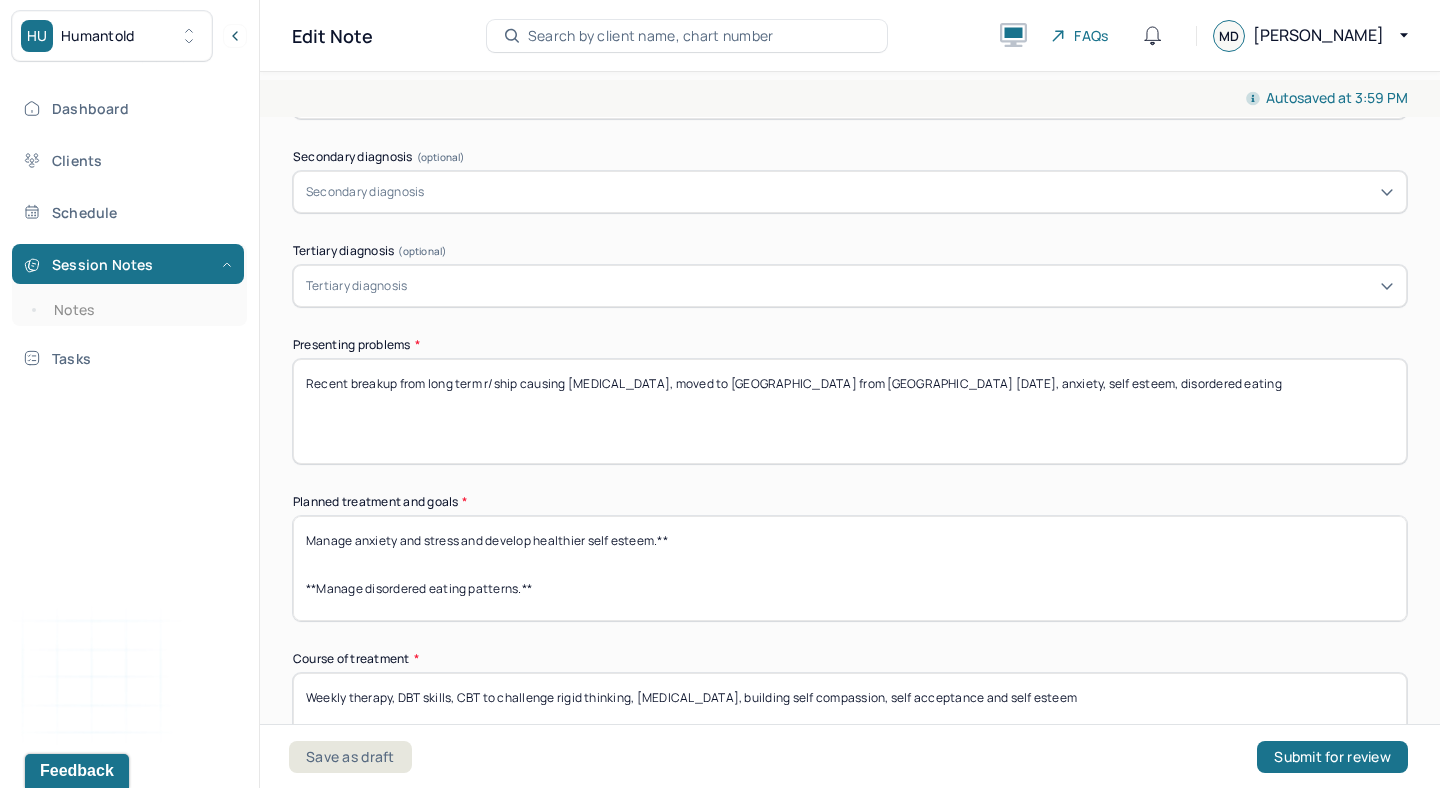 click on "**Manage anxiety and stress and develop healthier self esteem.**
**Manage disordered eating patterns.**
**Process relationship patterns**" at bounding box center [850, 568] 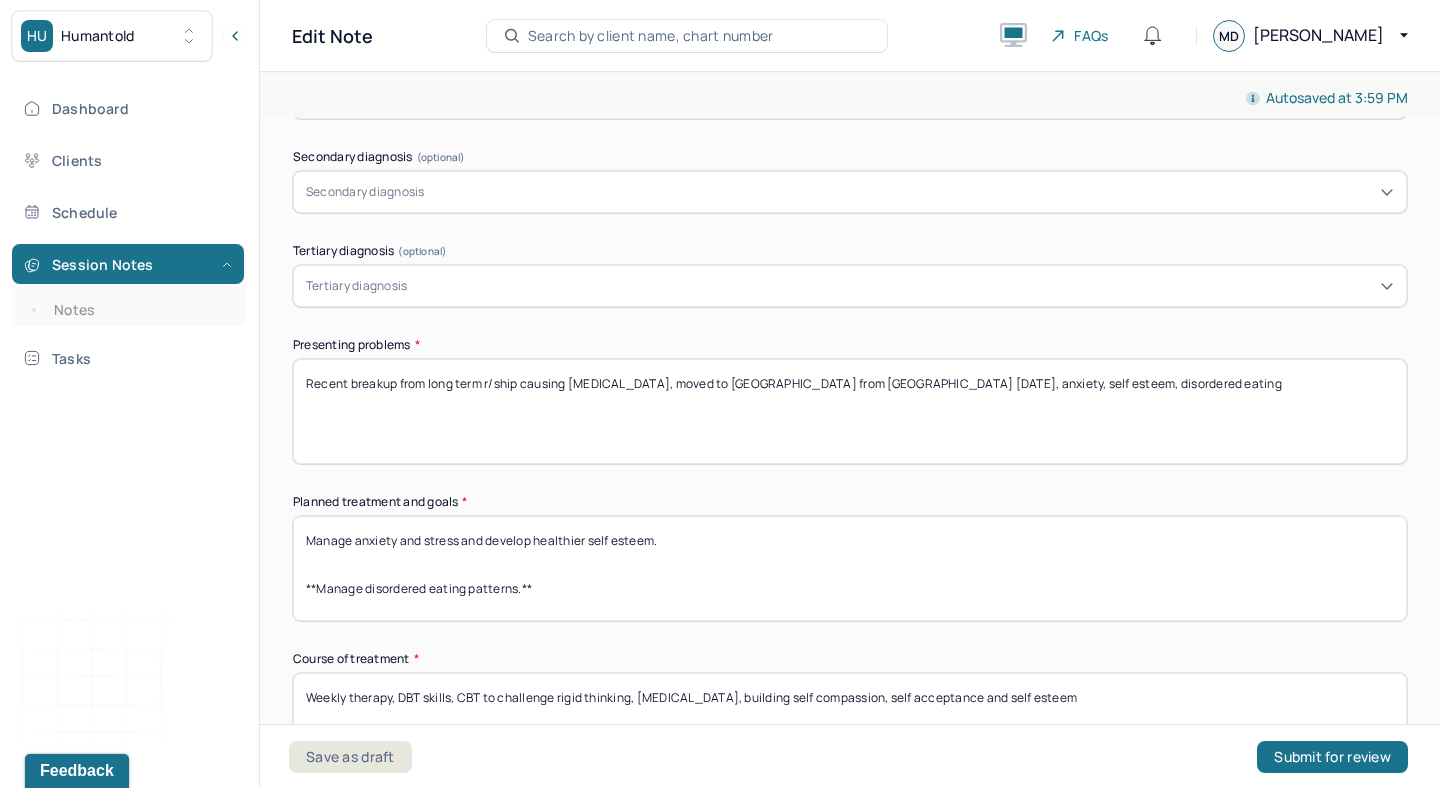 click on "**Manage anxiety and stress and develop healthier self esteem.**
**Manage disordered eating patterns.**
**Process relationship patterns**" at bounding box center (850, 568) 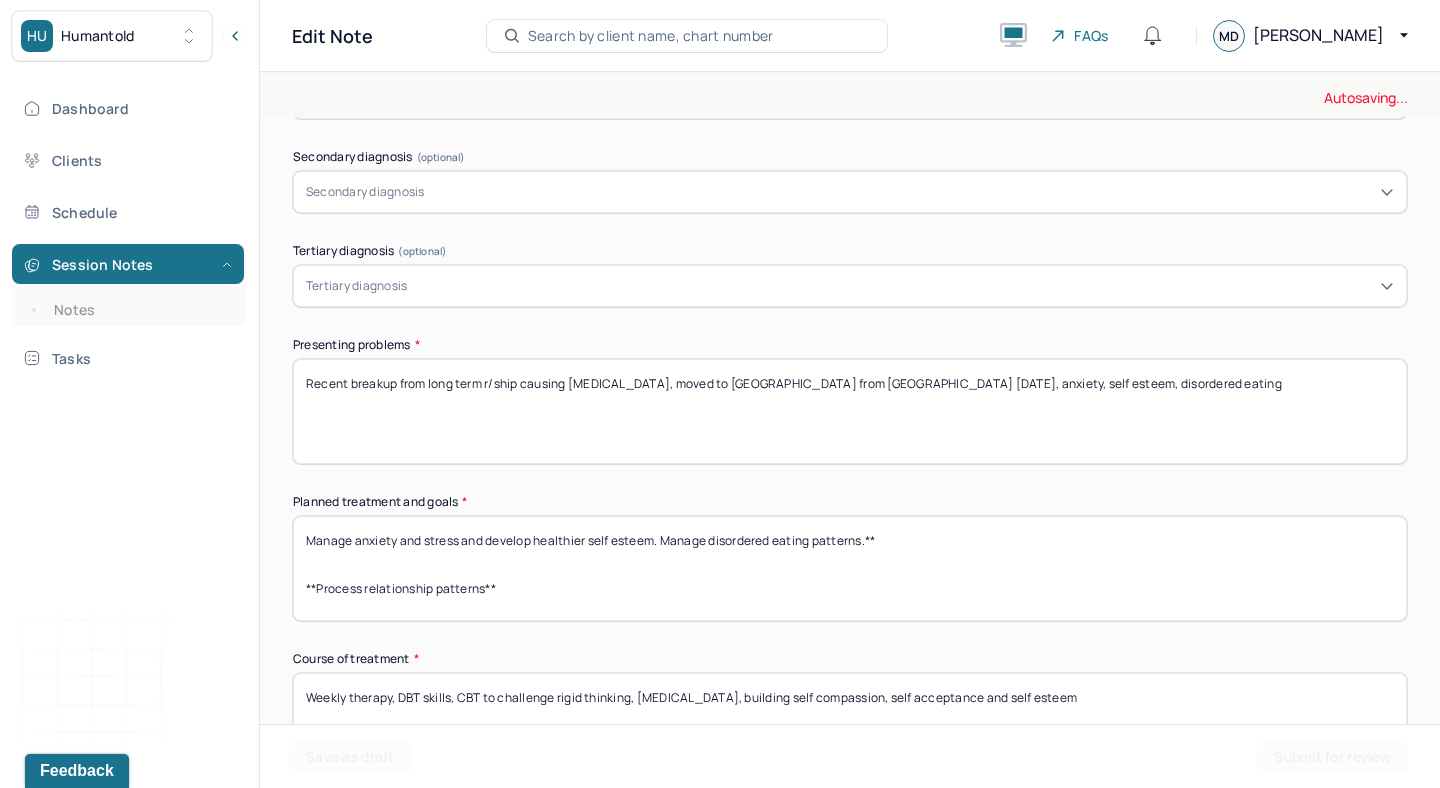 click on "Manage anxiety and stress and develop healthier self esteem.
**Manage disordered eating patterns.**
**Process relationship patterns**" at bounding box center [850, 568] 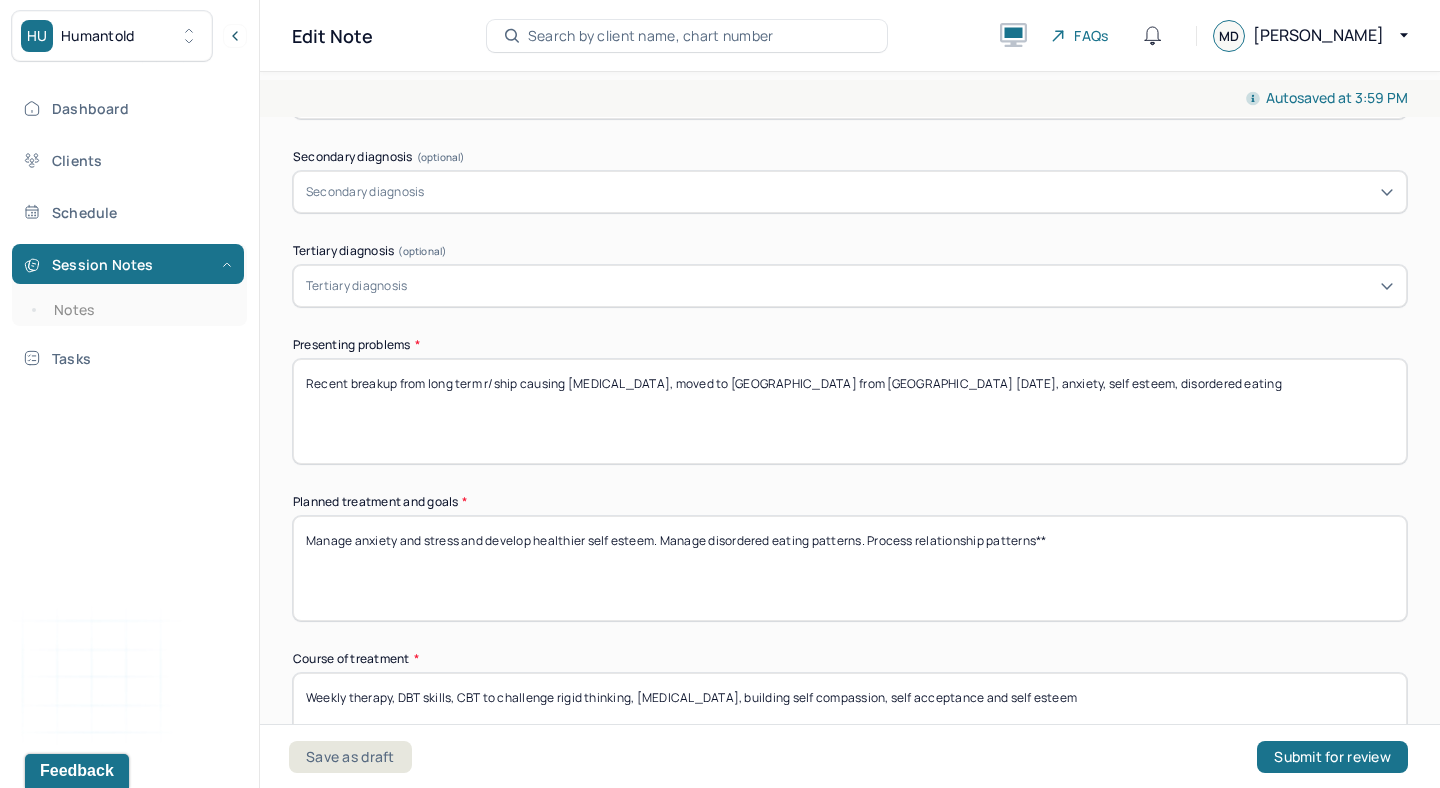 click on "Manage anxiety and stress and develop healthier self esteem. Manage disordered eating patterns.**
**Process relationship patterns**" at bounding box center [850, 568] 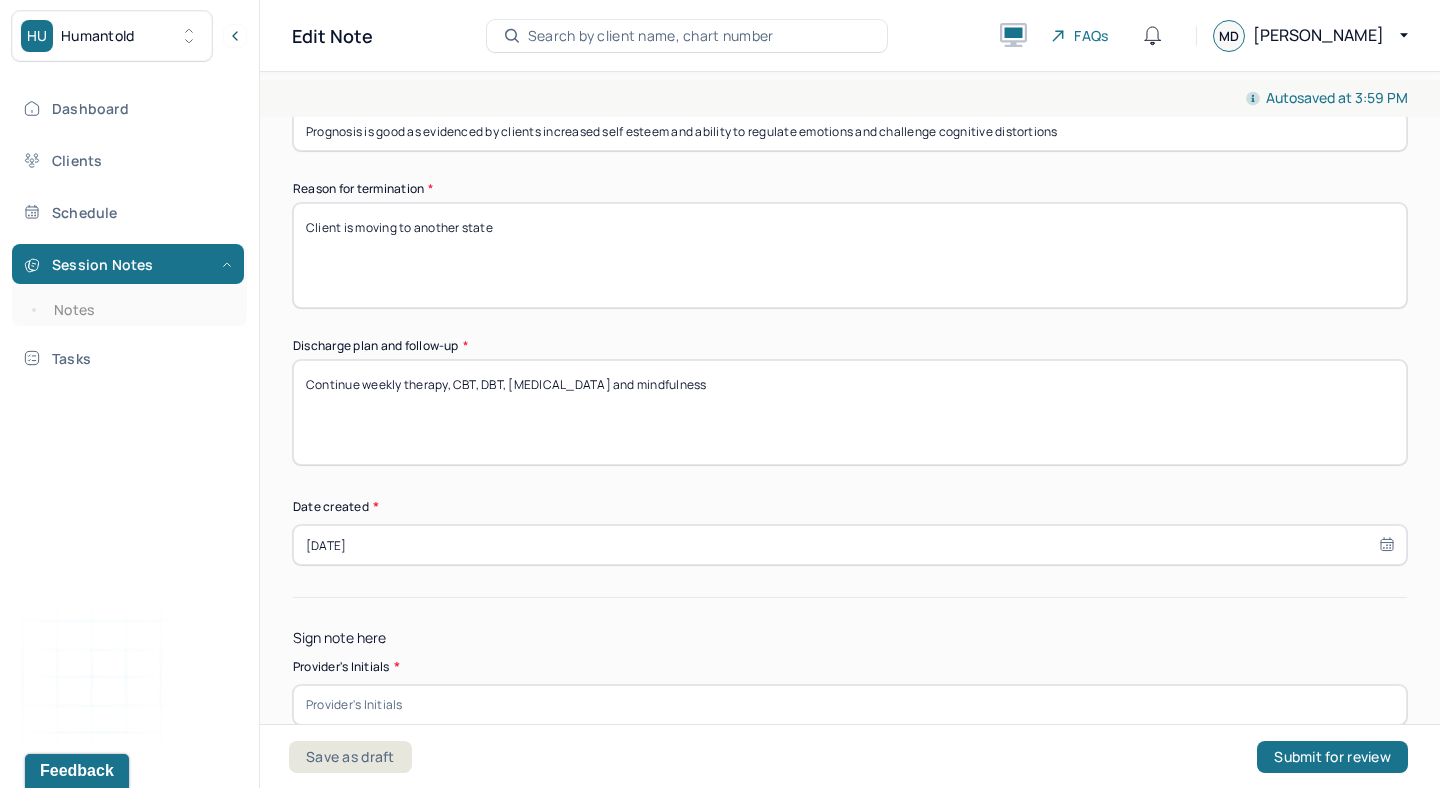 scroll, scrollTop: 1776, scrollLeft: 0, axis: vertical 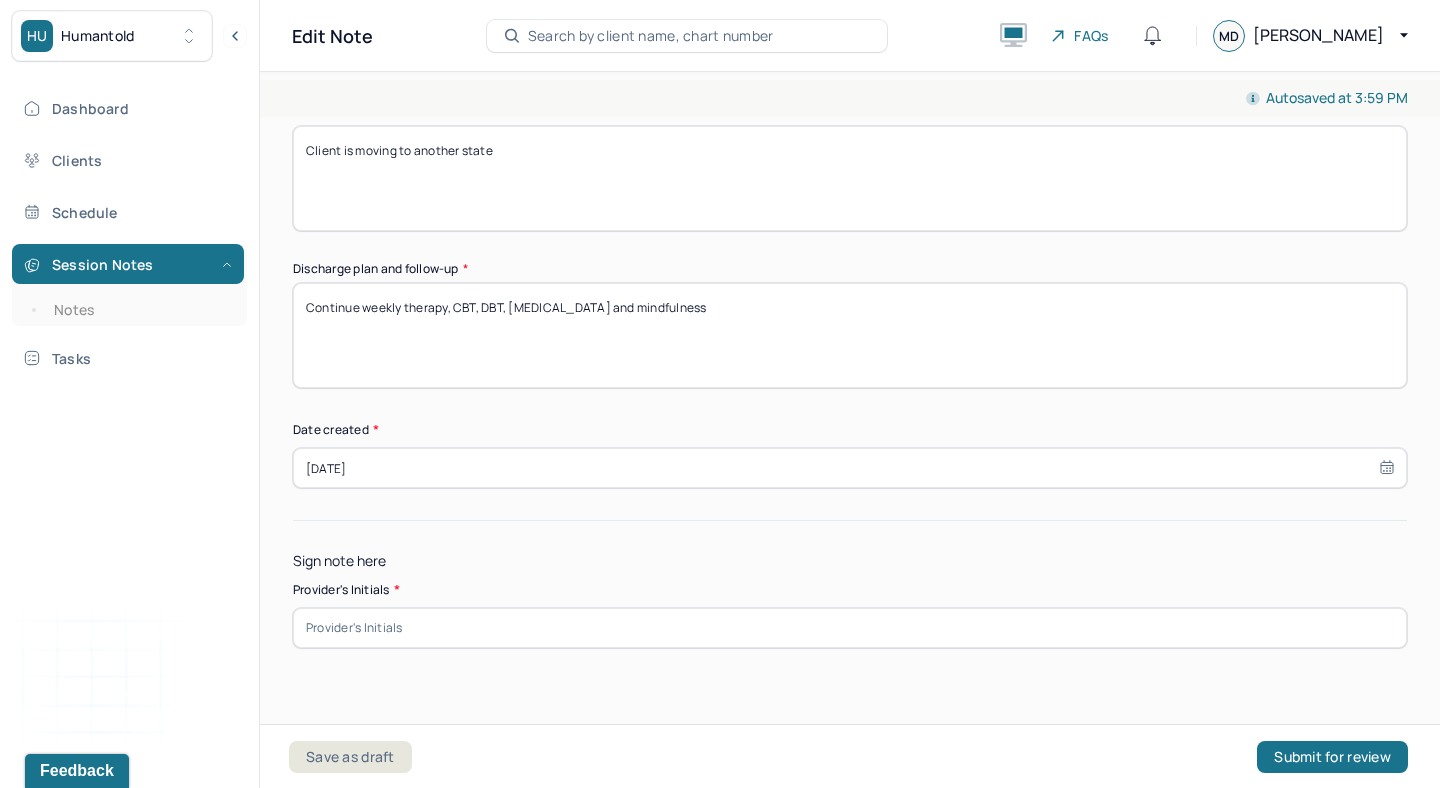 type on "Manage anxiety and stress and develop healthier self esteem. Manage disordered eating patterns. Process relationship patterns" 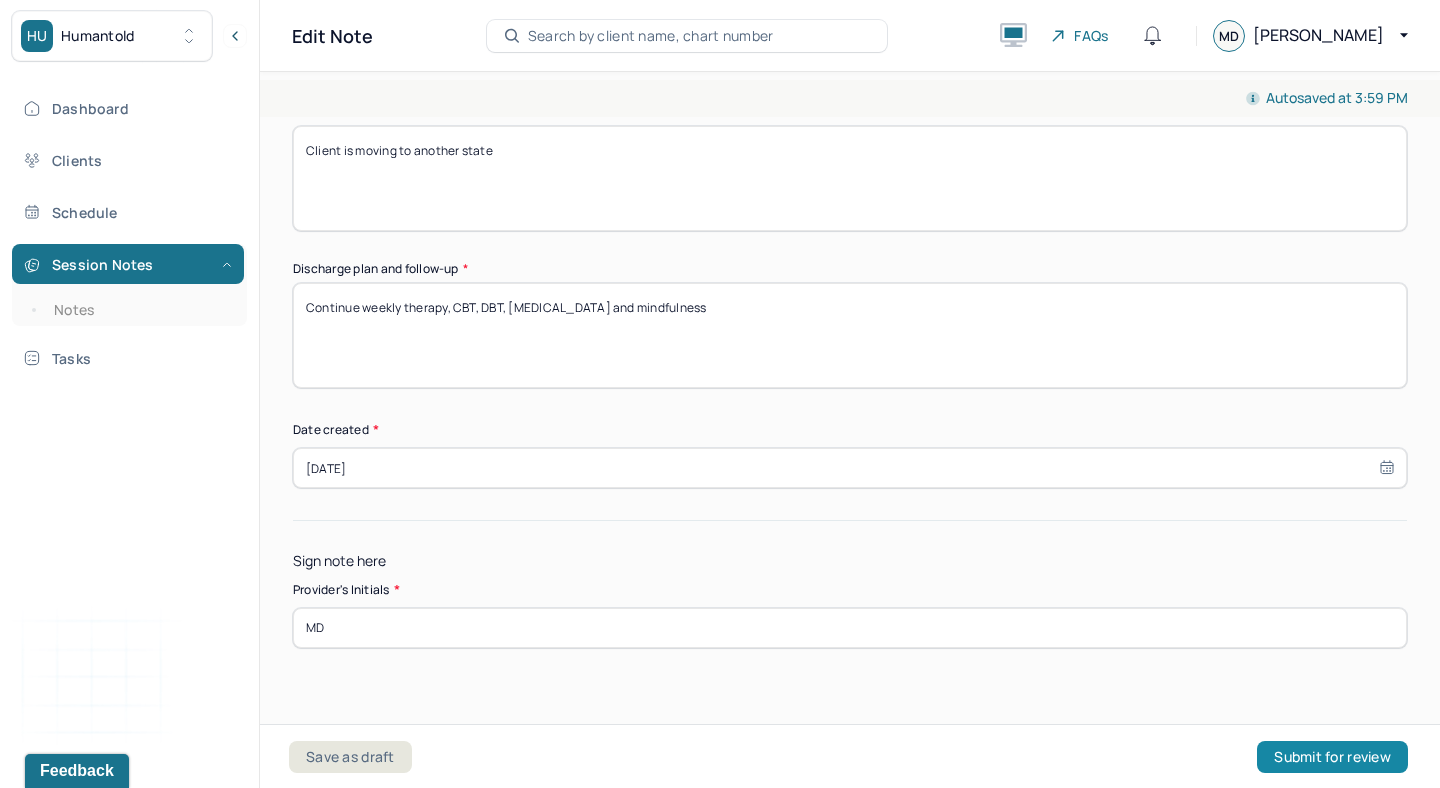 type on "MD" 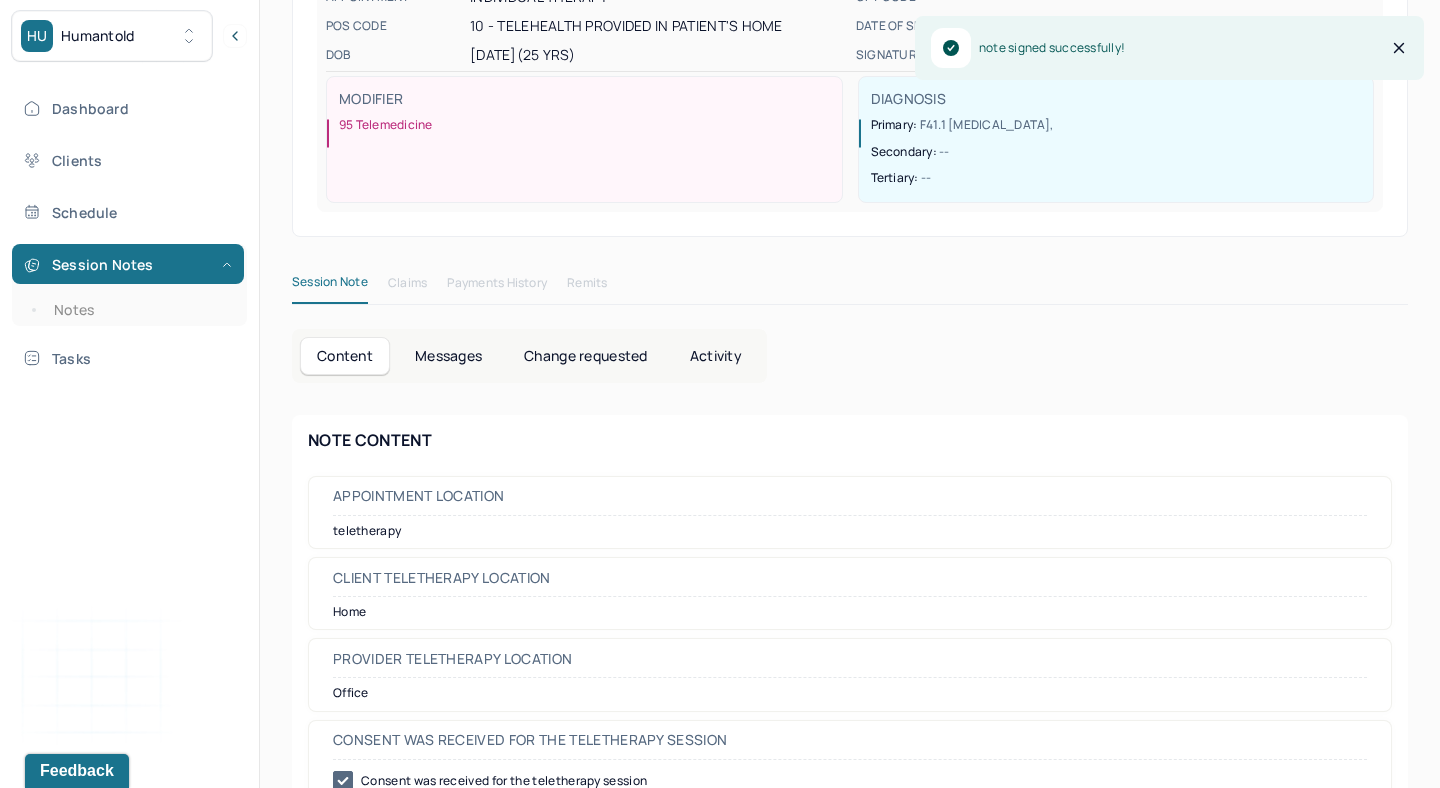 scroll, scrollTop: 0, scrollLeft: 0, axis: both 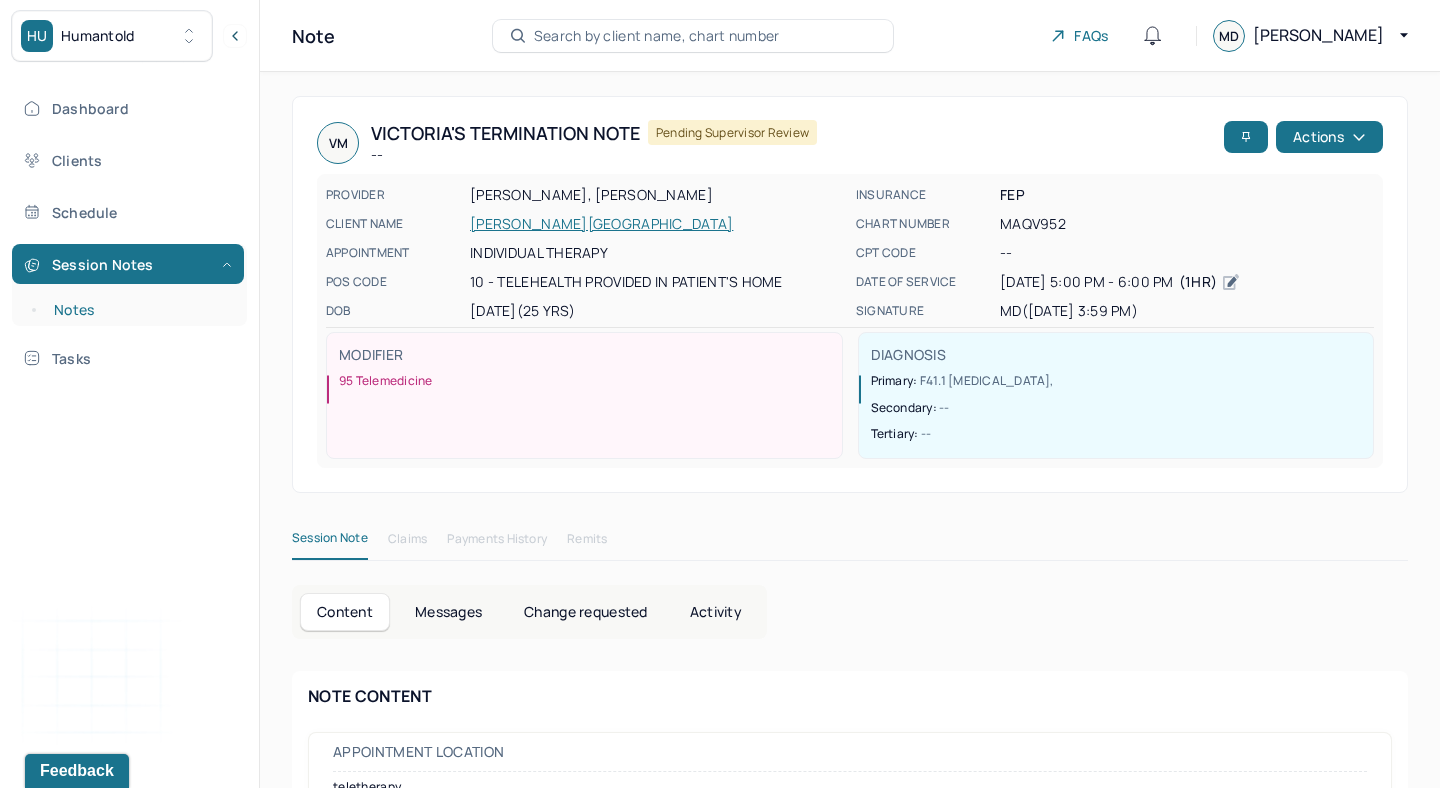 click on "Notes" at bounding box center (139, 310) 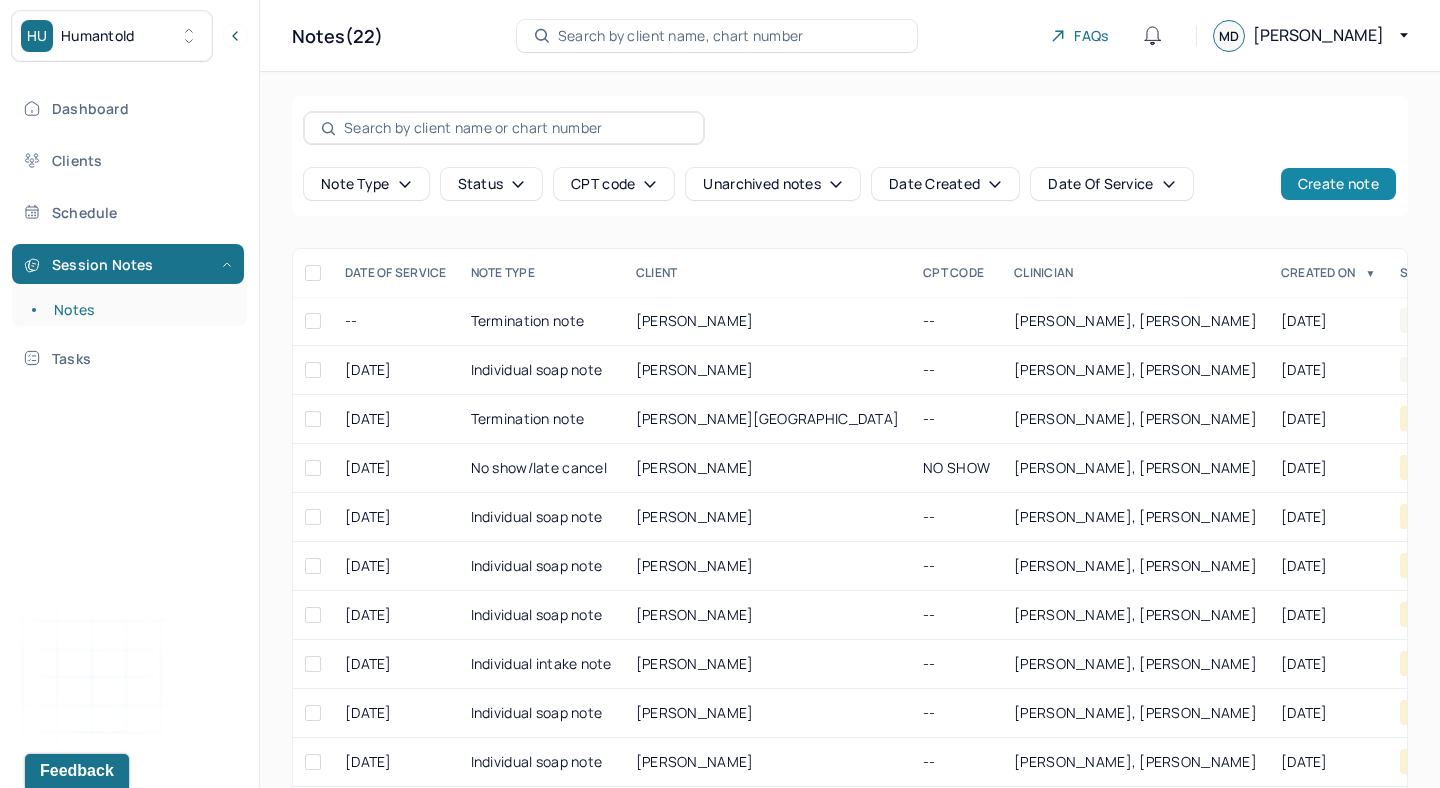 click on "Create note" at bounding box center [1338, 184] 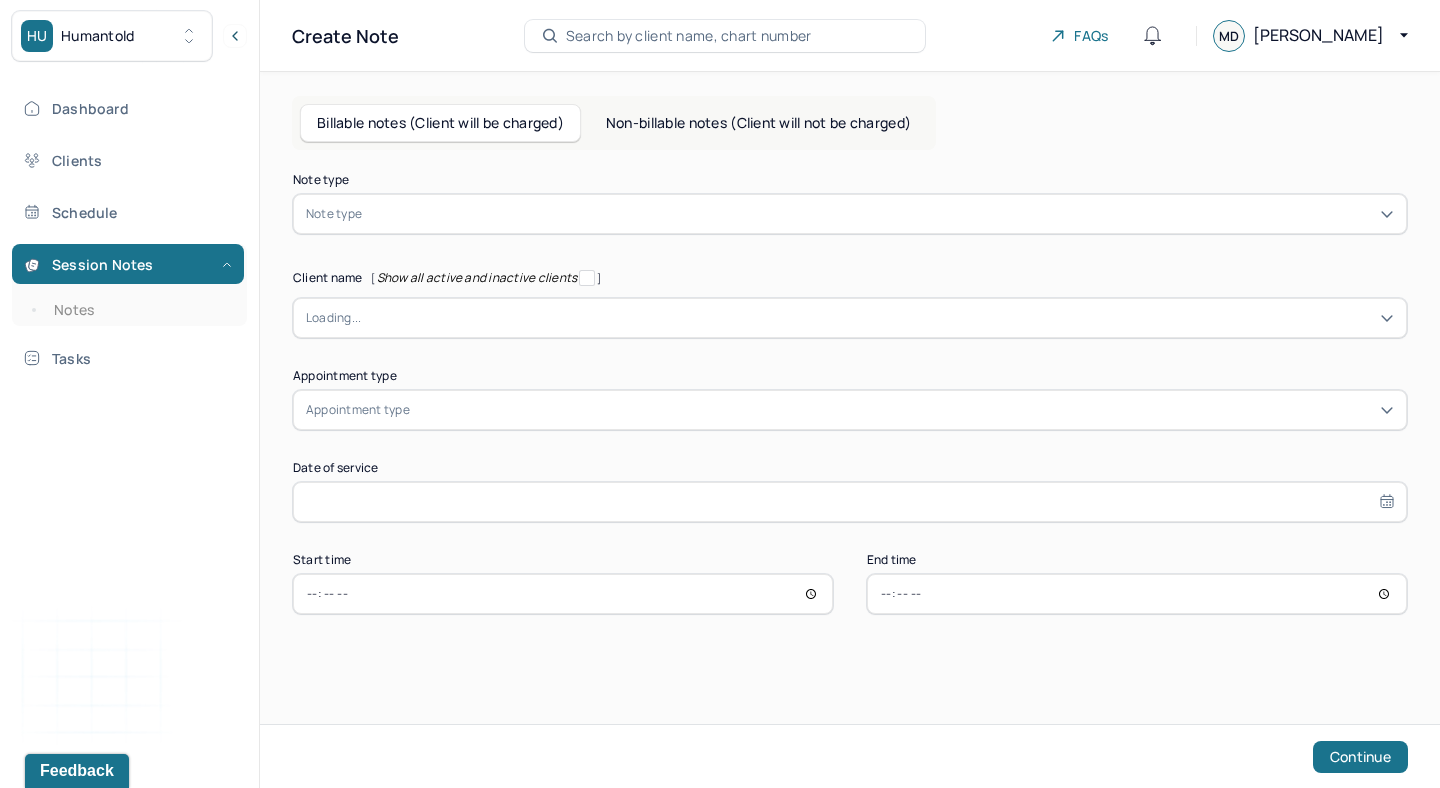 click on "Non-billable notes (Client will not be charged)" at bounding box center [758, 123] 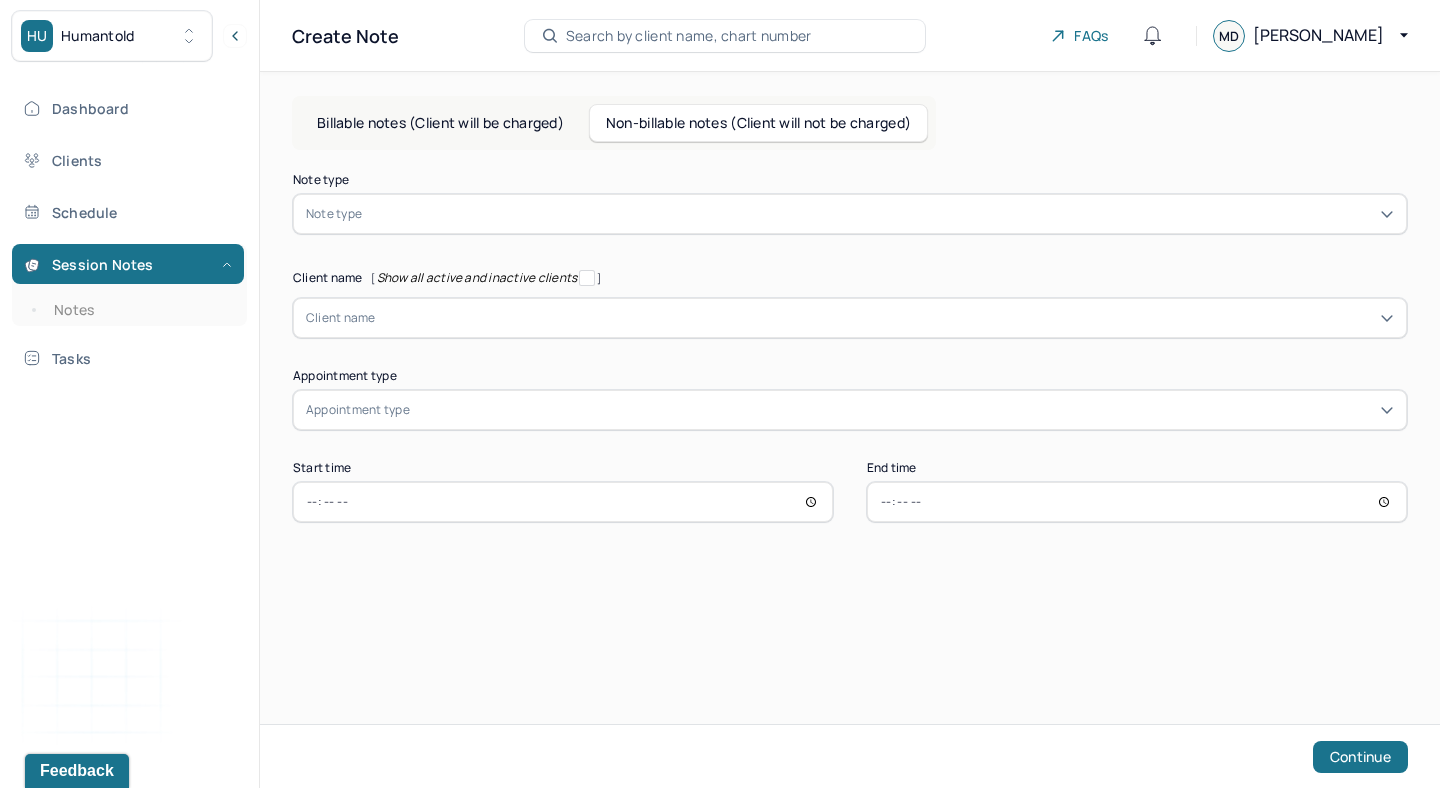 click at bounding box center [880, 214] 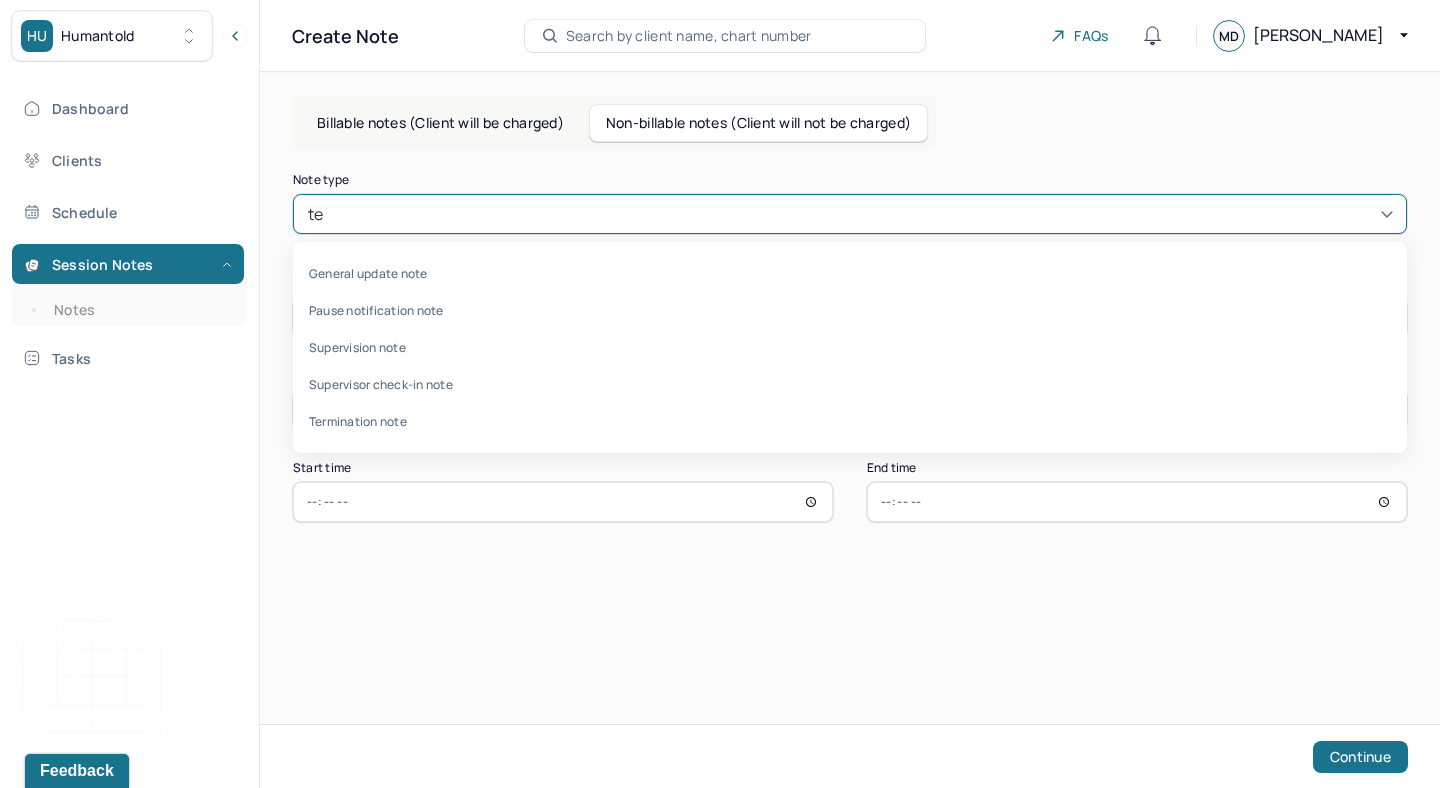type on "ter" 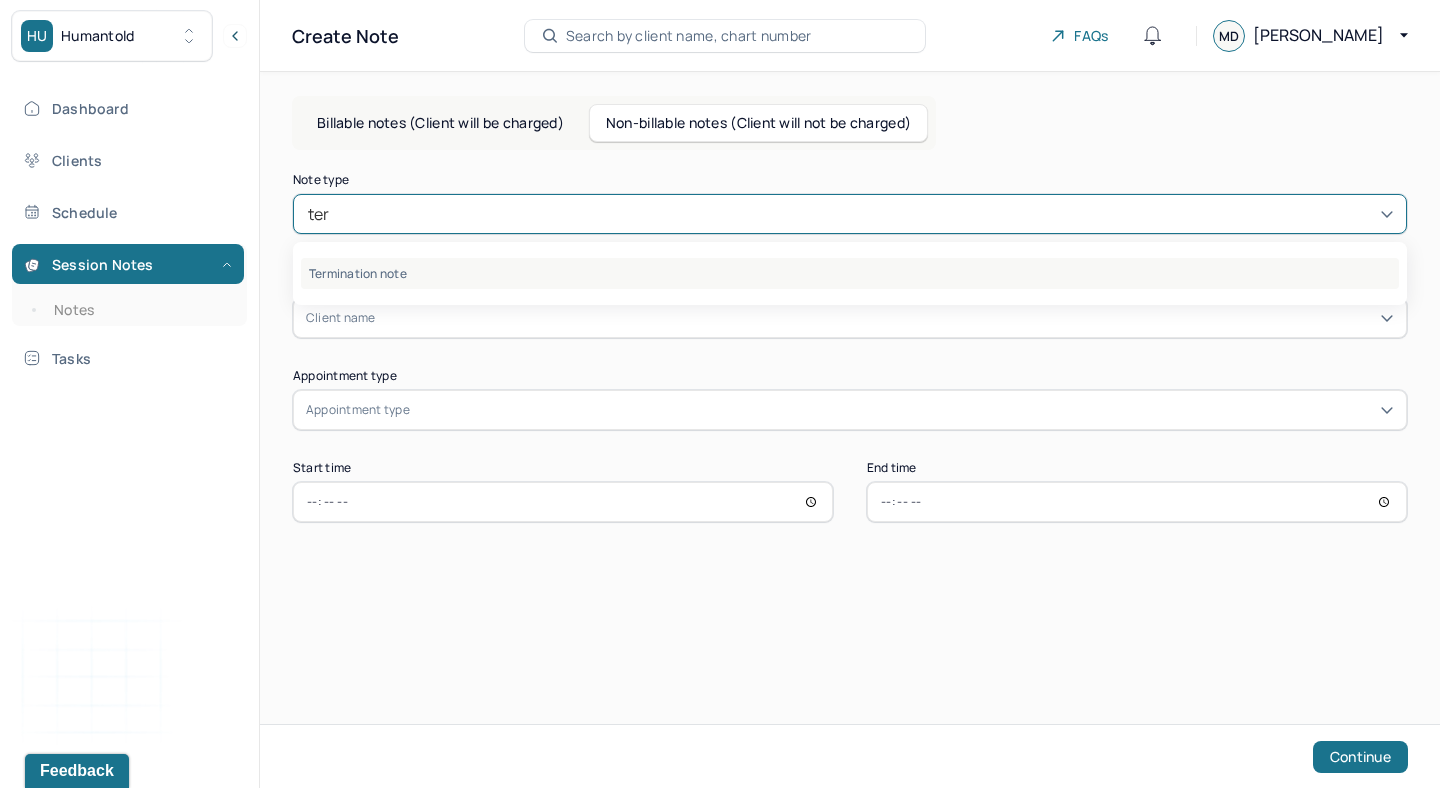 click on "Termination note" at bounding box center [850, 273] 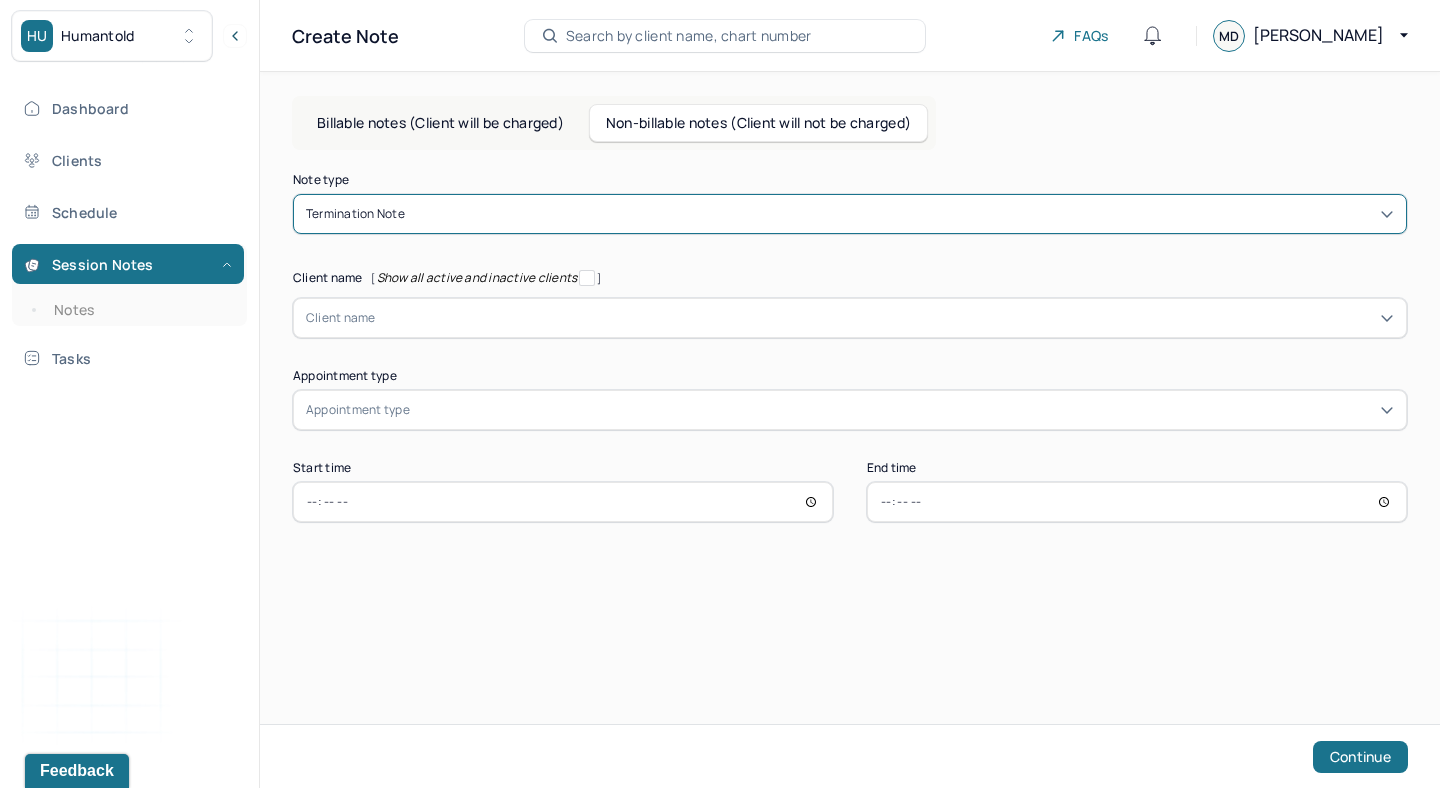 click at bounding box center (885, 318) 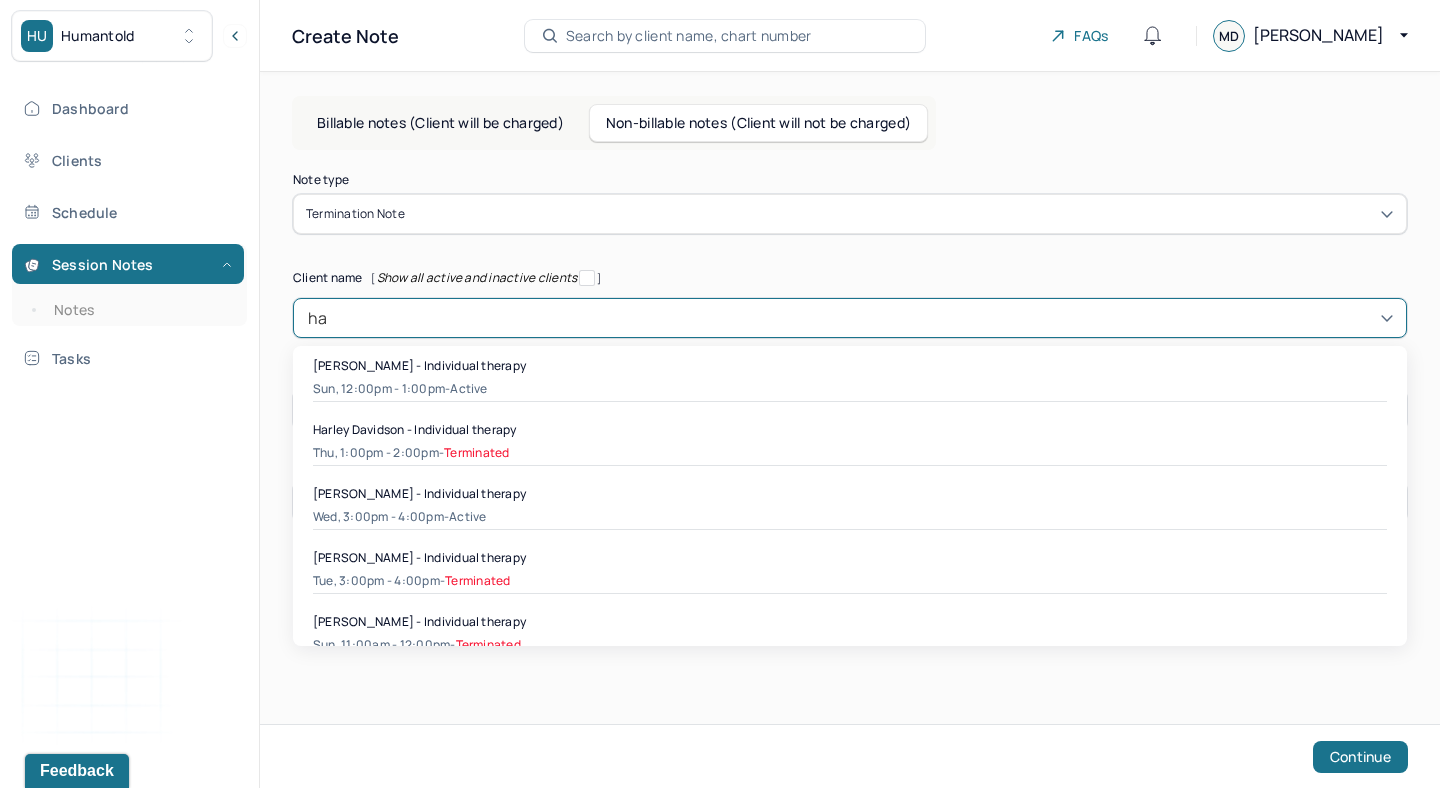 type on "har" 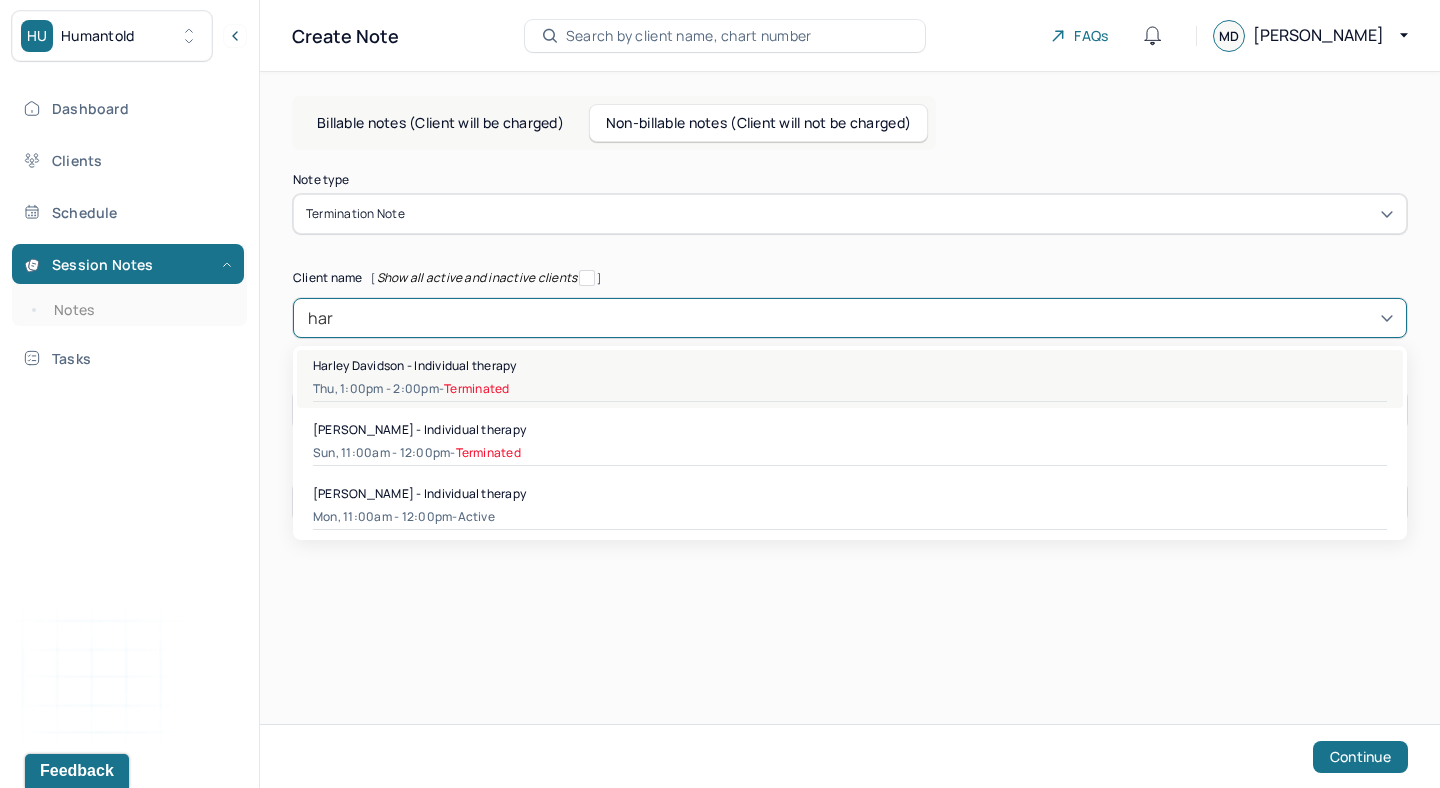click on "Harley Davidson - Individual therapy" at bounding box center [415, 365] 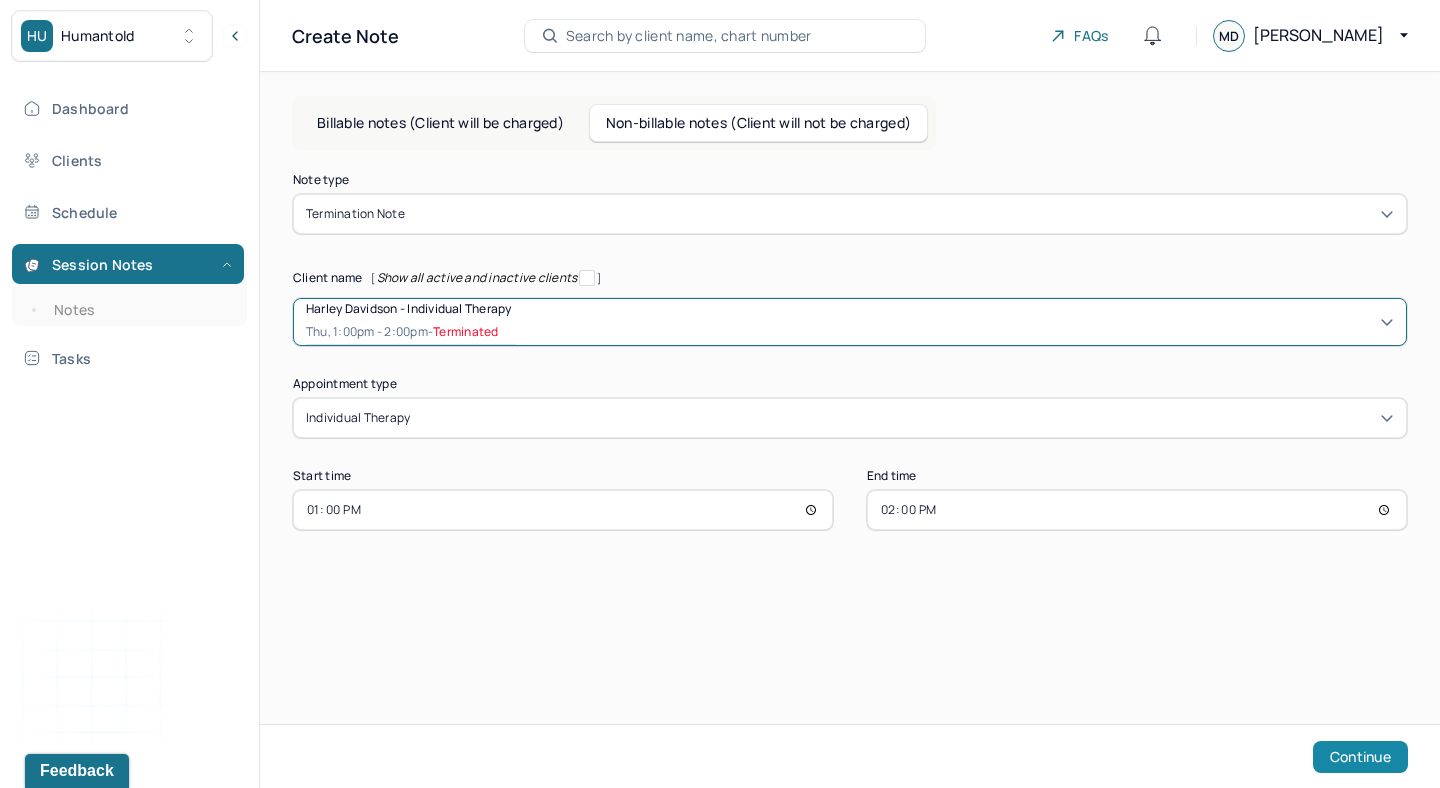 click on "Continue" at bounding box center (1360, 757) 